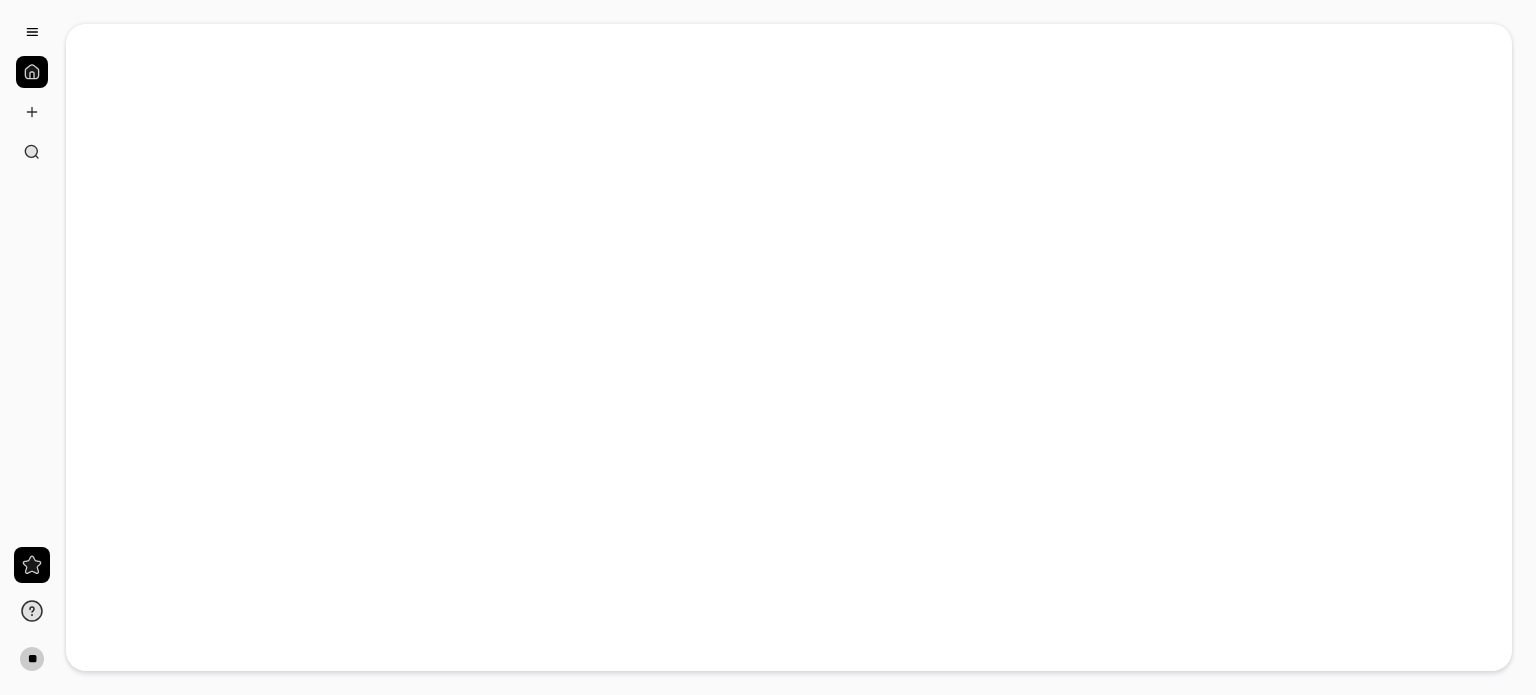 scroll, scrollTop: 0, scrollLeft: 0, axis: both 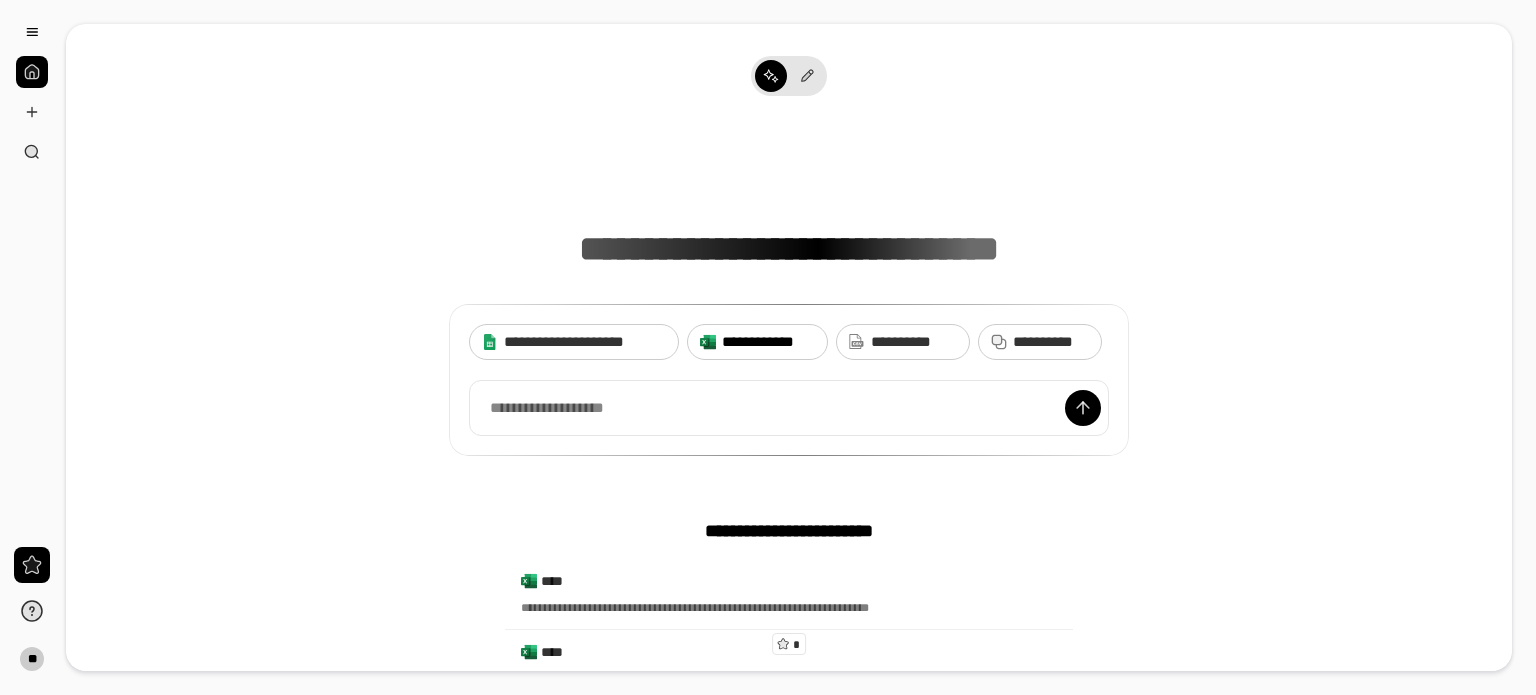 click on "**********" at bounding box center (757, 342) 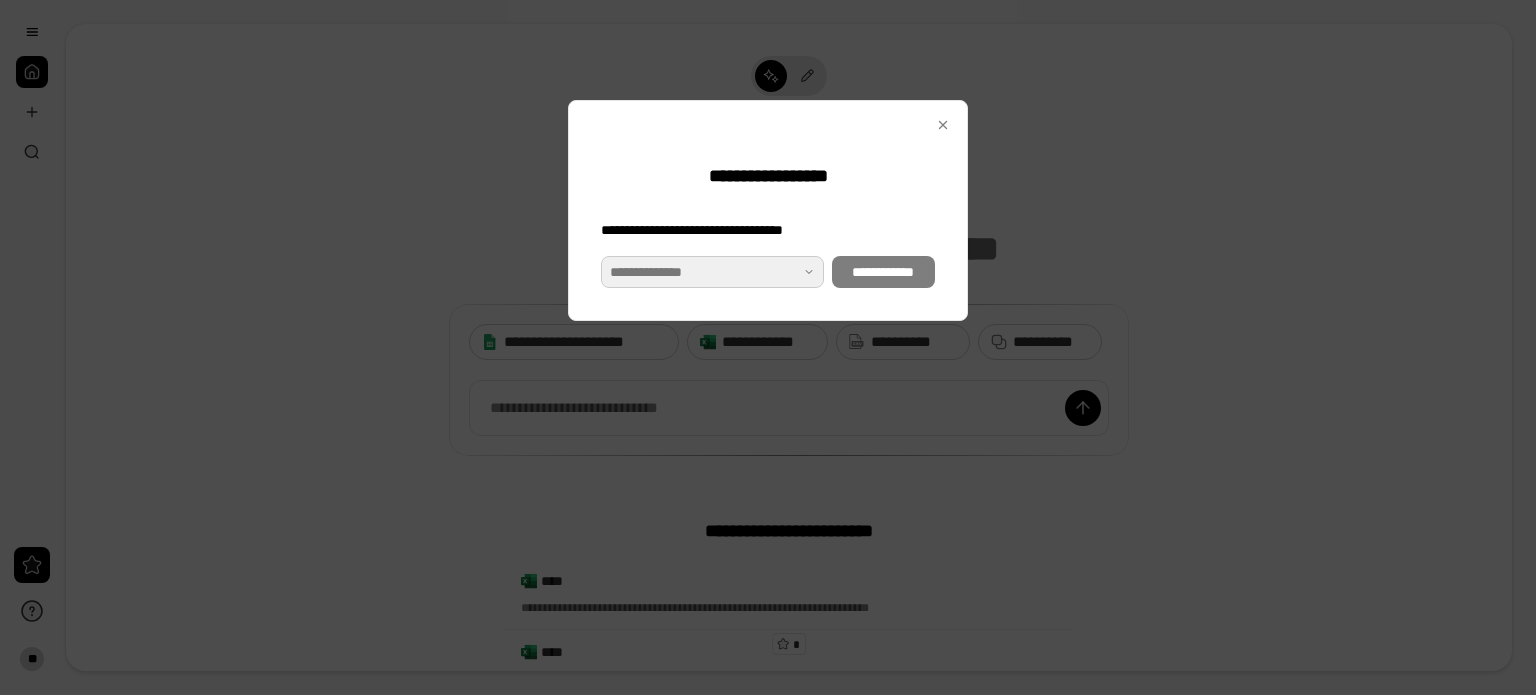 click at bounding box center (712, 272) 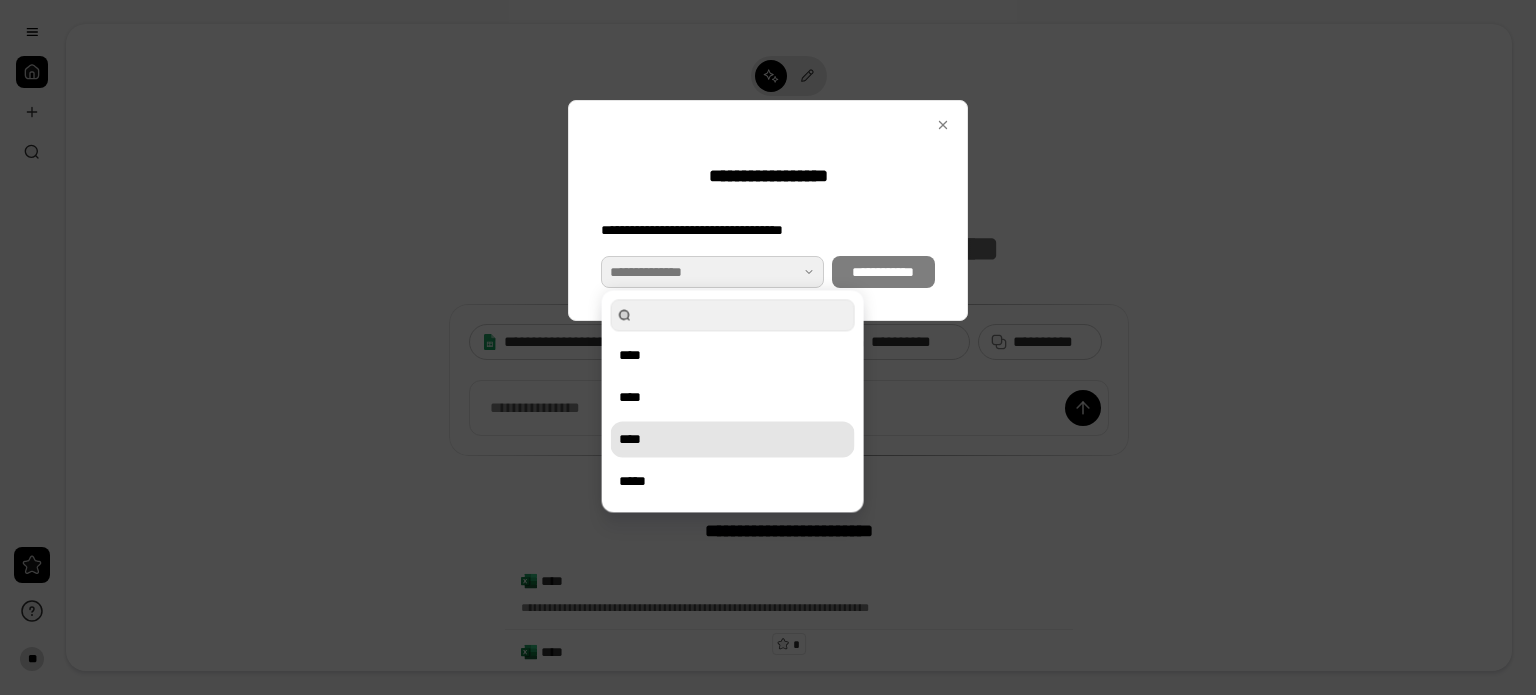 click on "****" at bounding box center [733, 439] 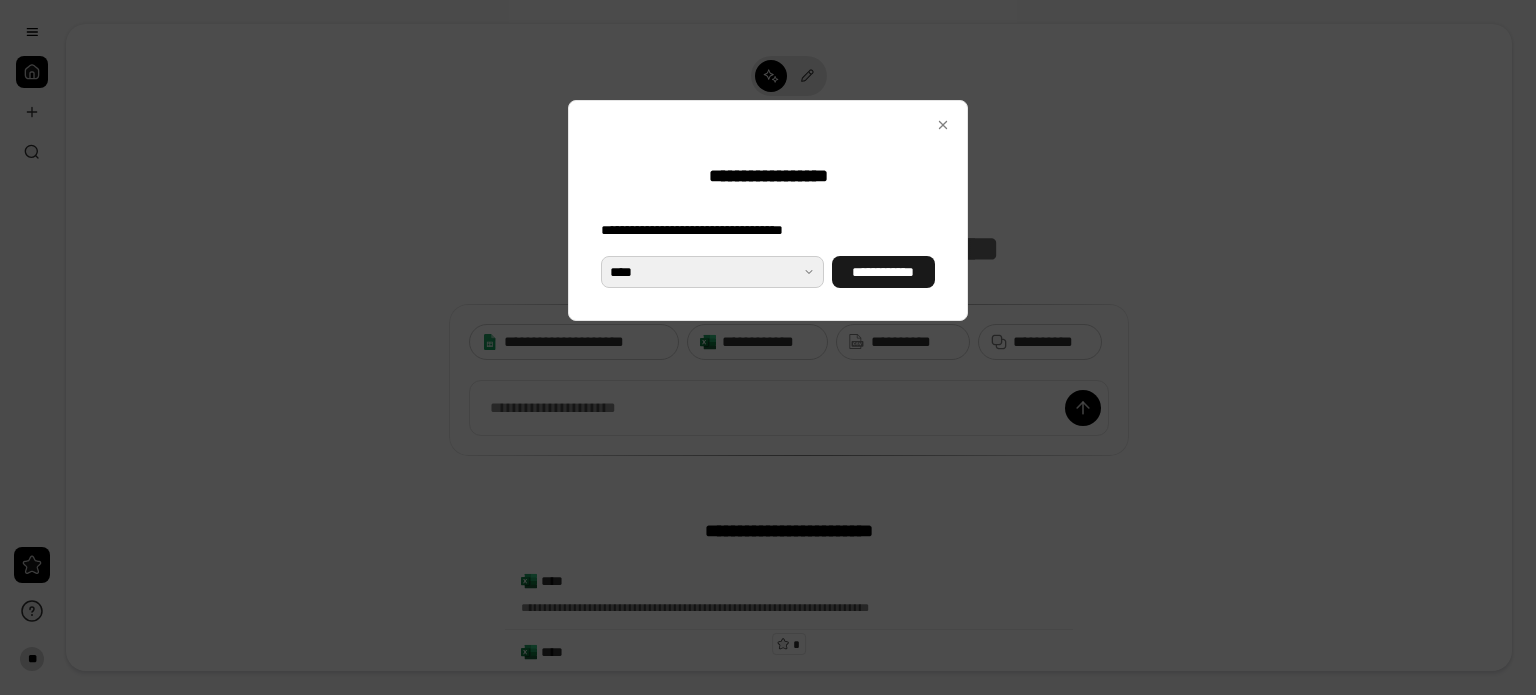 click on "**********" at bounding box center [883, 272] 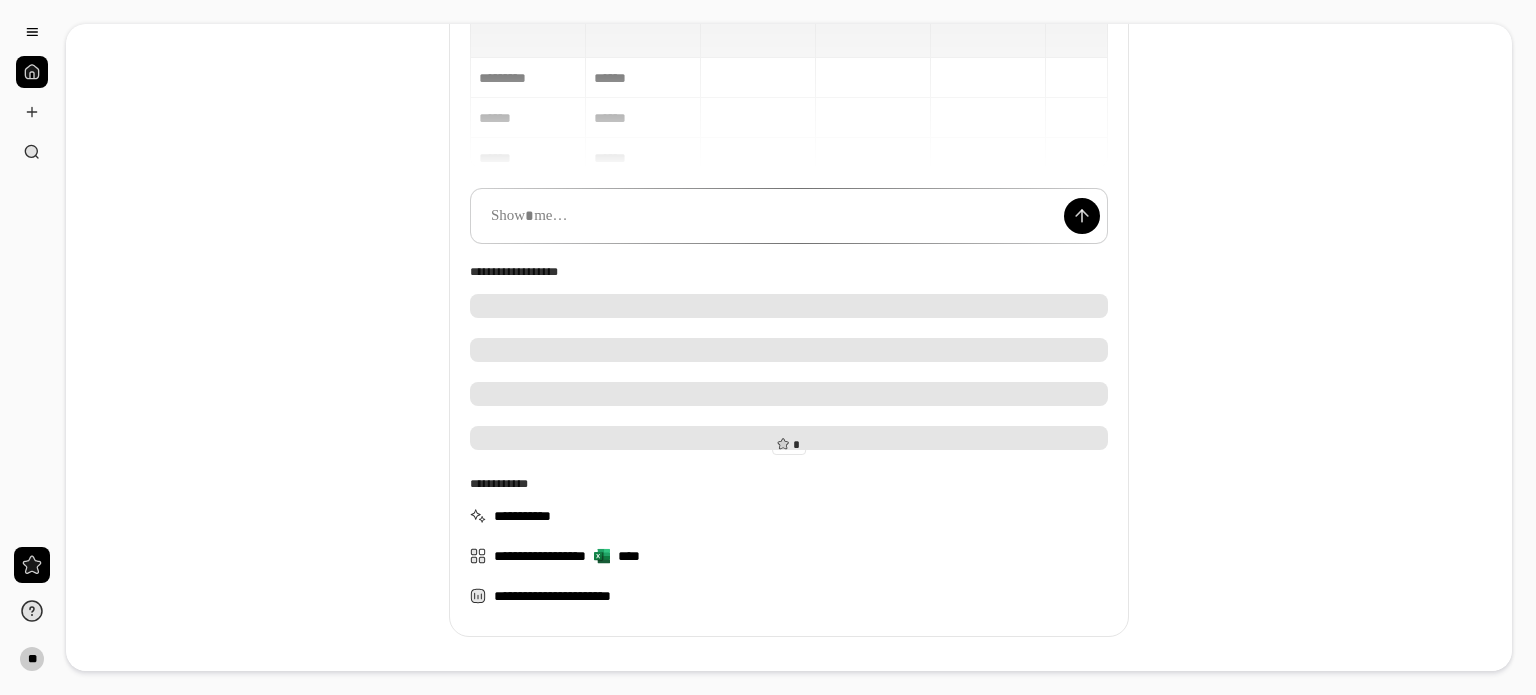 scroll, scrollTop: 152, scrollLeft: 0, axis: vertical 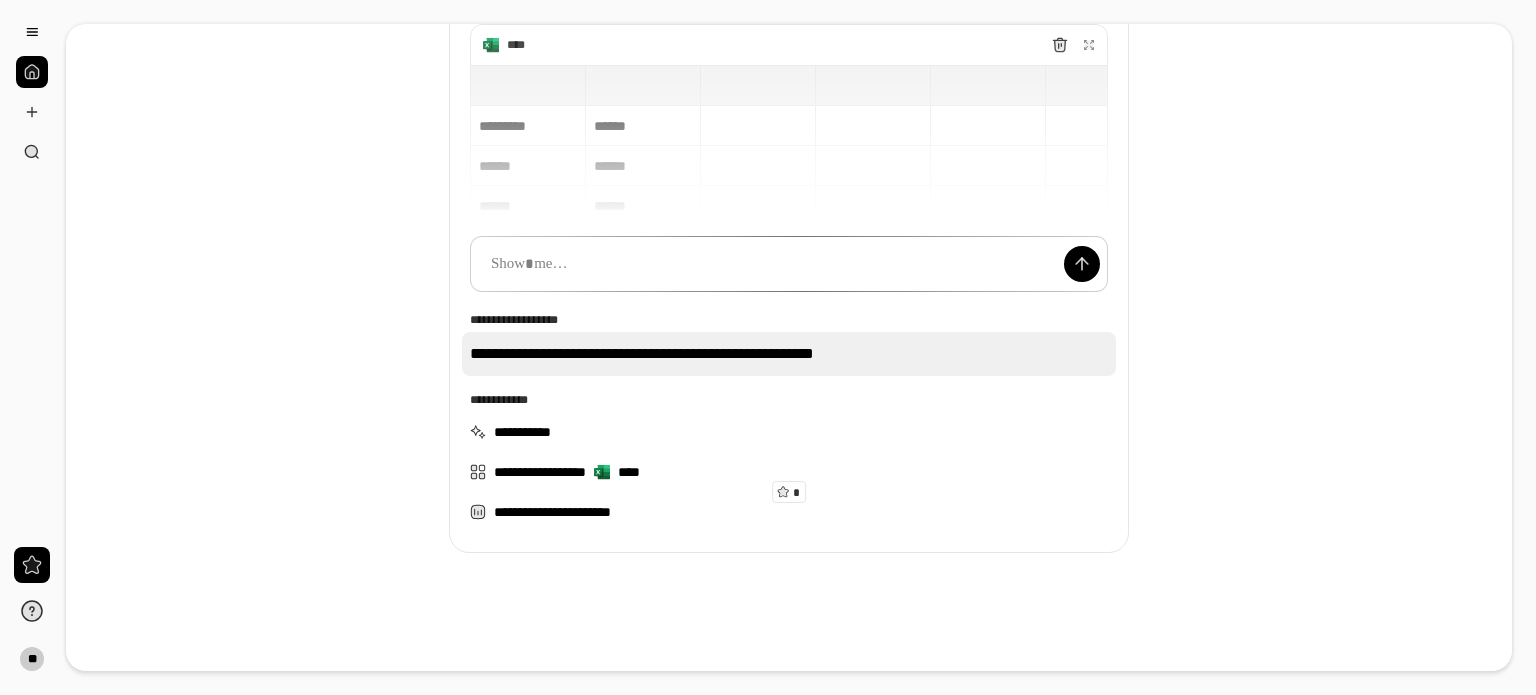 click on "**********" at bounding box center (789, 354) 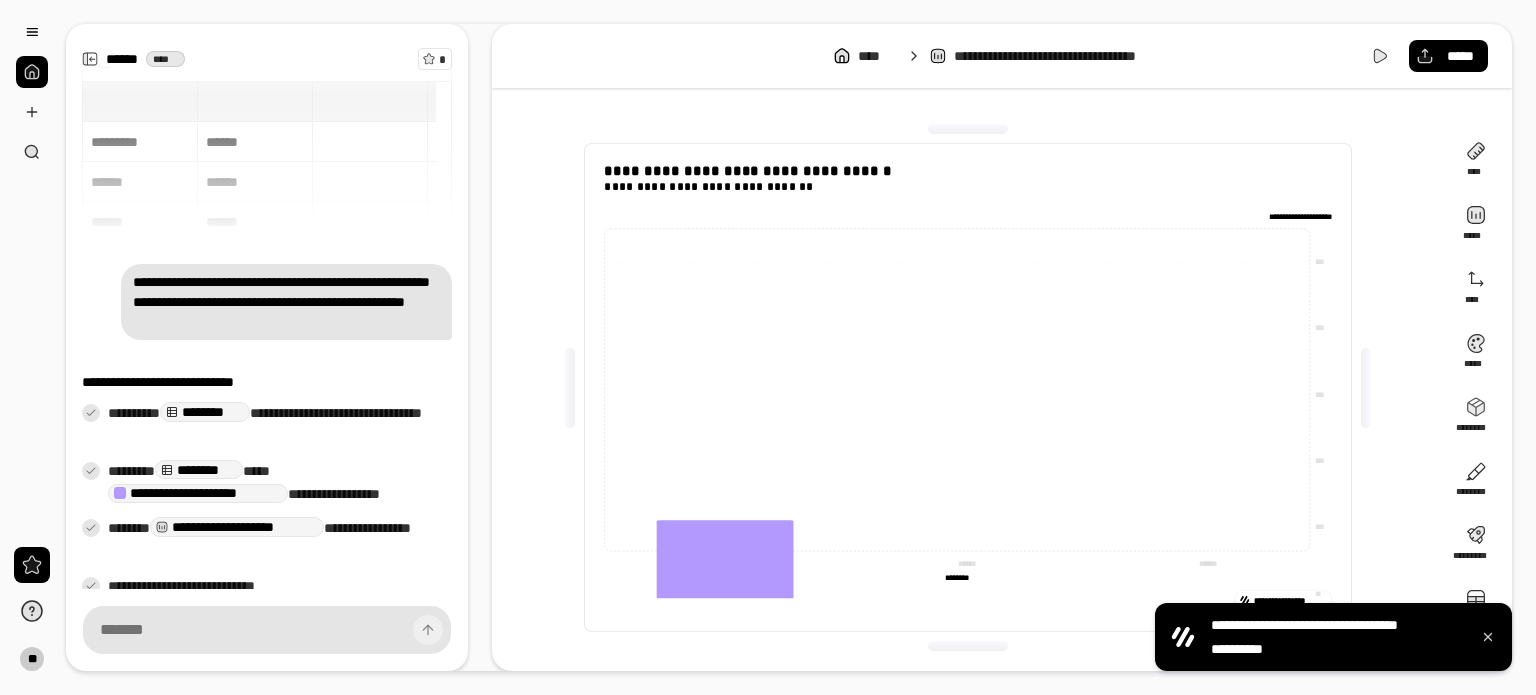 scroll, scrollTop: 53, scrollLeft: 0, axis: vertical 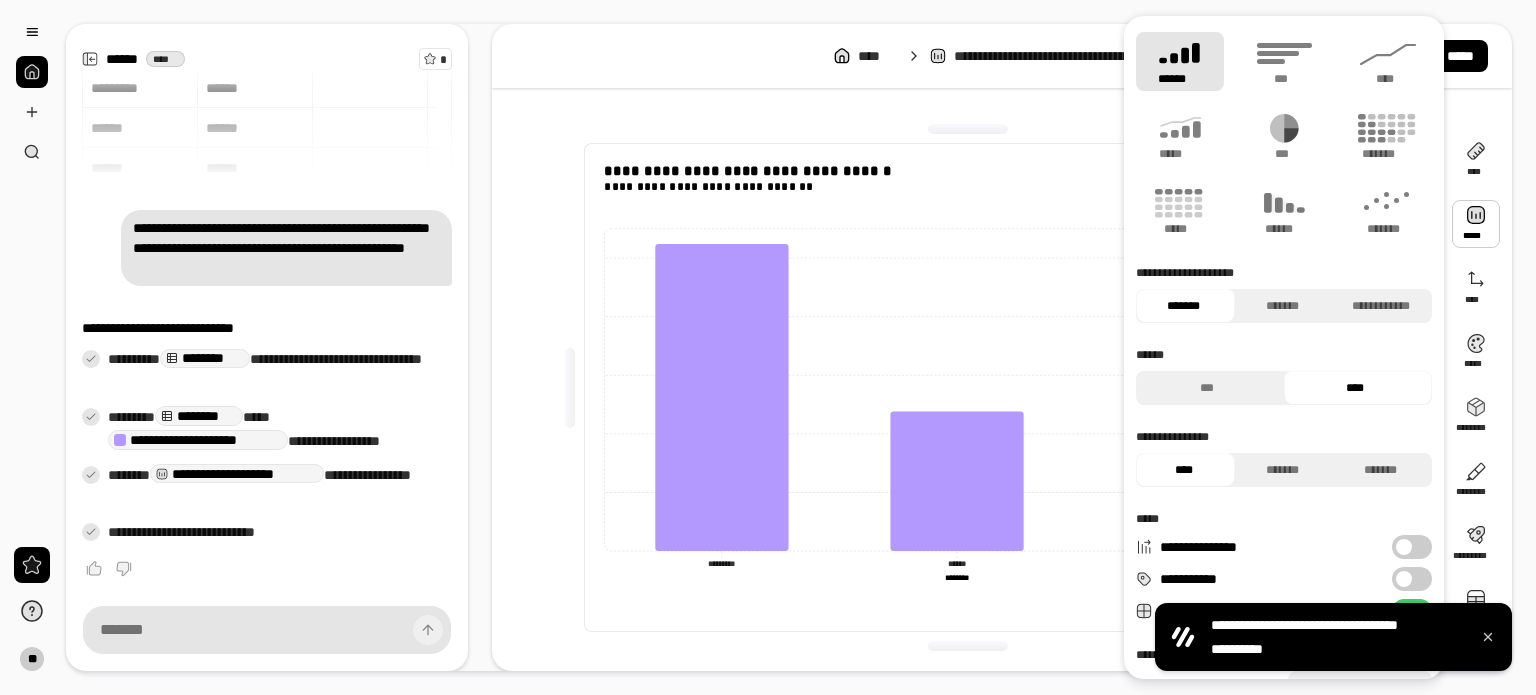 click at bounding box center (1476, 224) 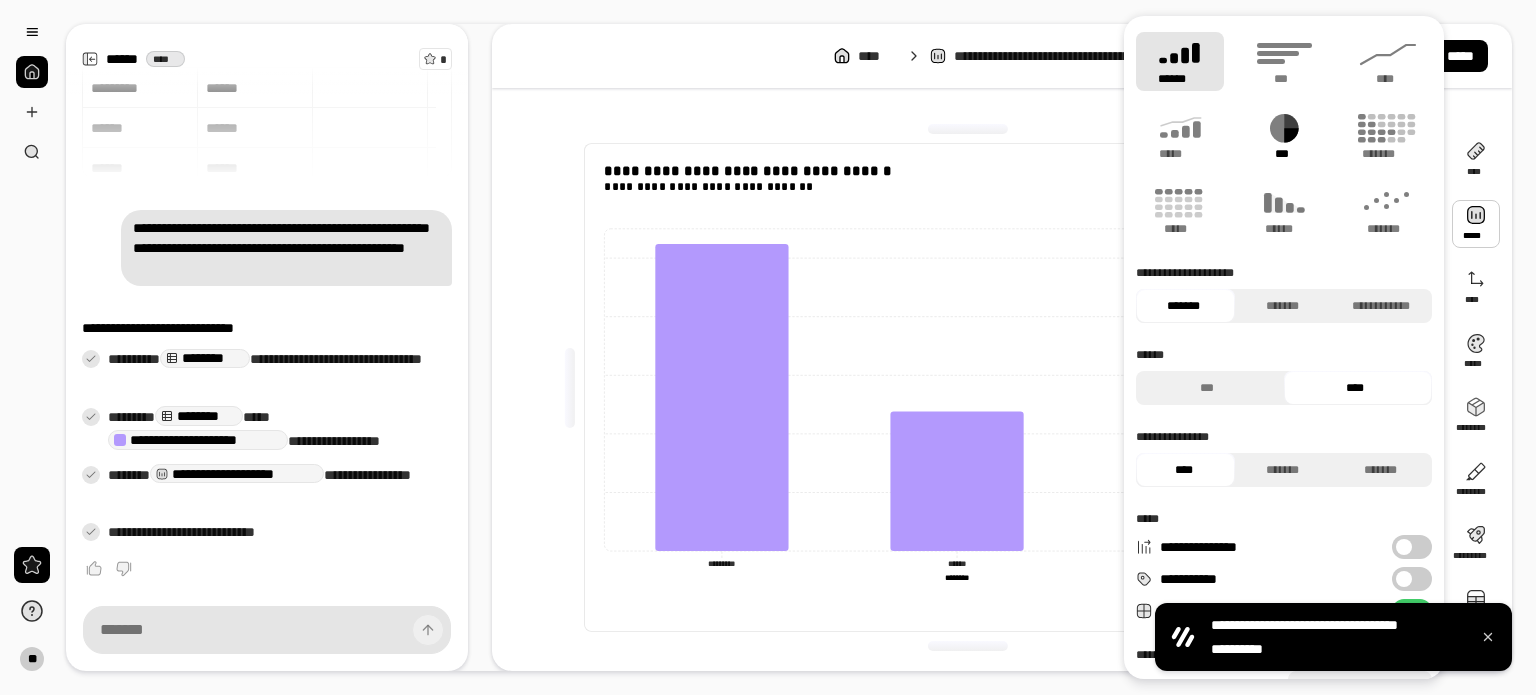 click 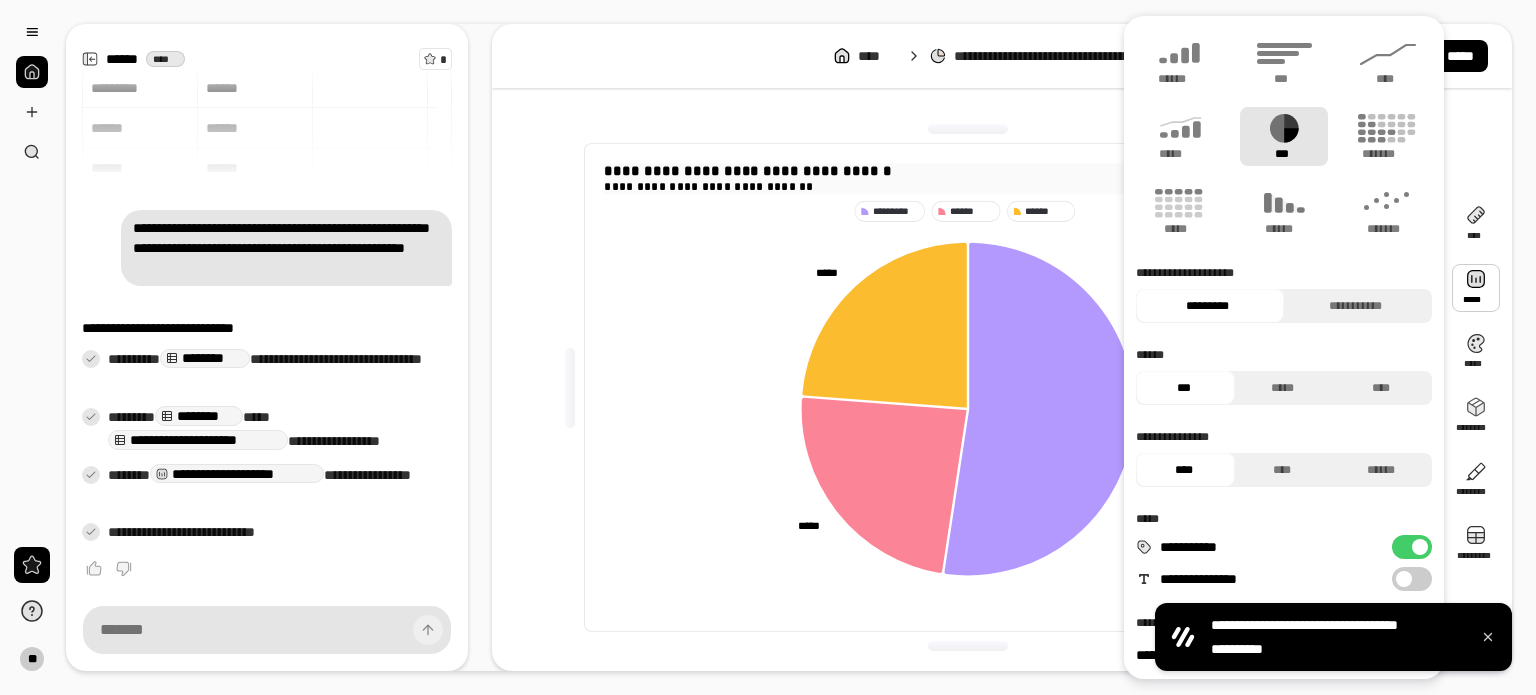 click on "**********" at bounding box center (967, 171) 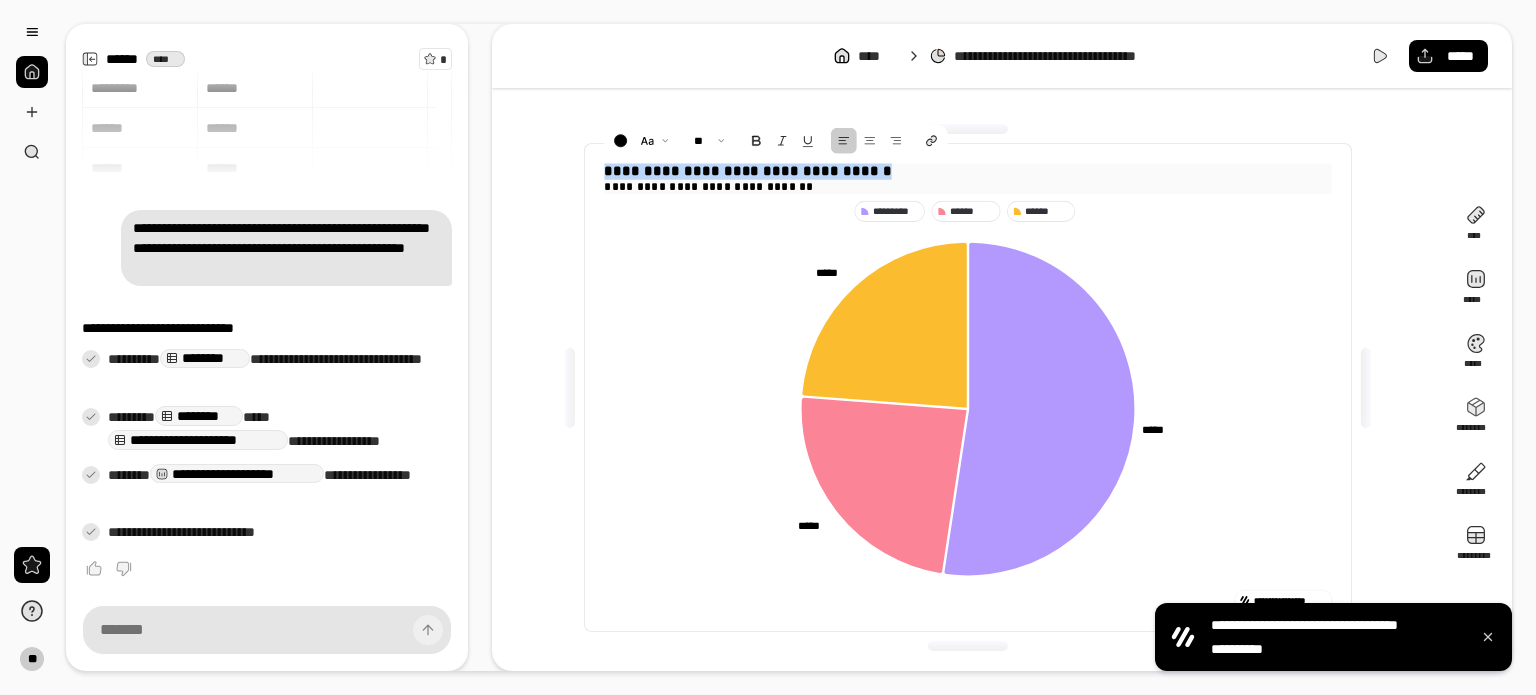 drag, startPoint x: 867, startPoint y: 168, endPoint x: 591, endPoint y: 159, distance: 276.1467 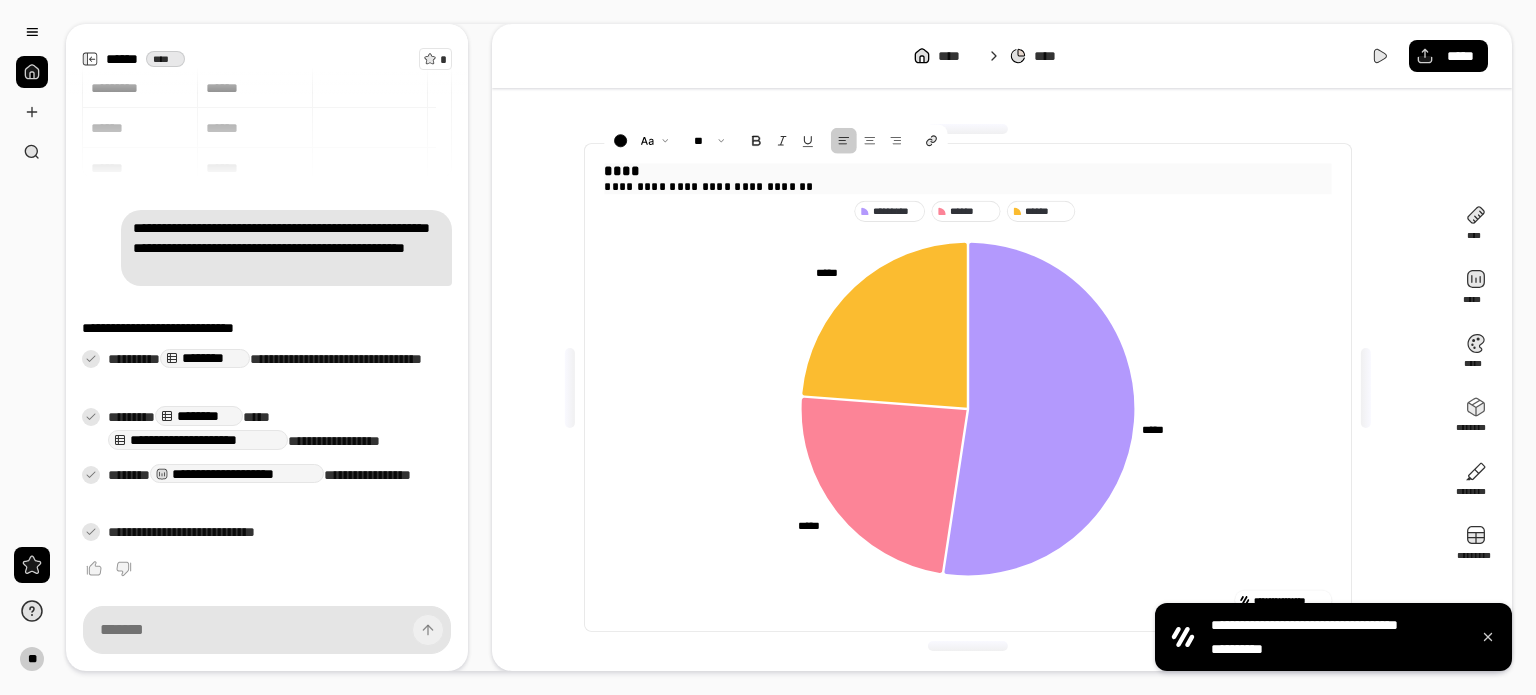 click on "**********" at bounding box center (967, 187) 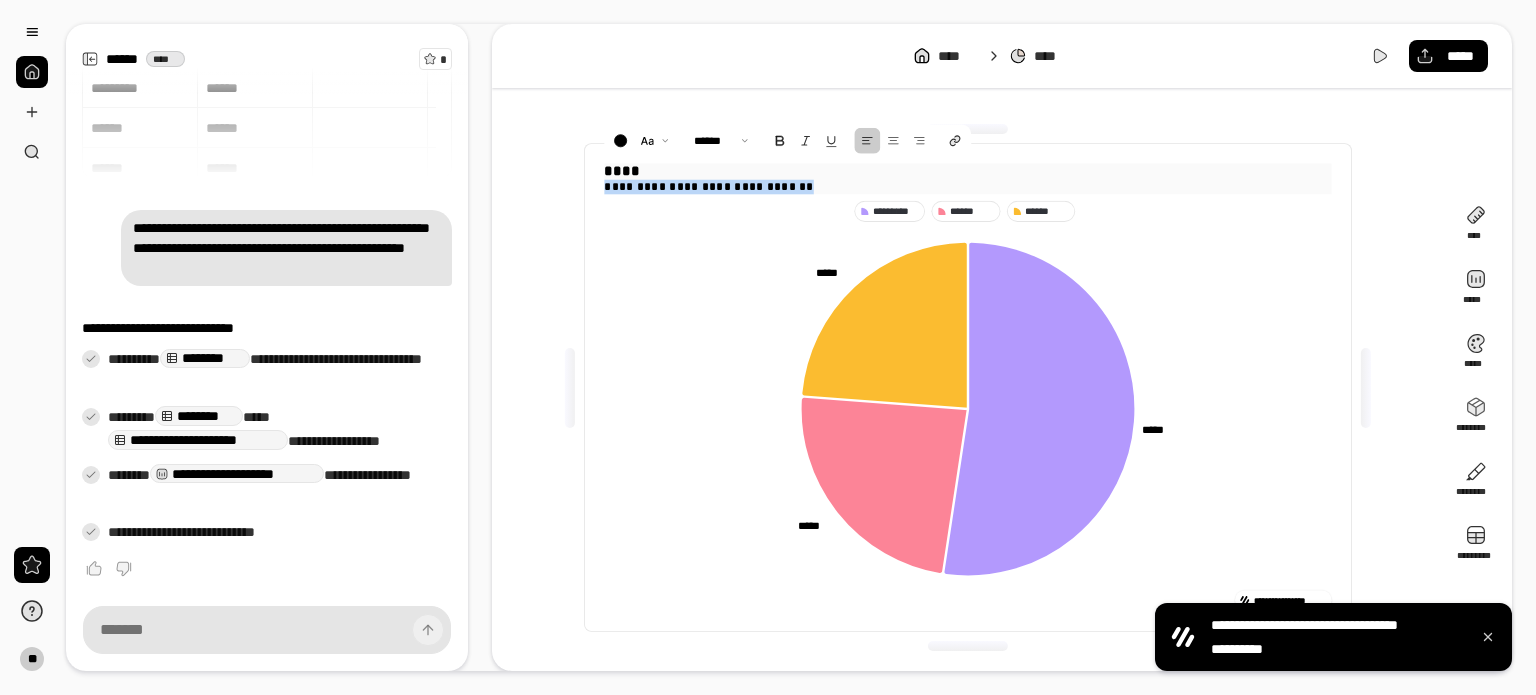 drag, startPoint x: 761, startPoint y: 186, endPoint x: 469, endPoint y: 195, distance: 292.13867 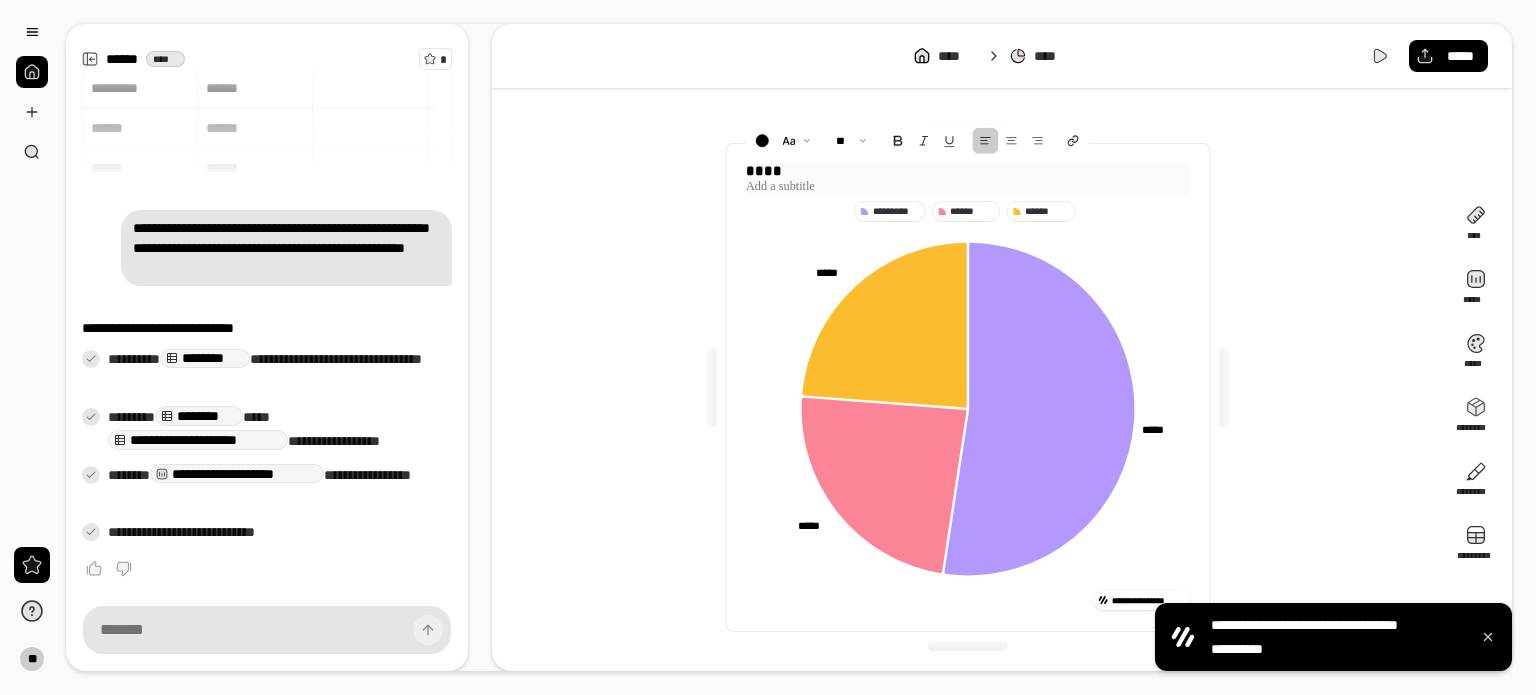 click at bounding box center [711, 388] 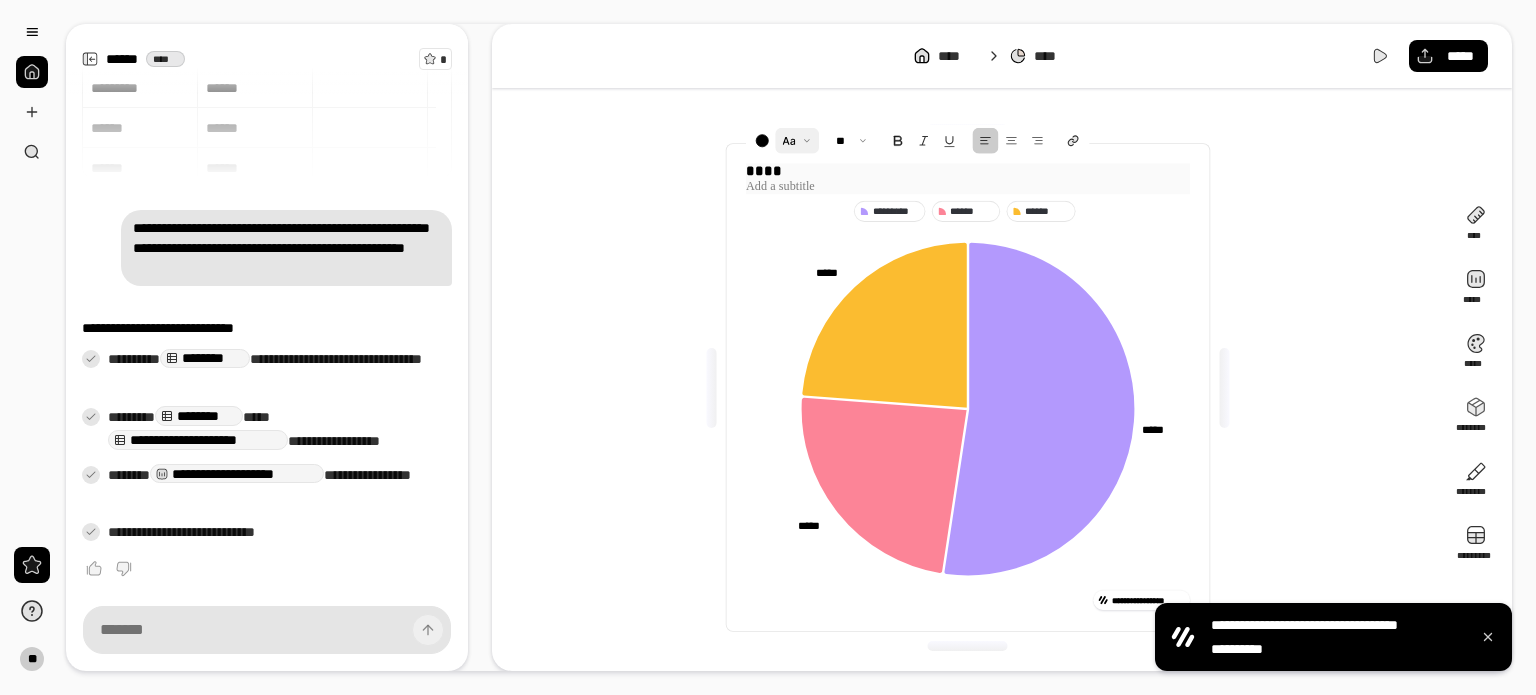click at bounding box center [797, 141] 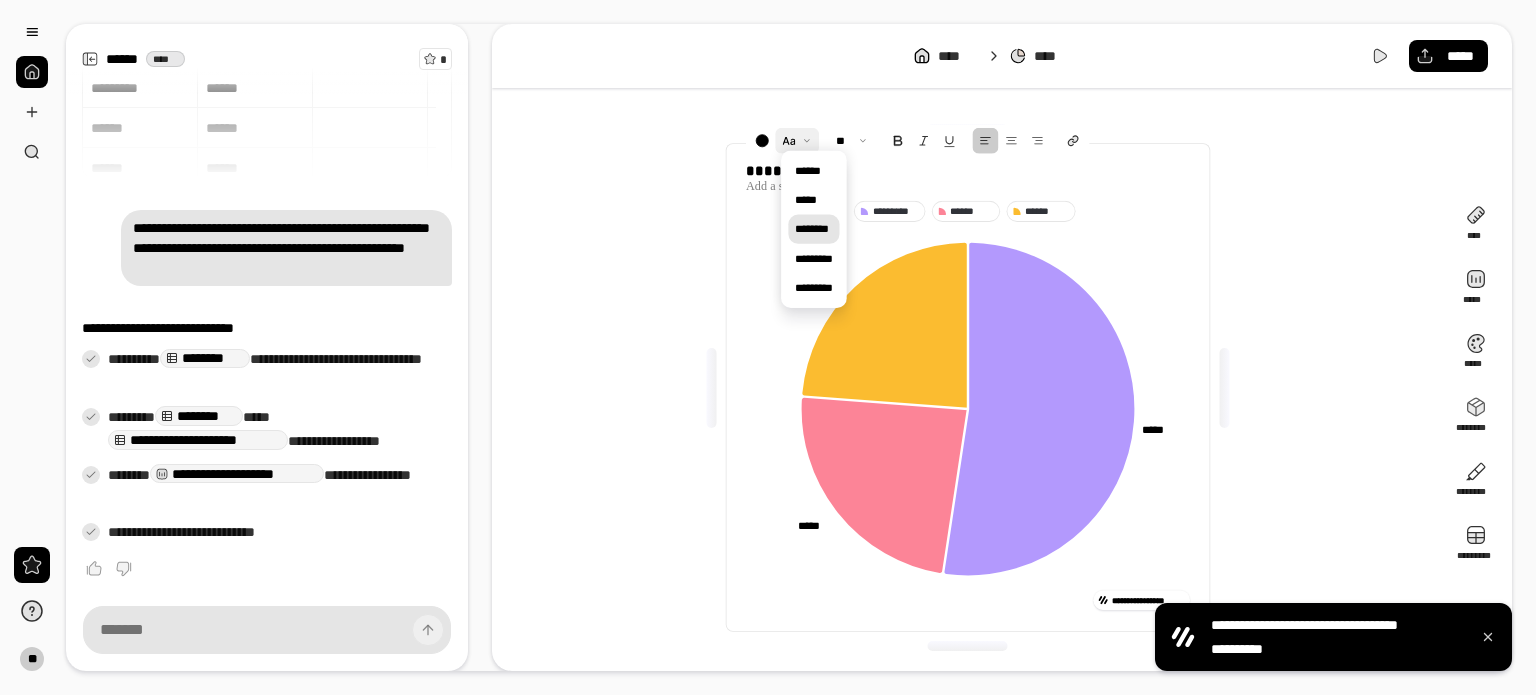 click on "********" at bounding box center [812, 229] 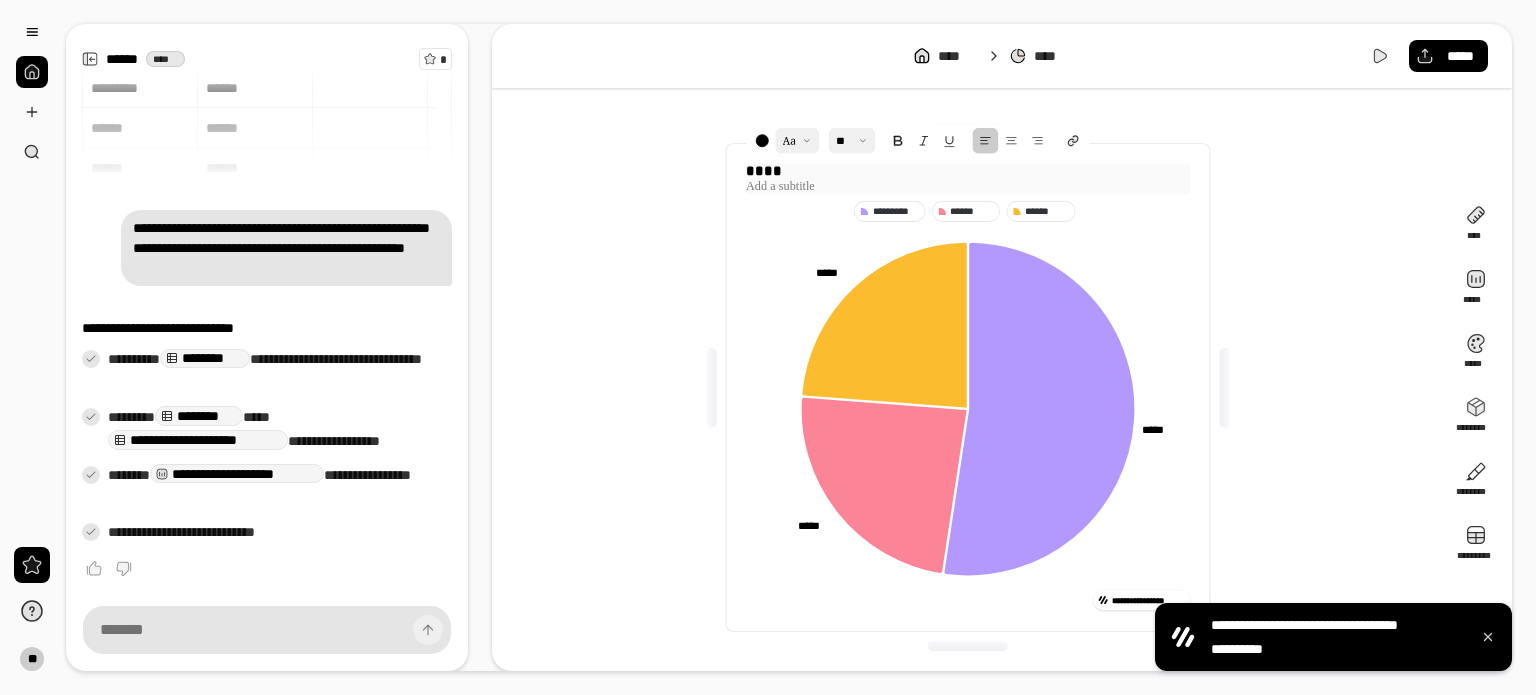 click at bounding box center (851, 141) 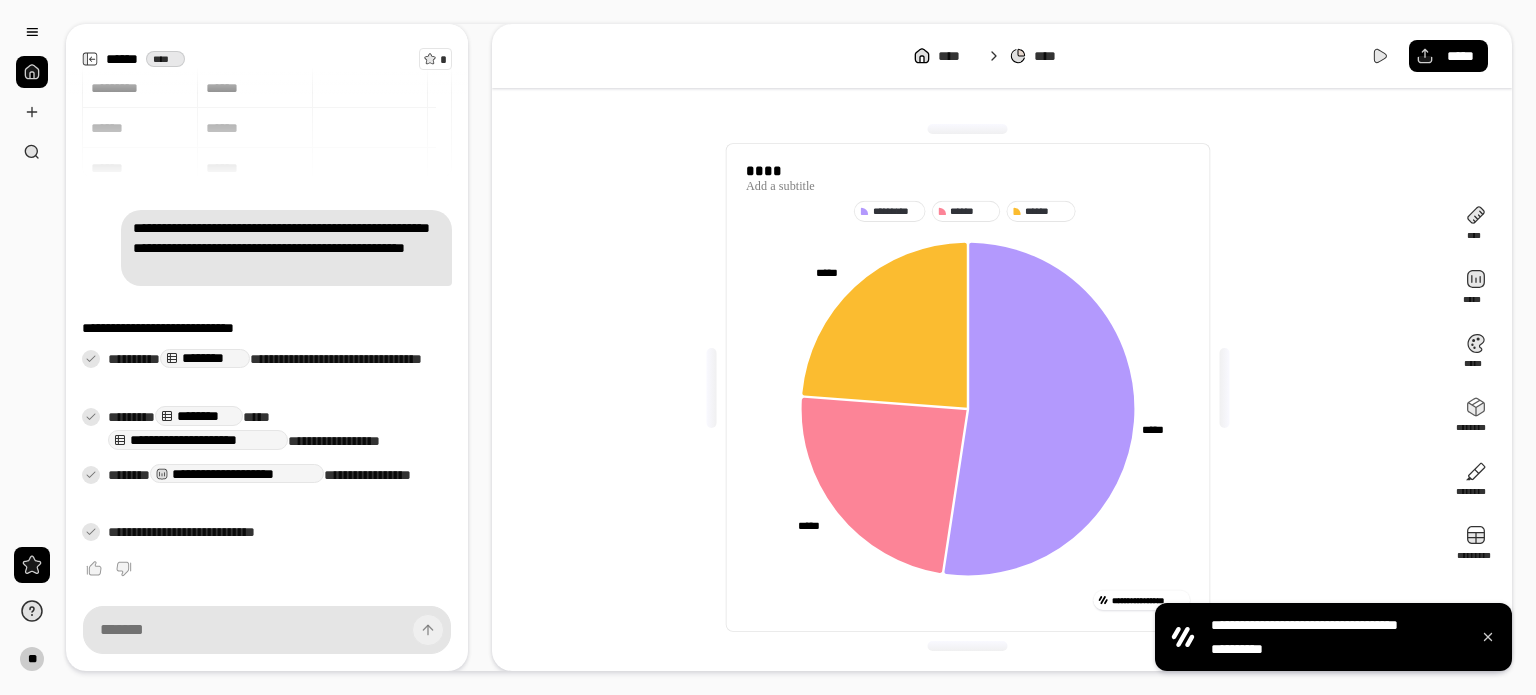 click on "**********" at bounding box center [968, 387] 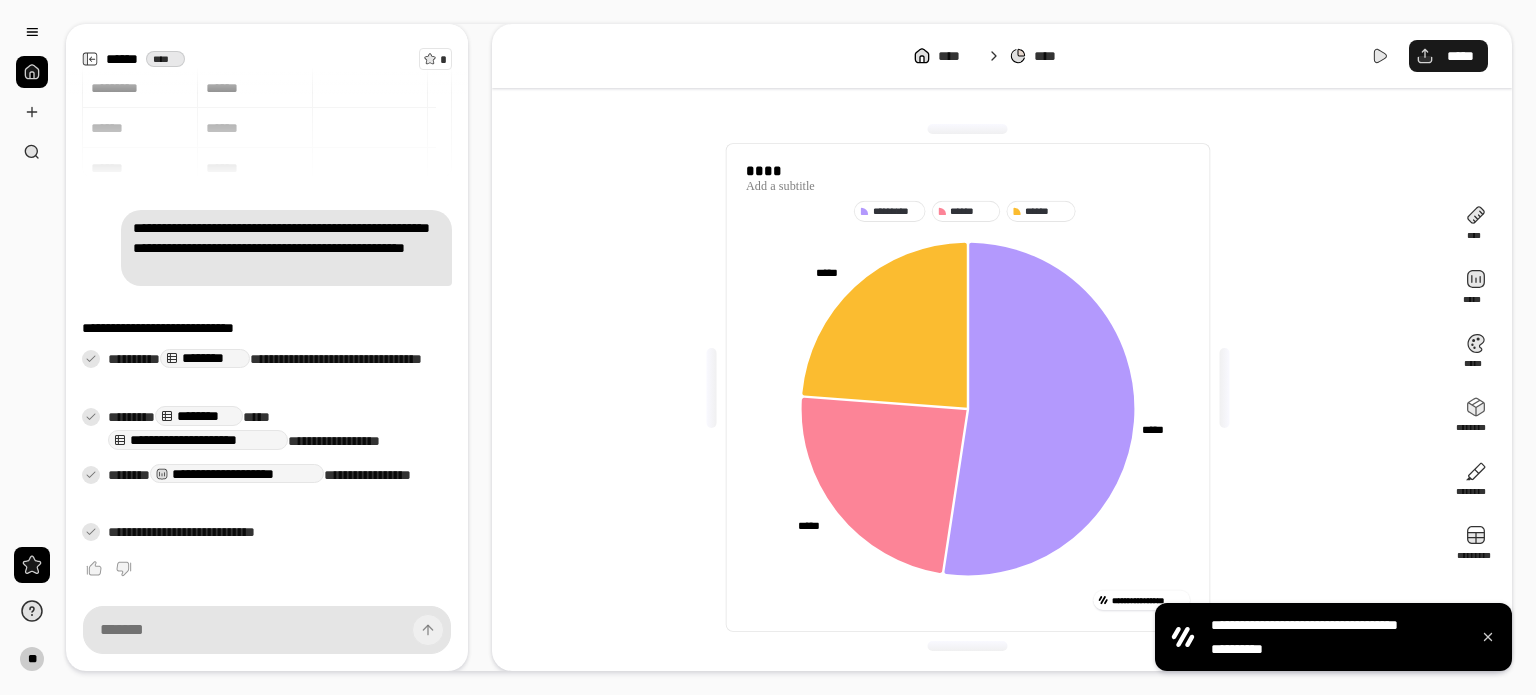 click on "*****" at bounding box center [1460, 56] 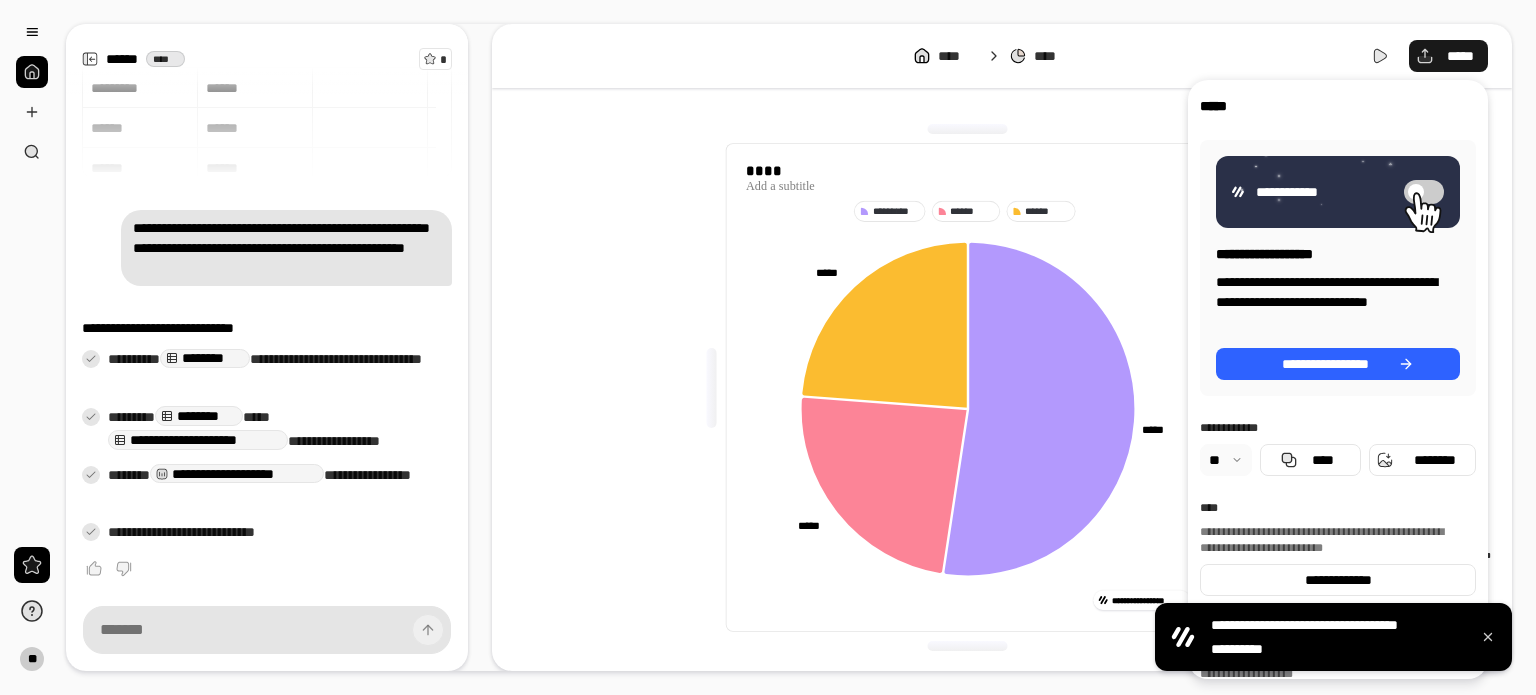 click on "*****" at bounding box center [1448, 56] 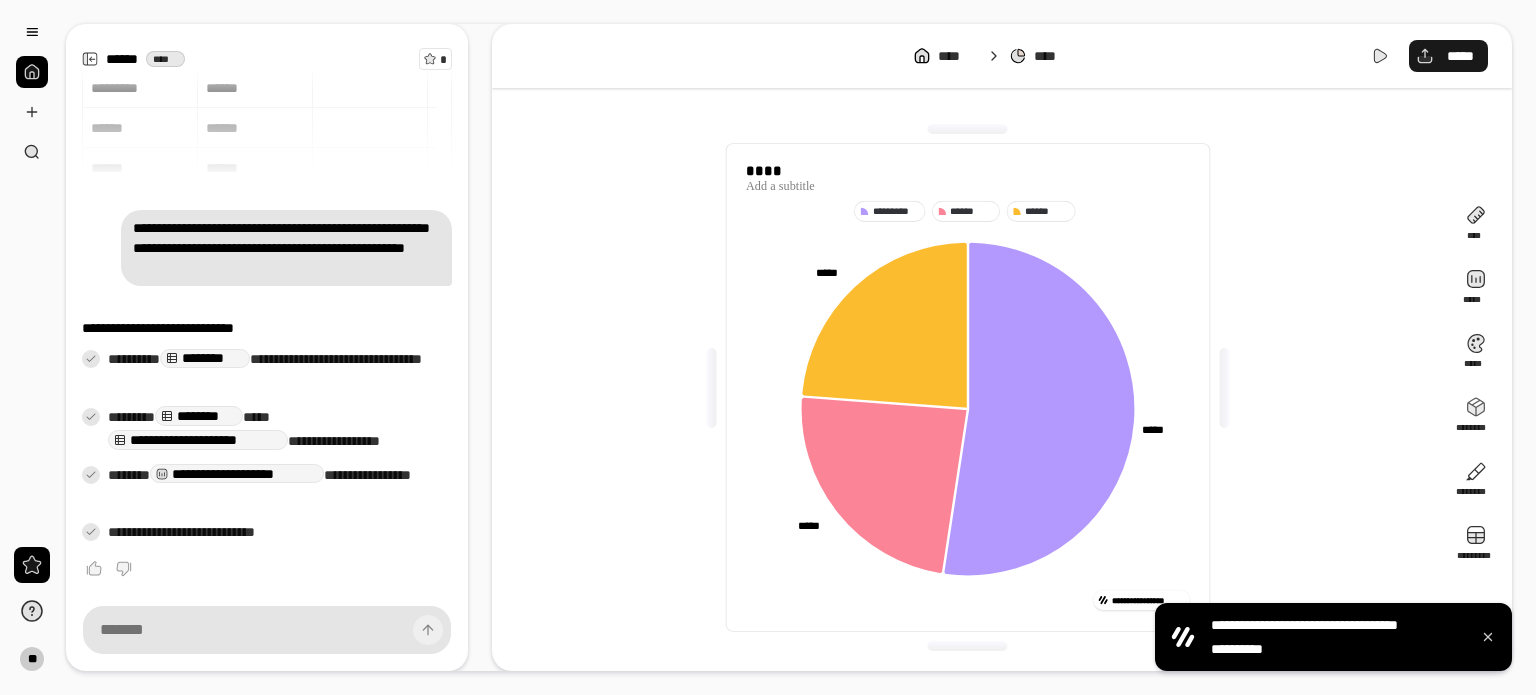 click on "*****" at bounding box center [1448, 56] 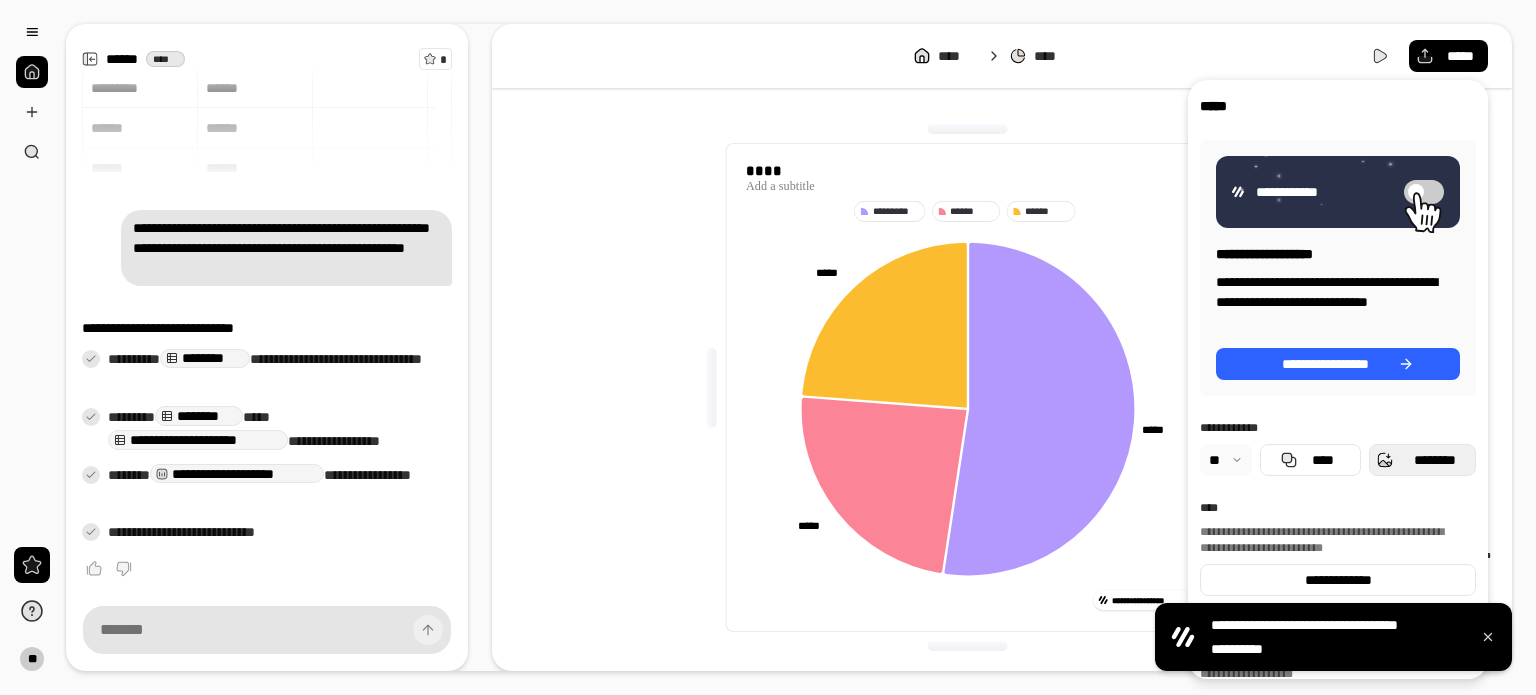 click on "********" at bounding box center (1434, 460) 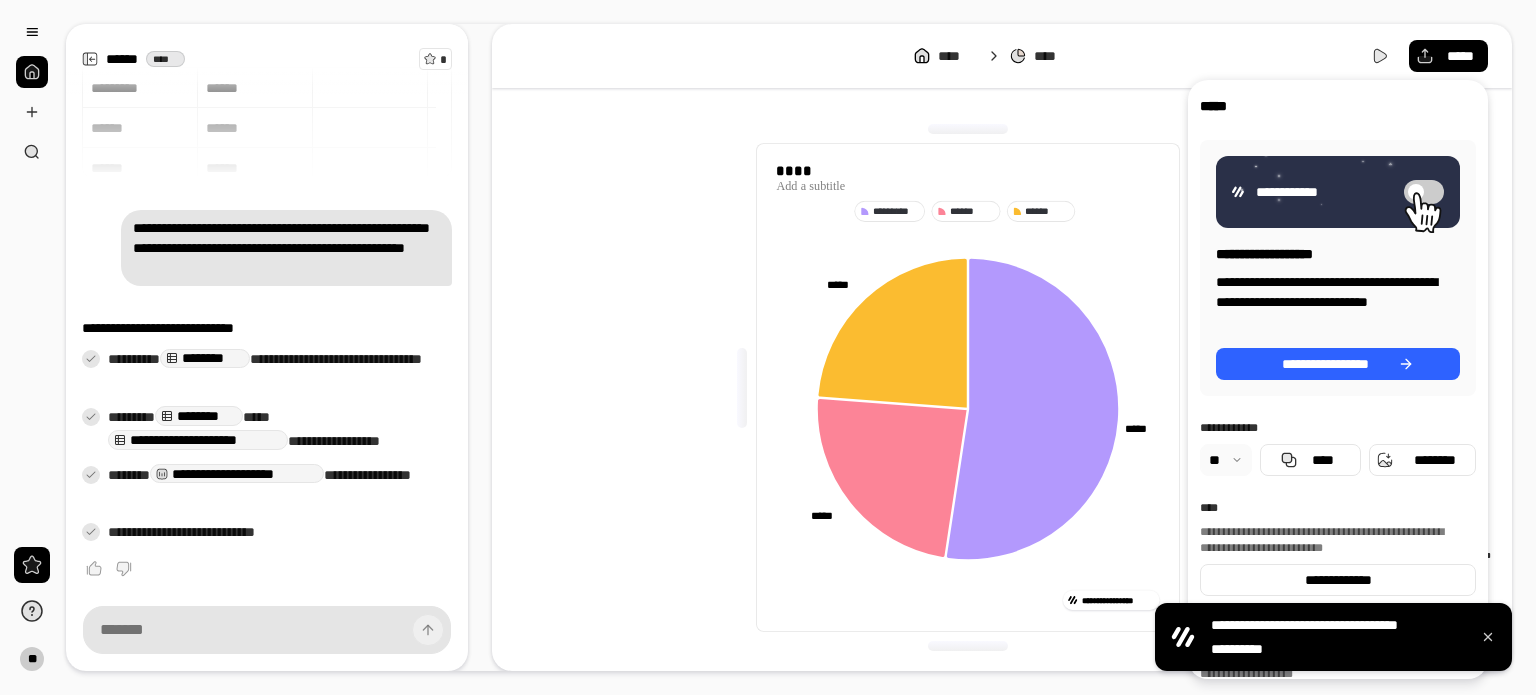 click at bounding box center (742, 388) 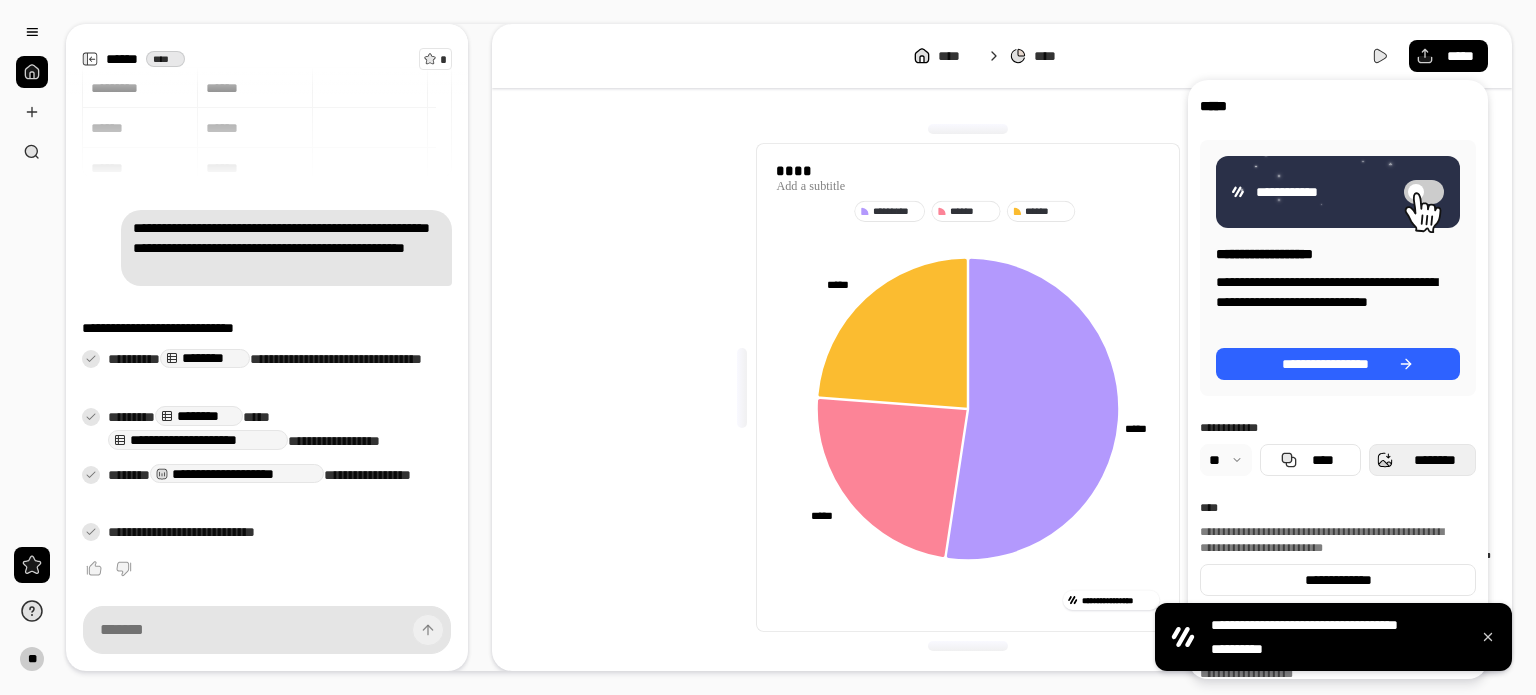 click on "********" at bounding box center (1434, 460) 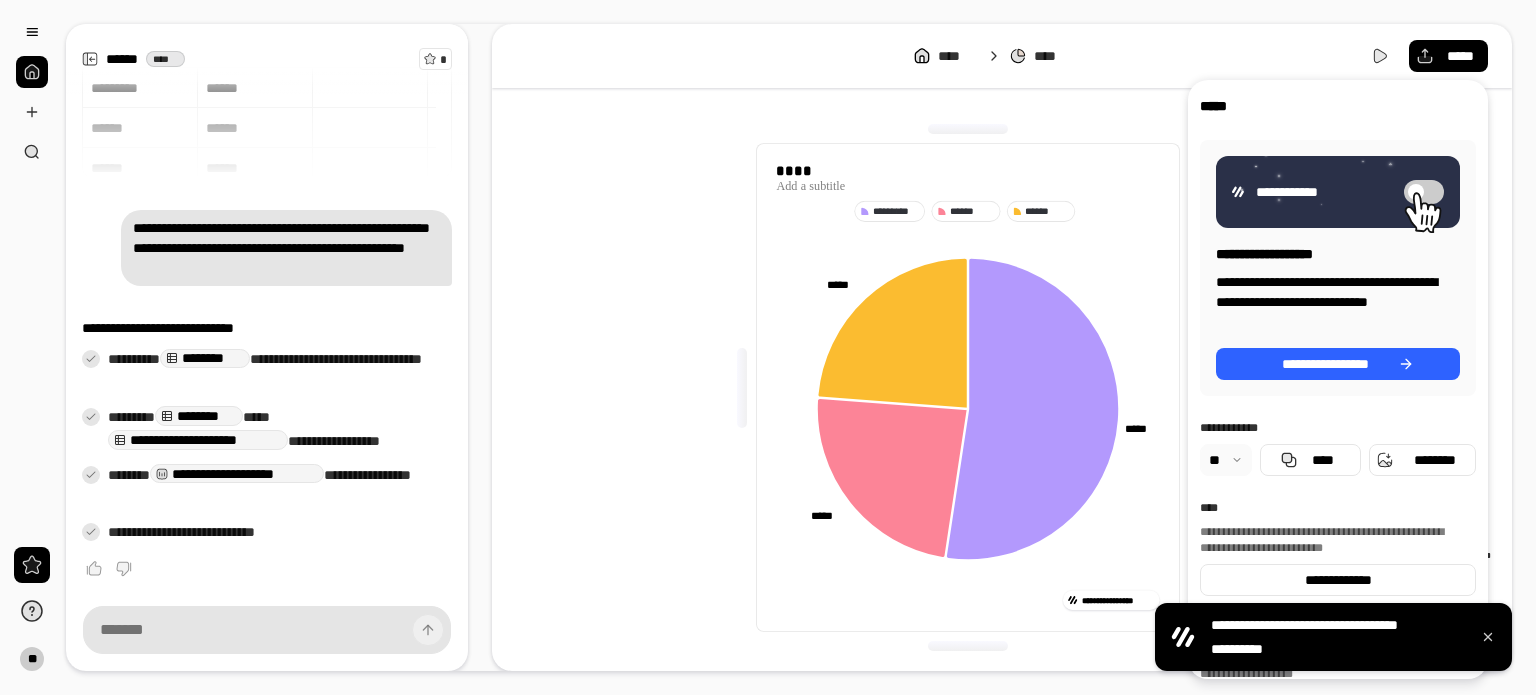 click on "**** **** *****" at bounding box center (1002, 56) 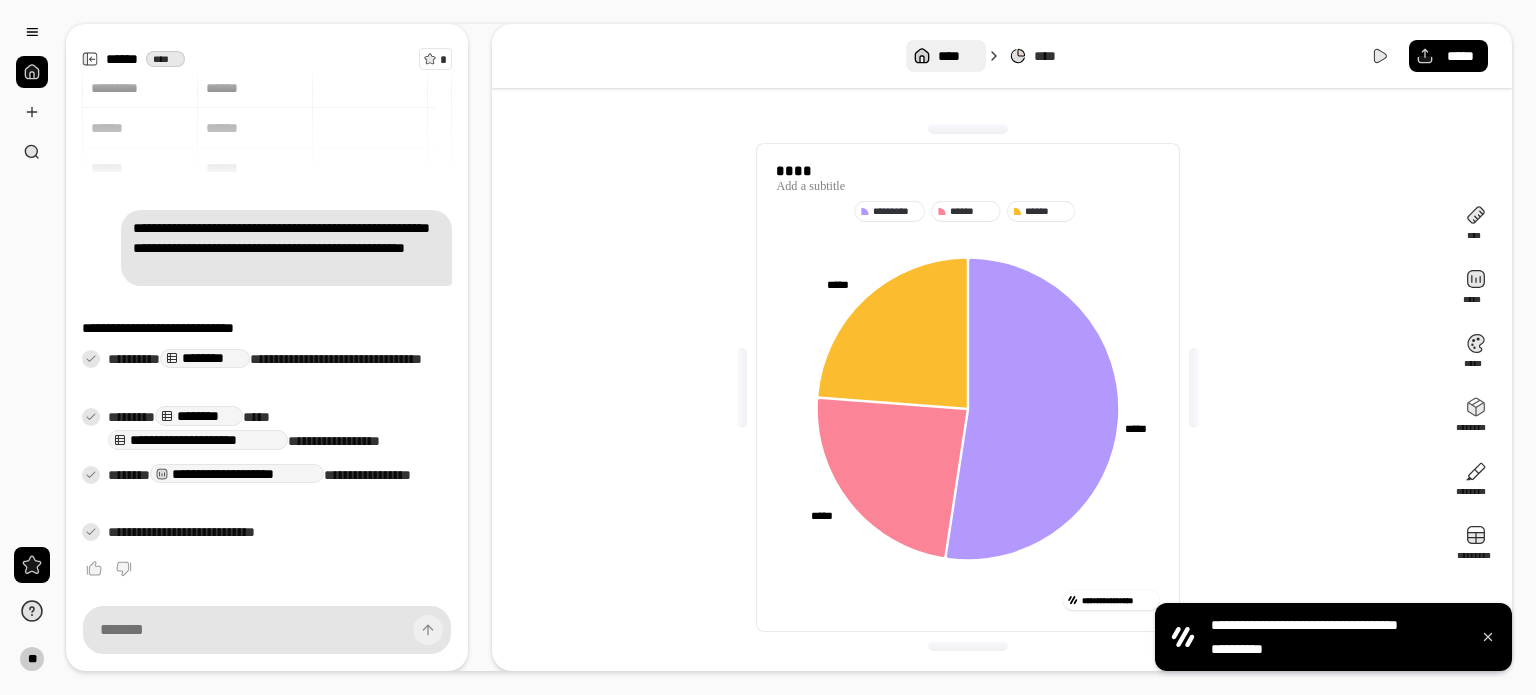 click on "****" at bounding box center (957, 56) 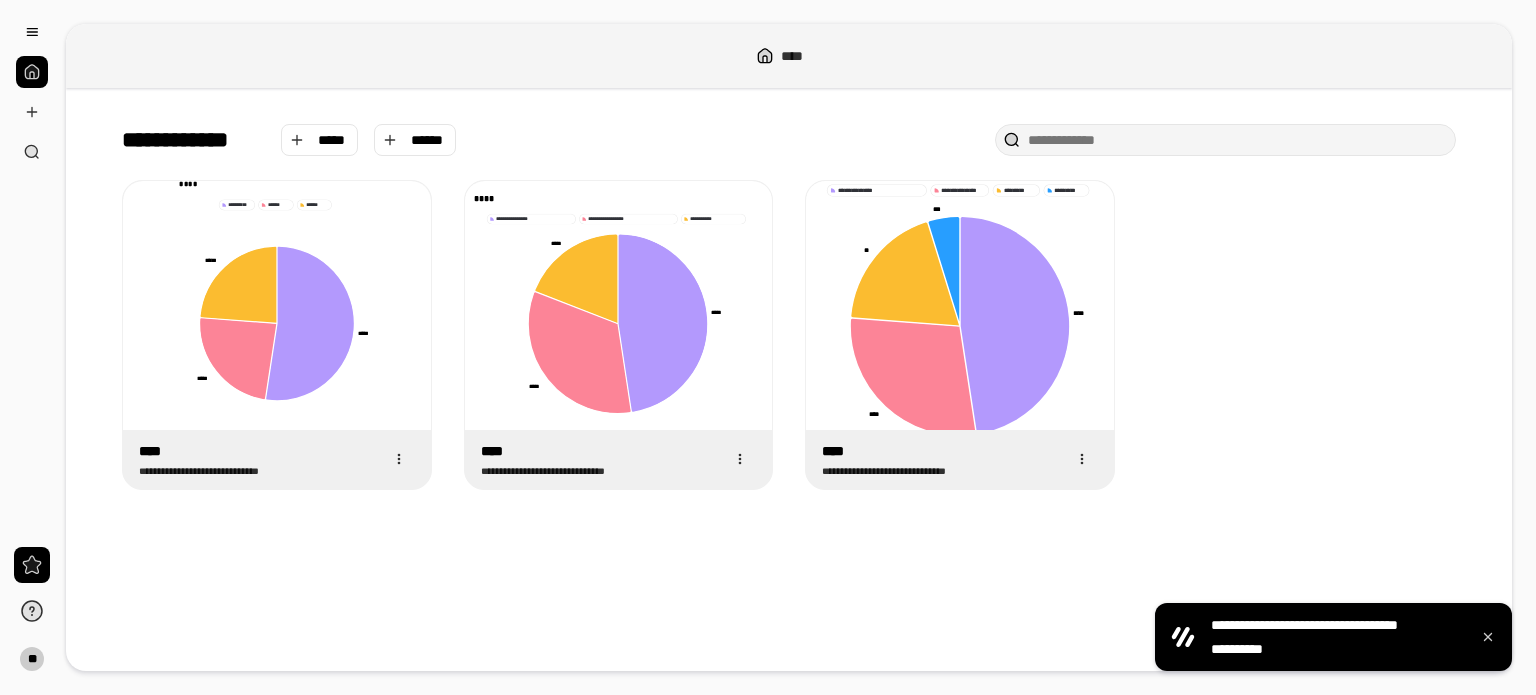 click at bounding box center (1237, 140) 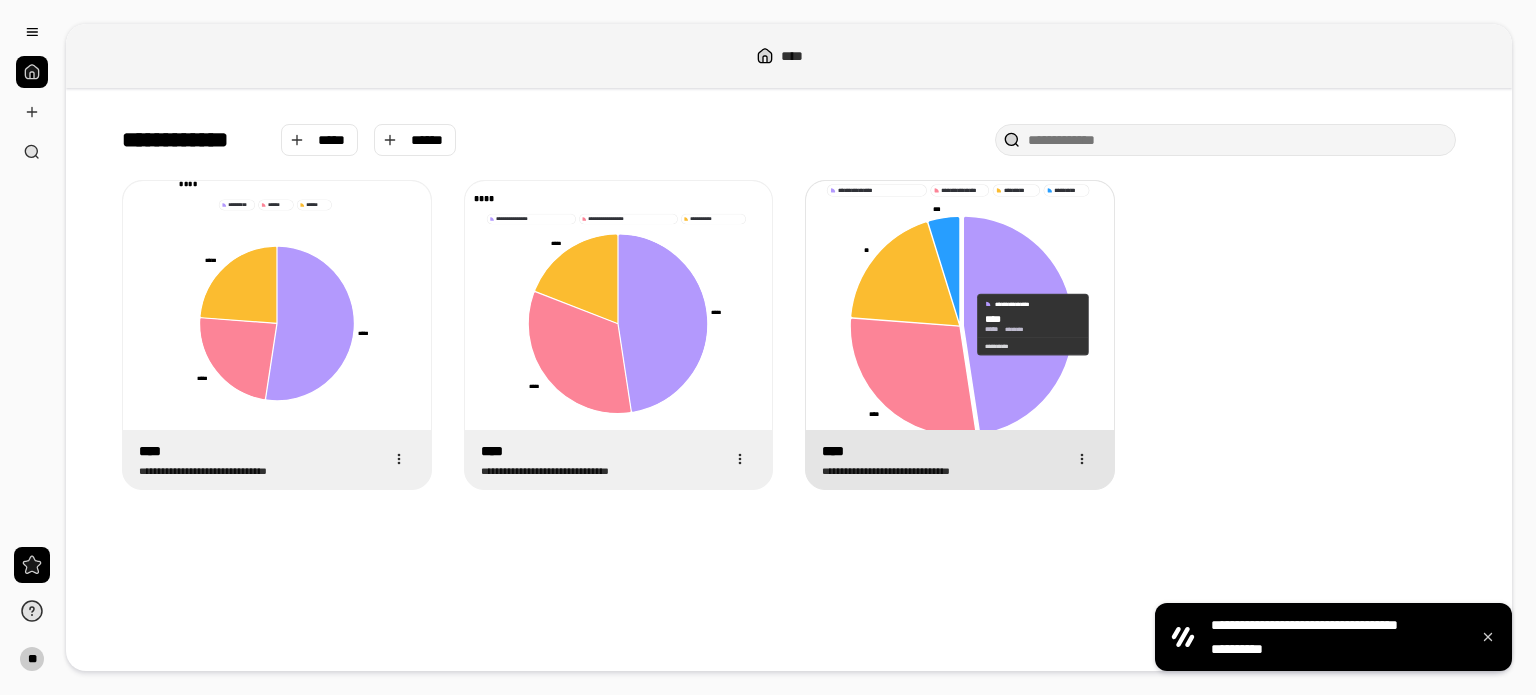 click 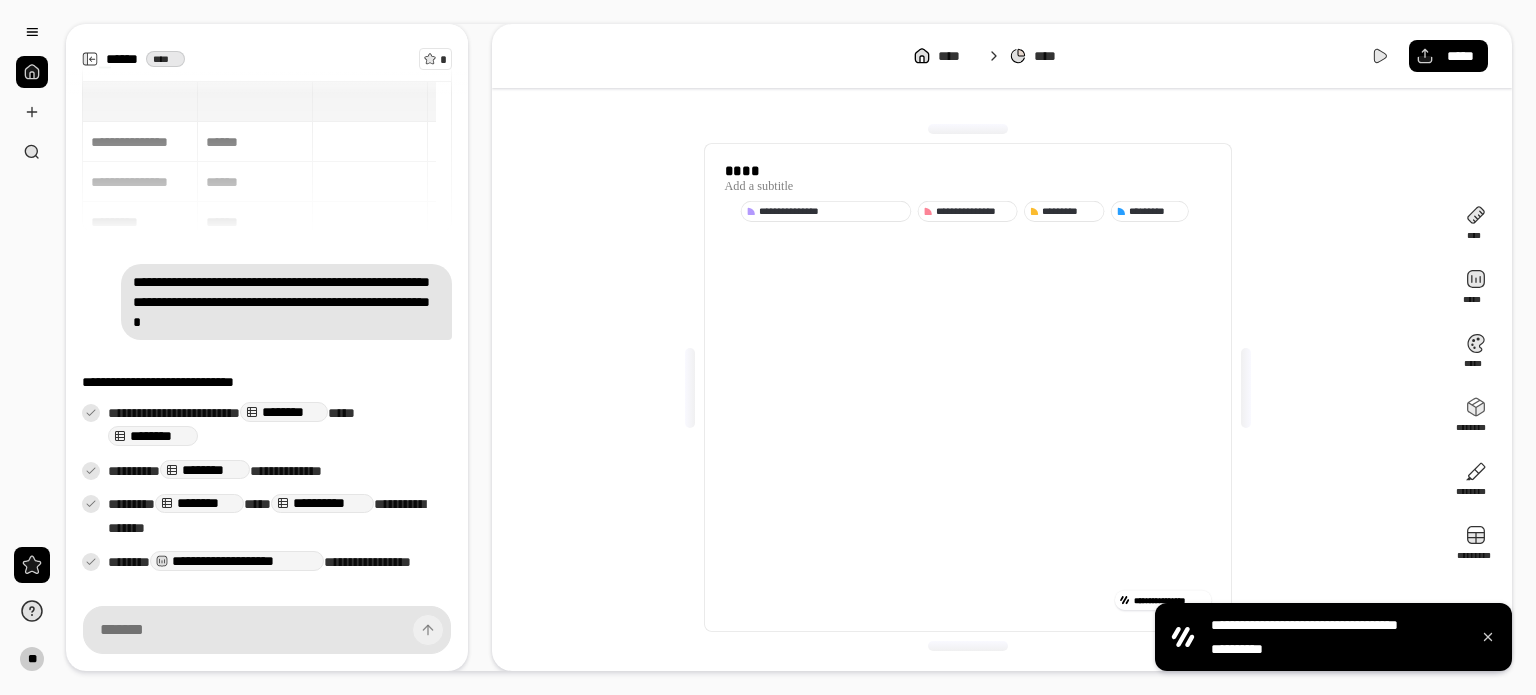 scroll, scrollTop: 87, scrollLeft: 0, axis: vertical 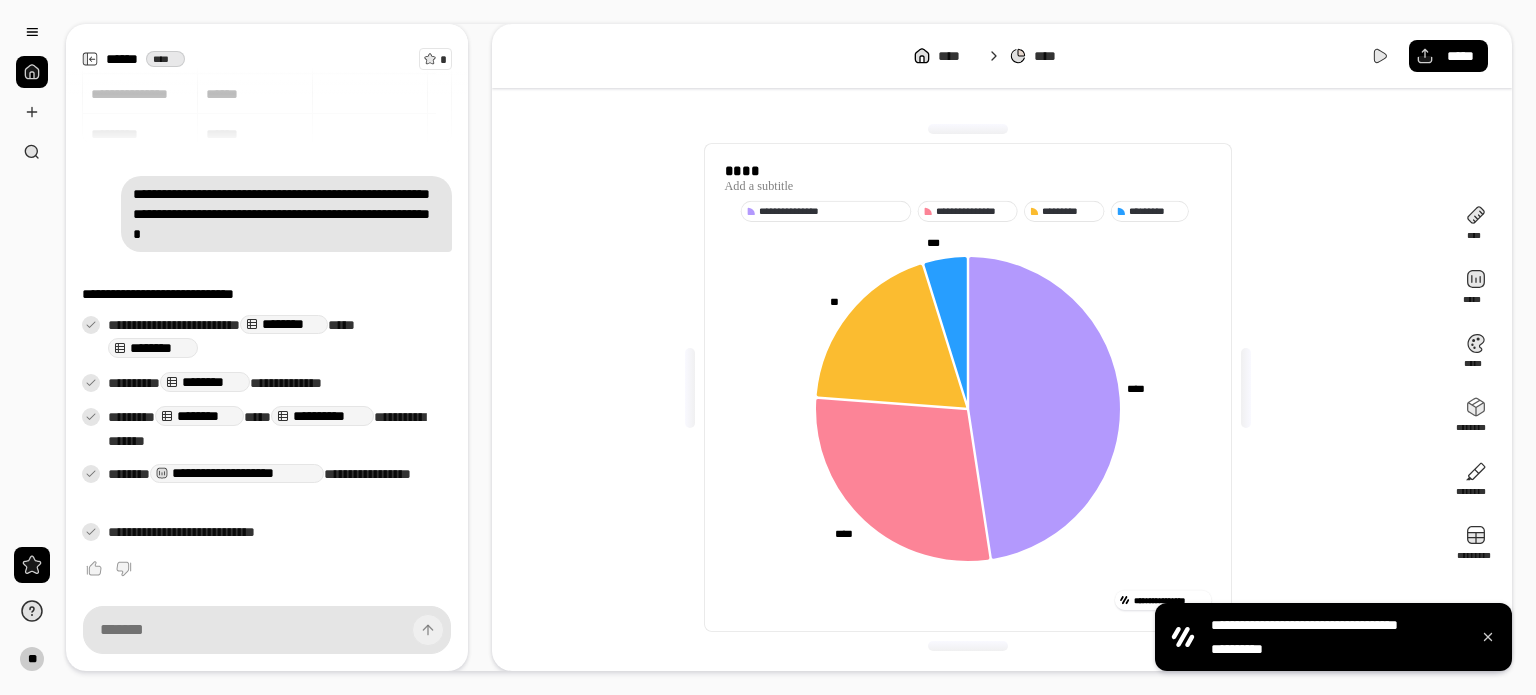 click 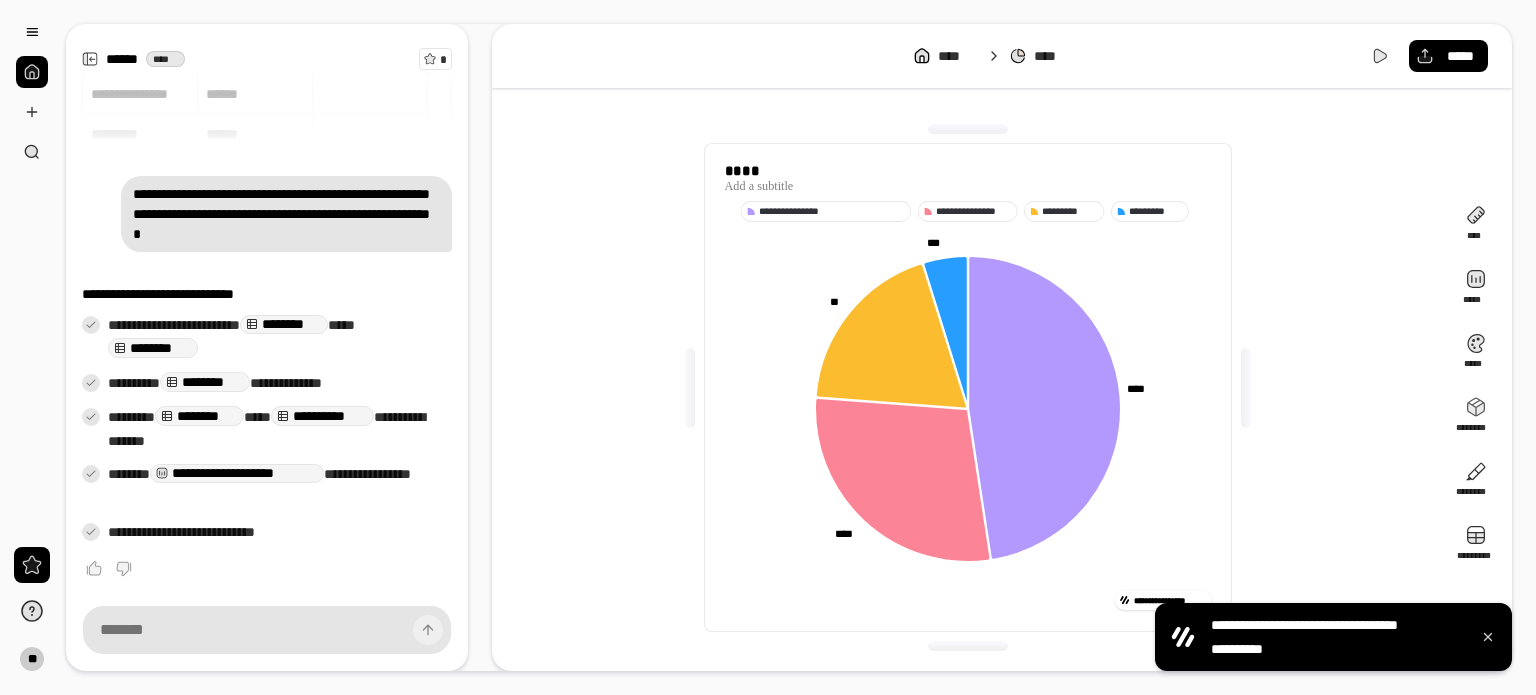 click on "**********" at bounding box center (272, 384) 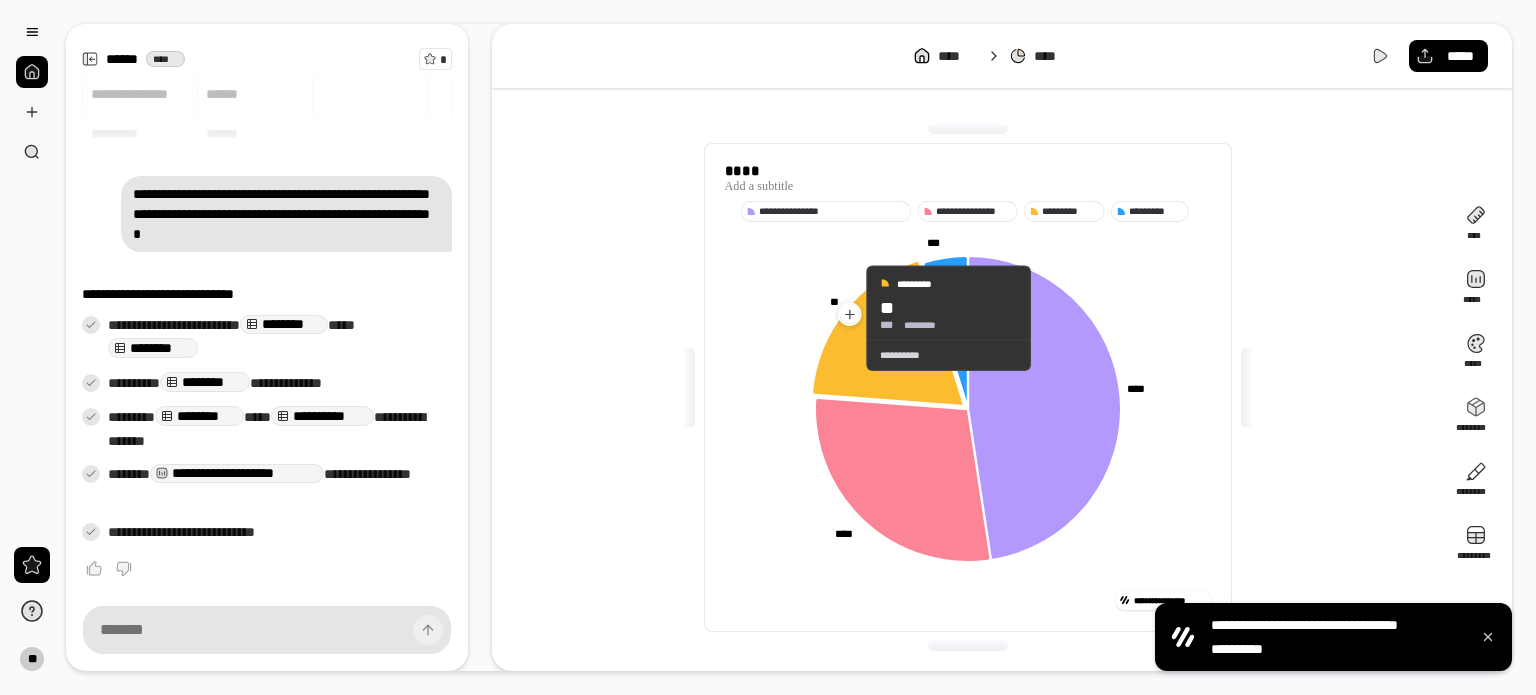 click 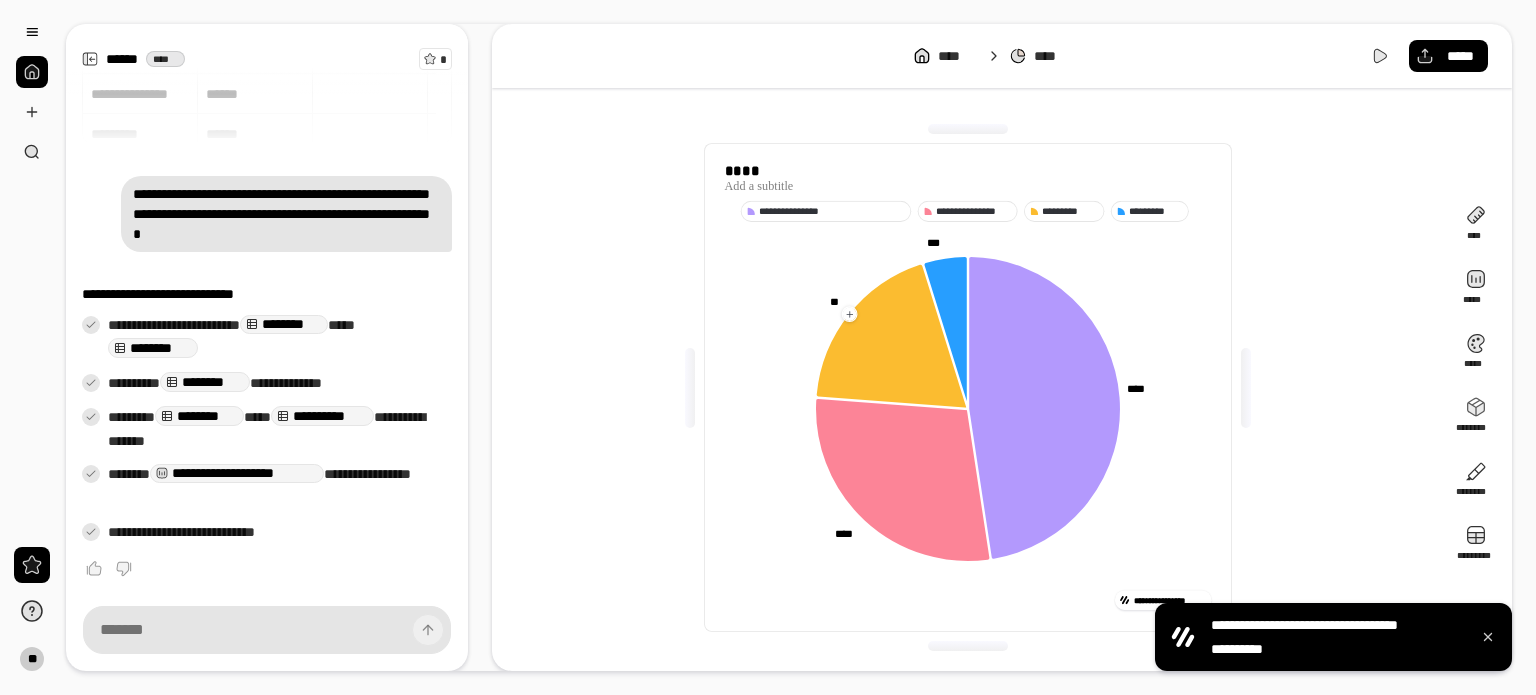 click on "**********" at bounding box center [968, 387] 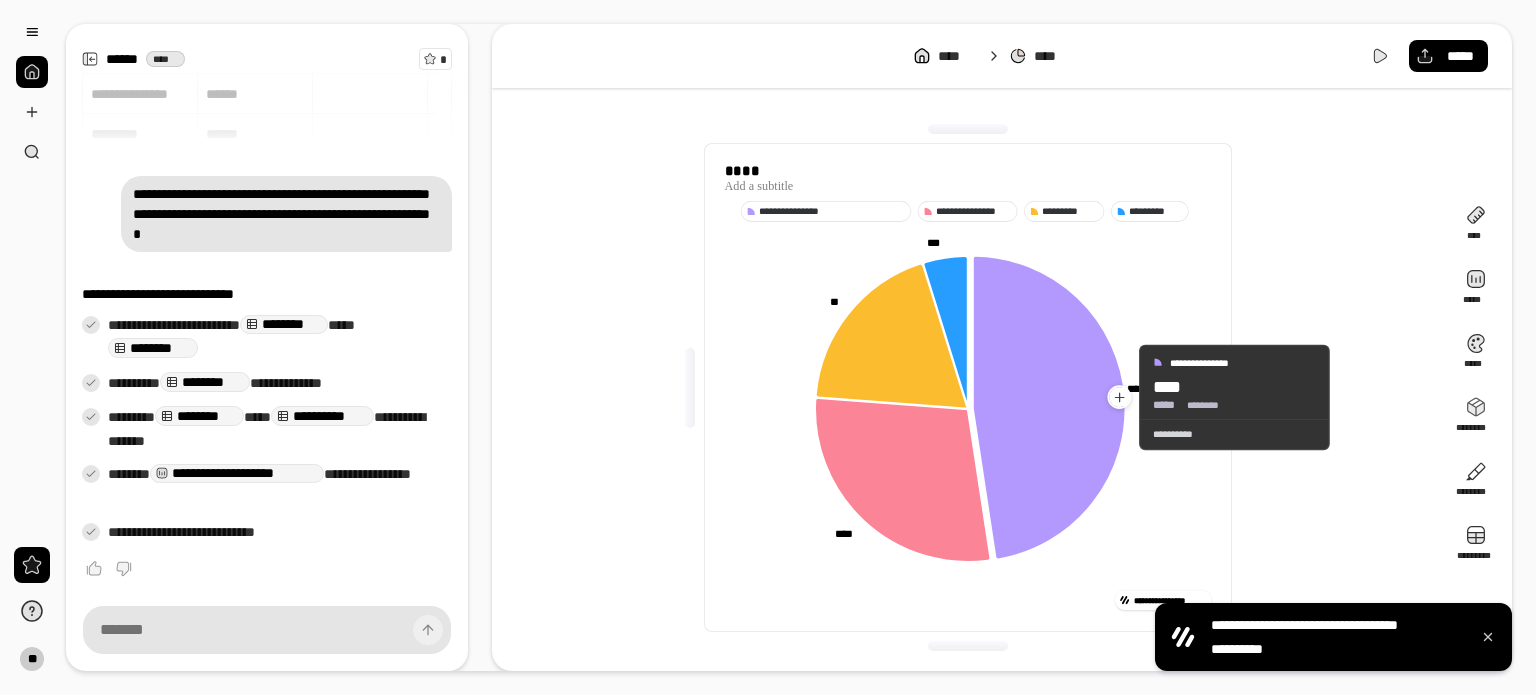 click 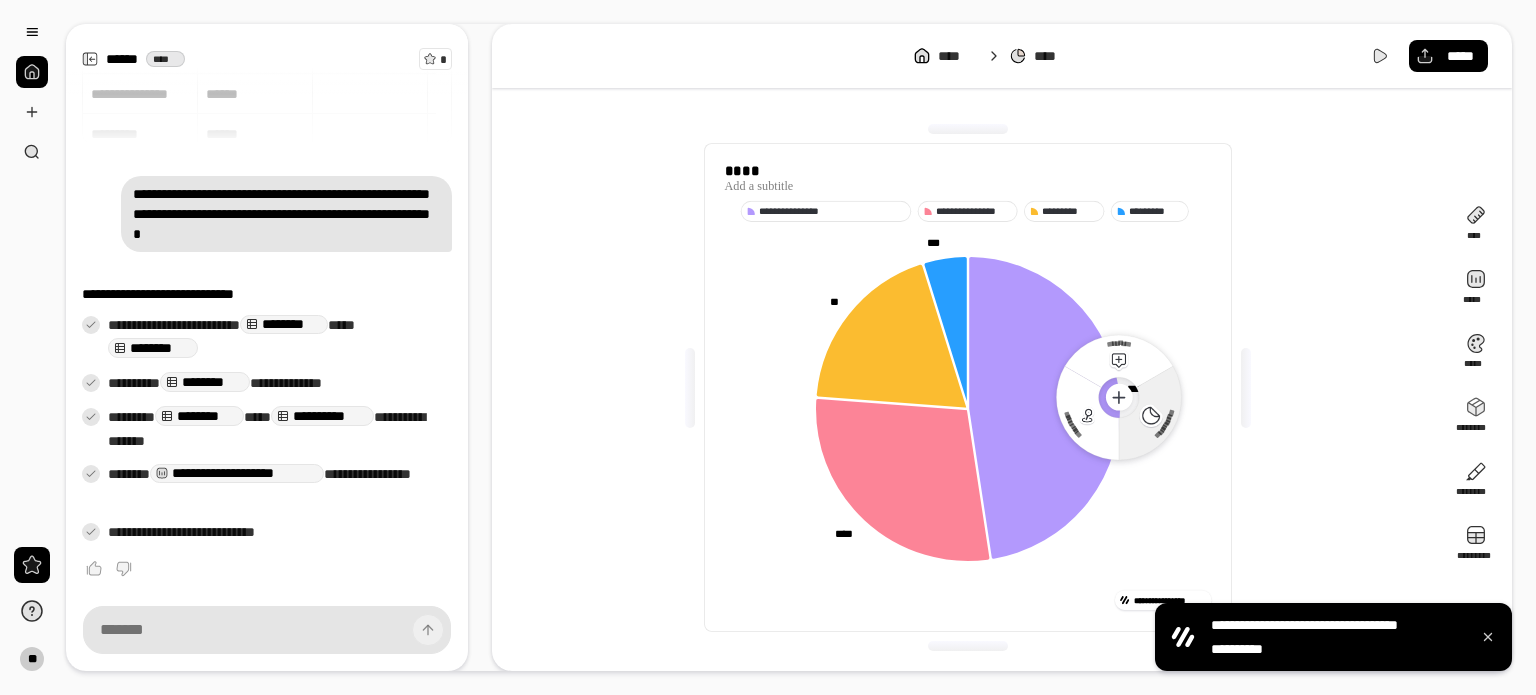 click 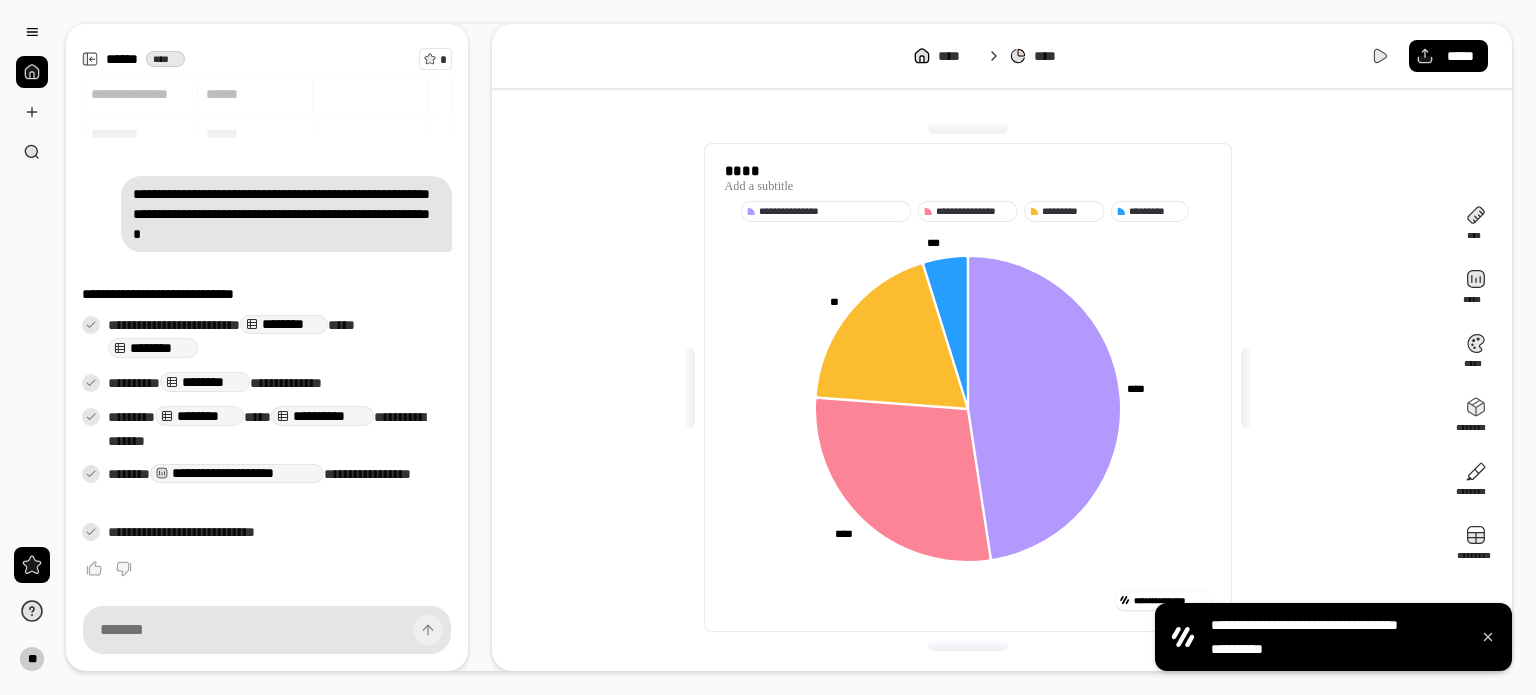 click 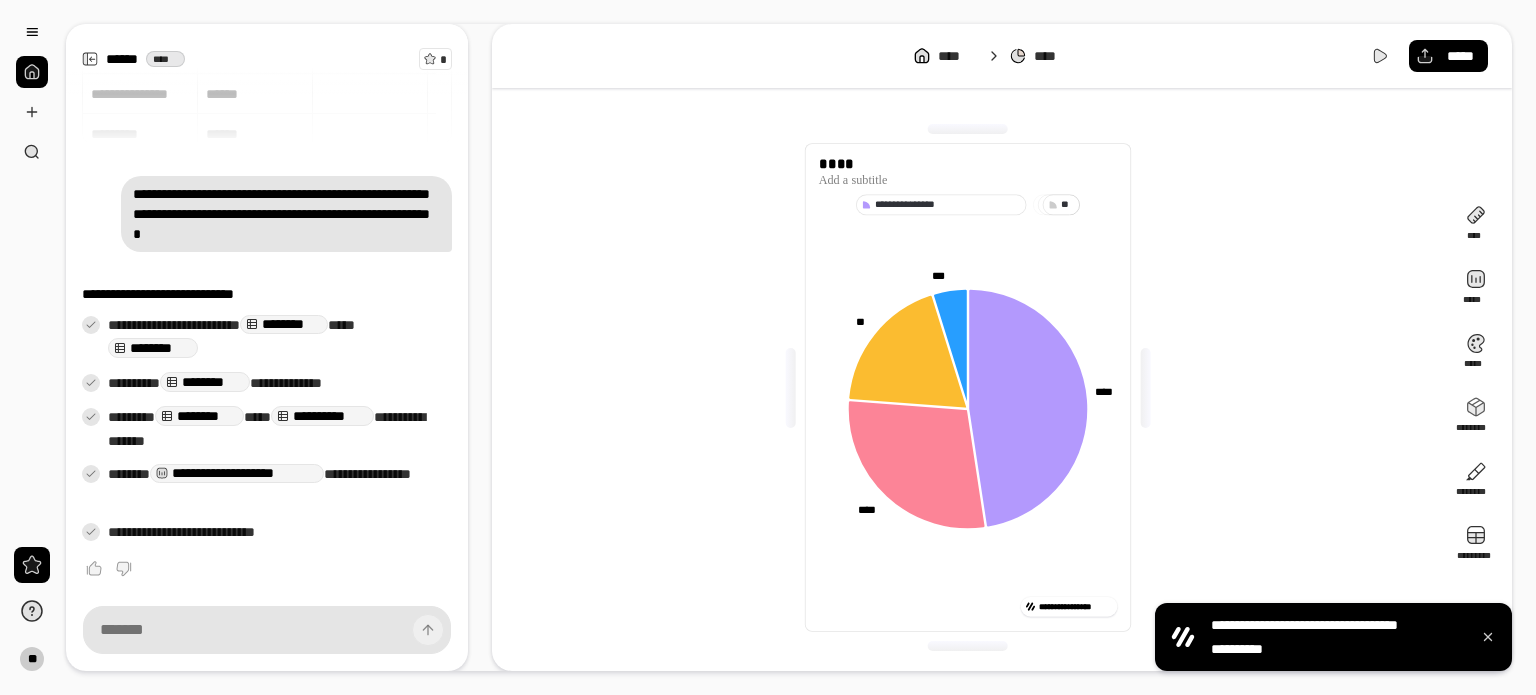 click on "**********" at bounding box center [968, 387] 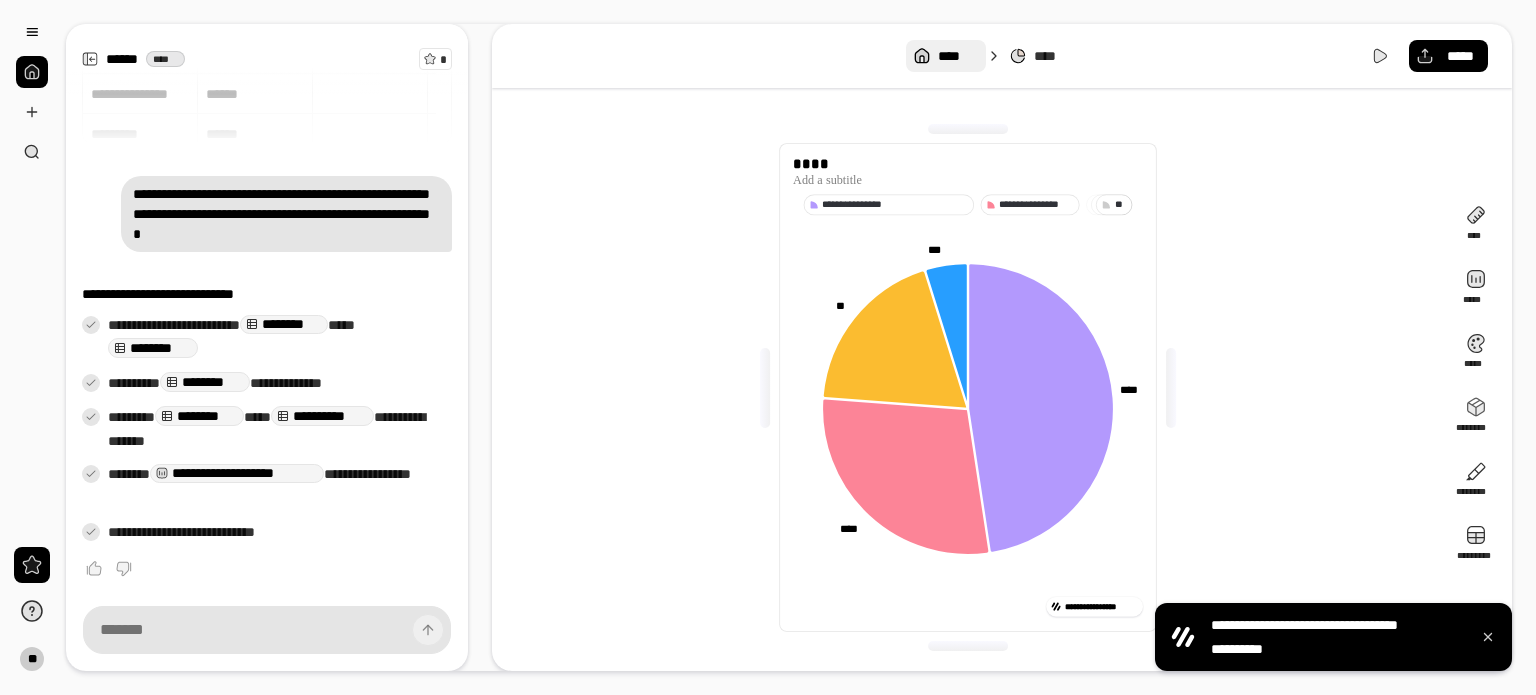 click on "****" at bounding box center [945, 56] 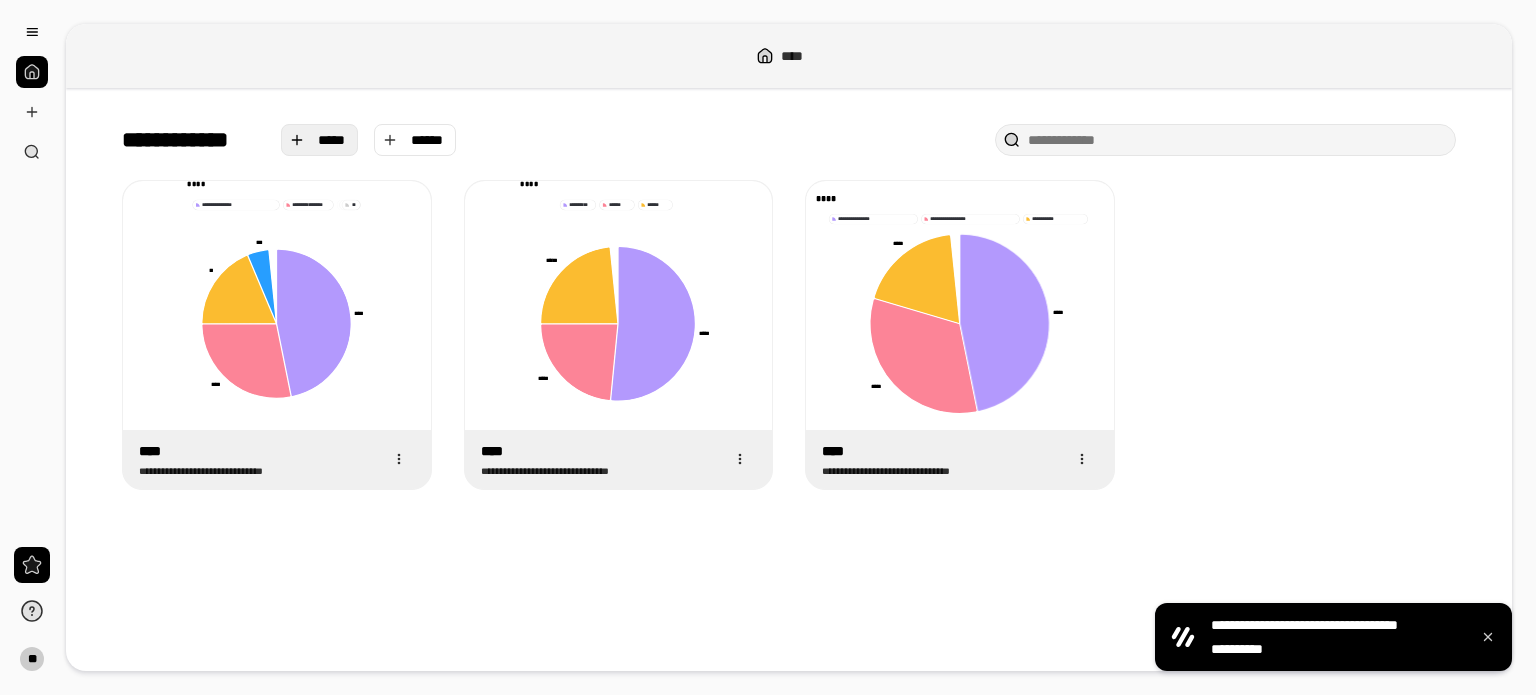 click on "*****" at bounding box center (320, 140) 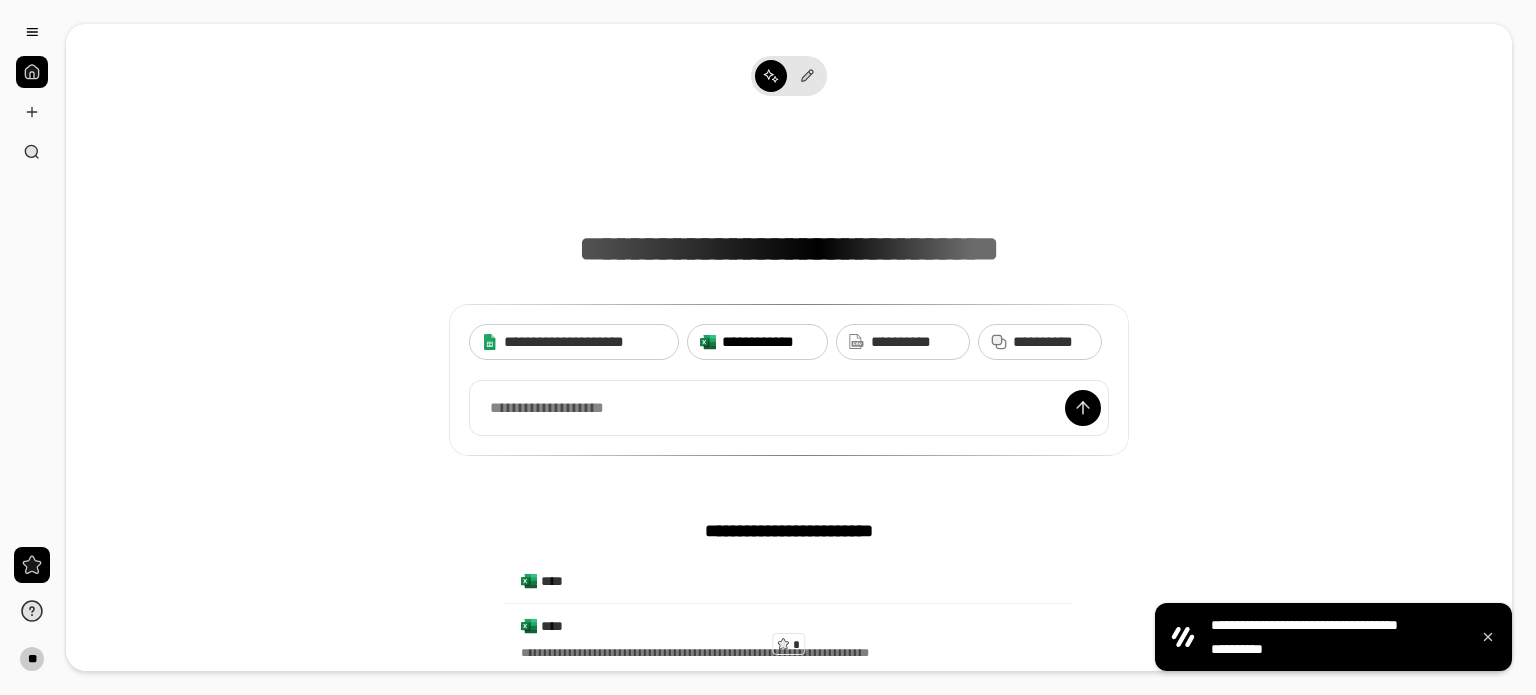 click on "**********" at bounding box center (768, 342) 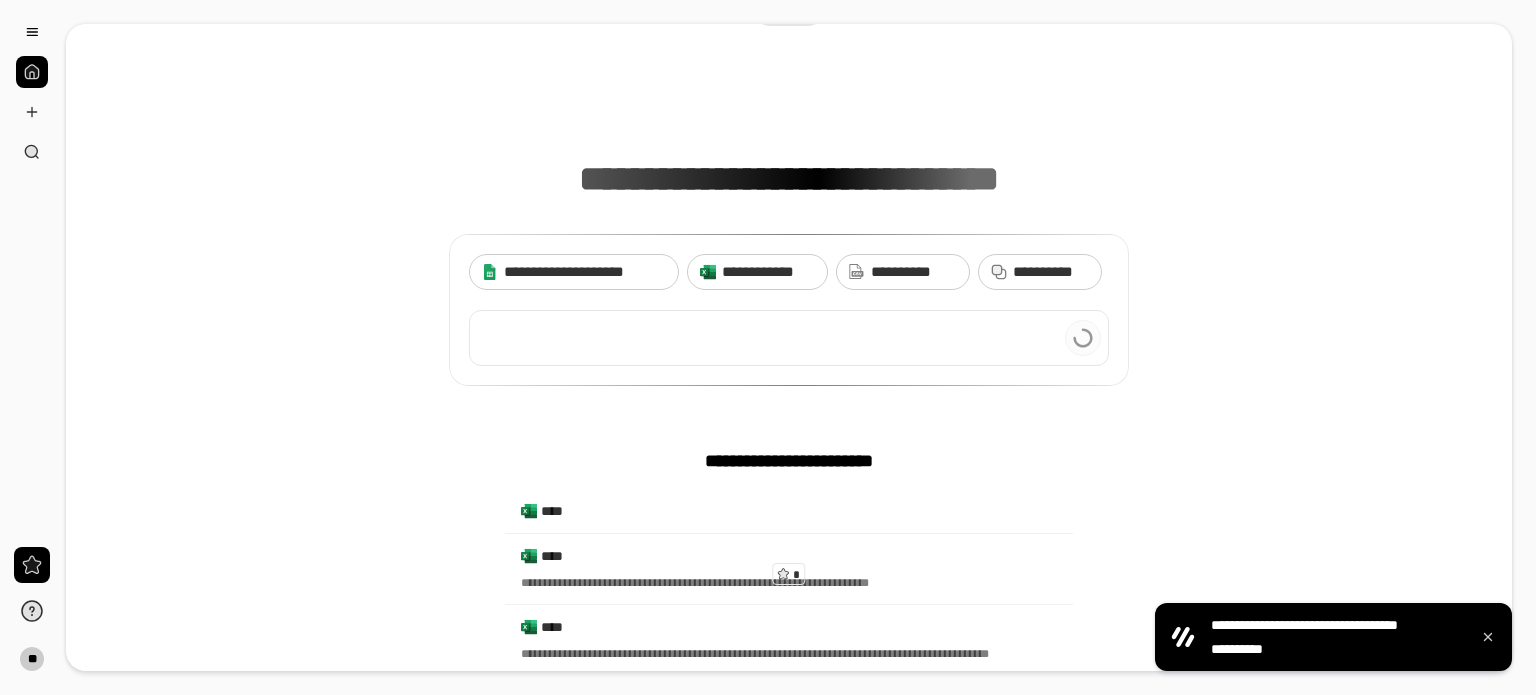 scroll, scrollTop: 200, scrollLeft: 0, axis: vertical 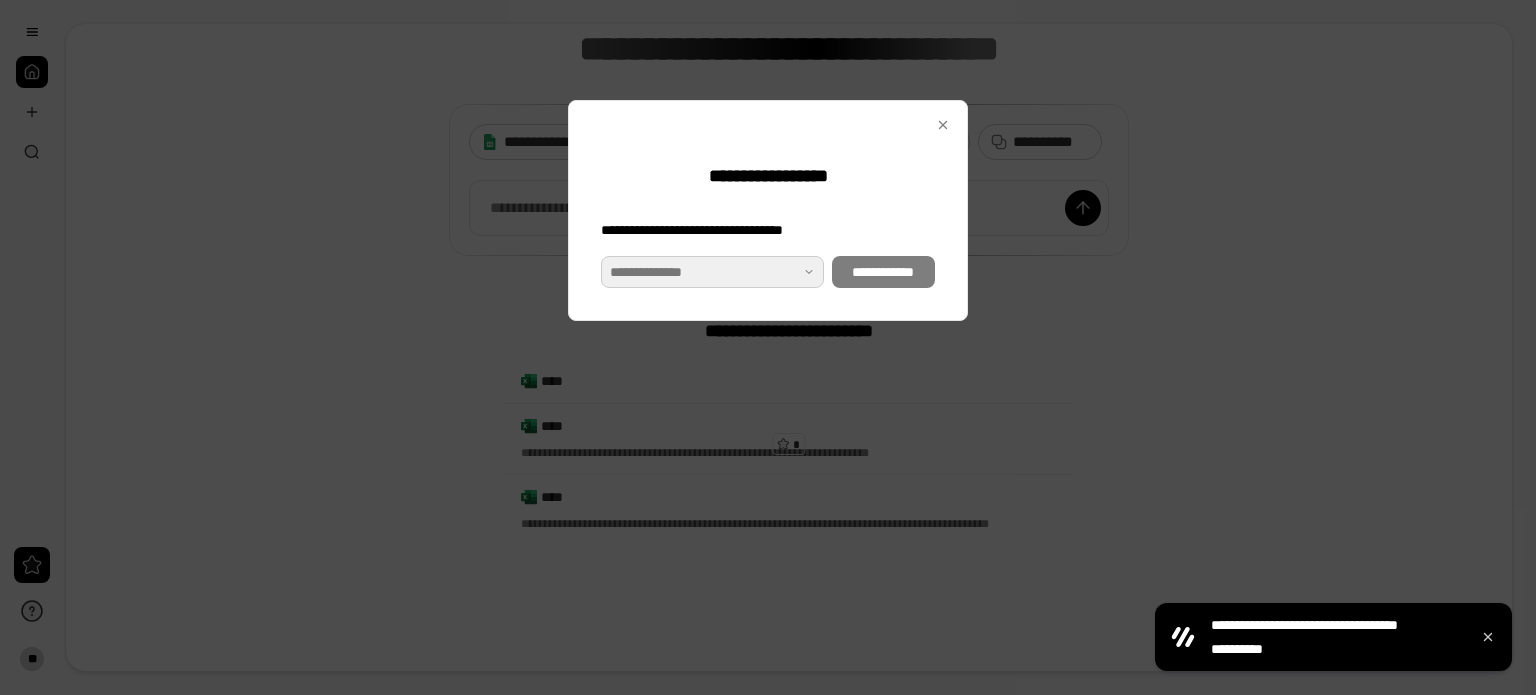 click at bounding box center [712, 272] 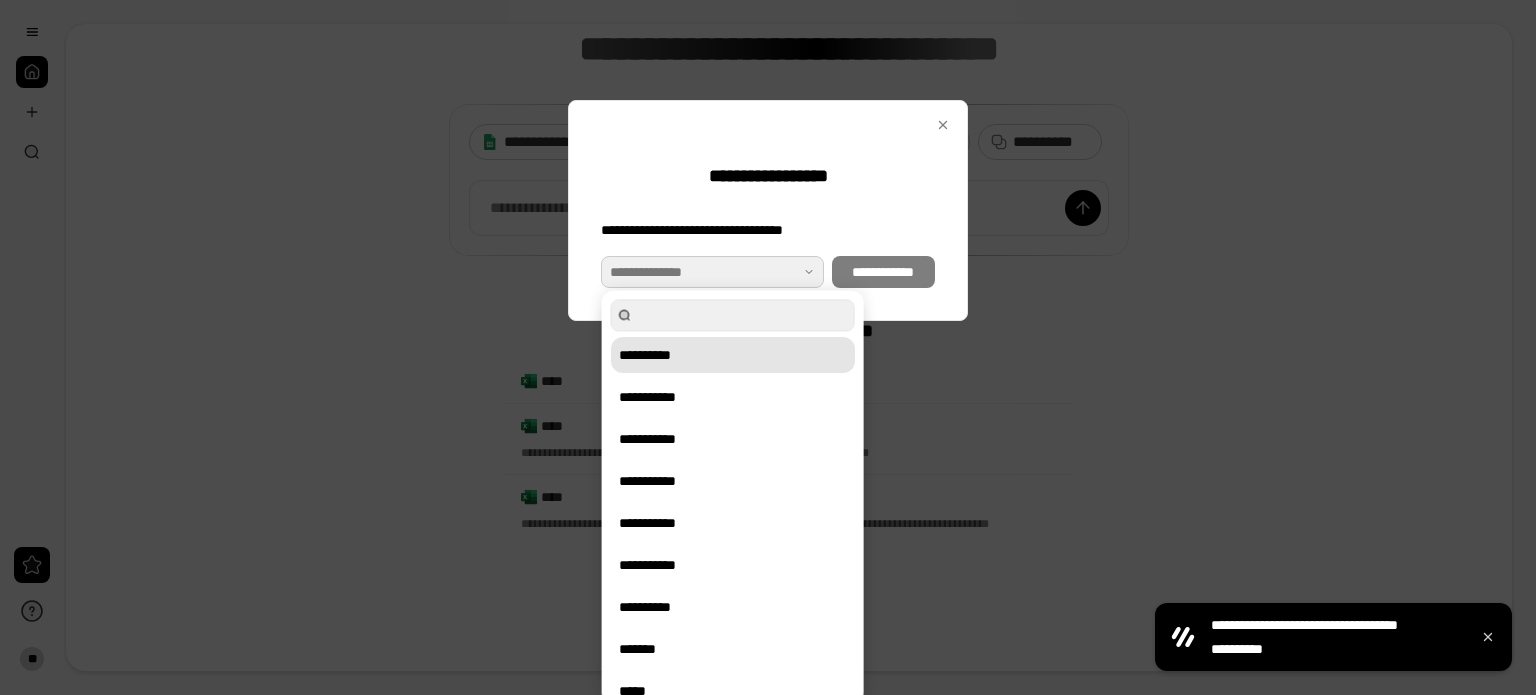 click on "**********" at bounding box center (733, 355) 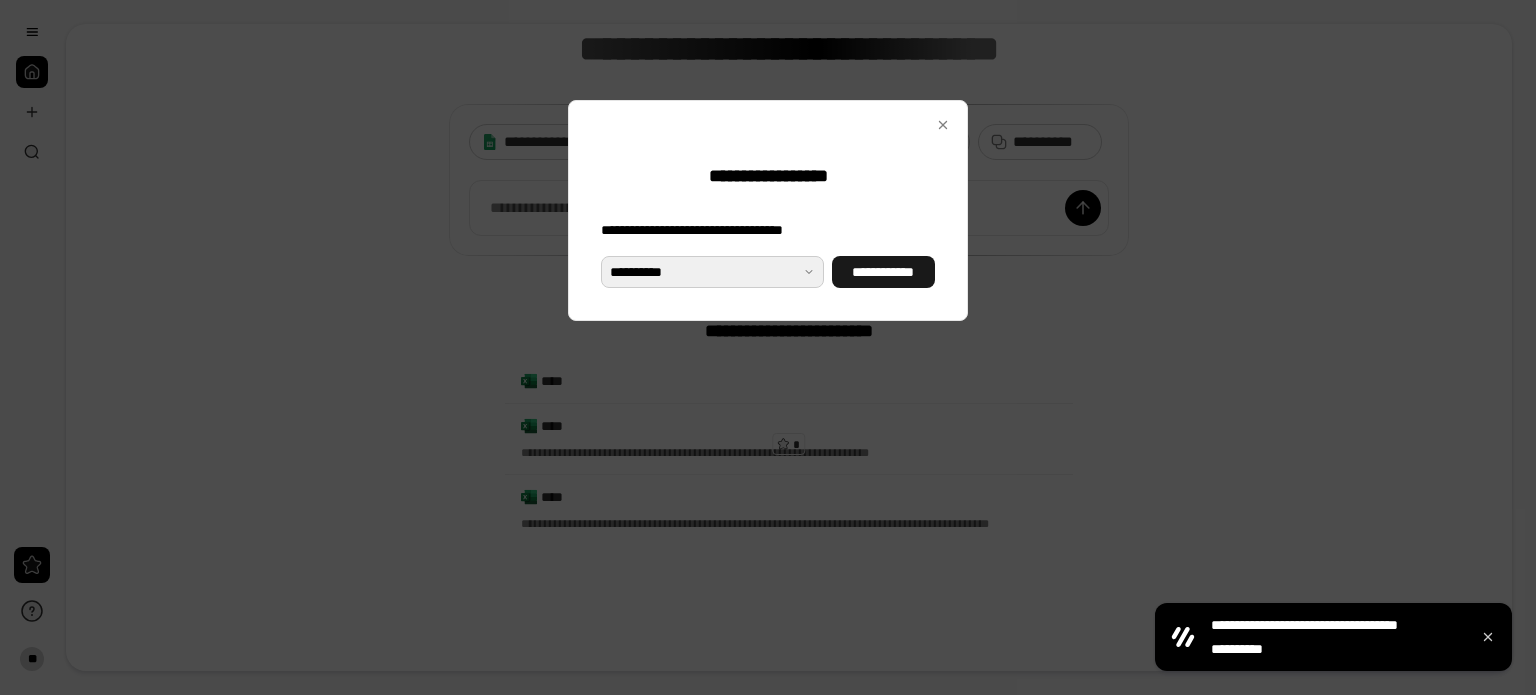 click on "**********" at bounding box center [883, 272] 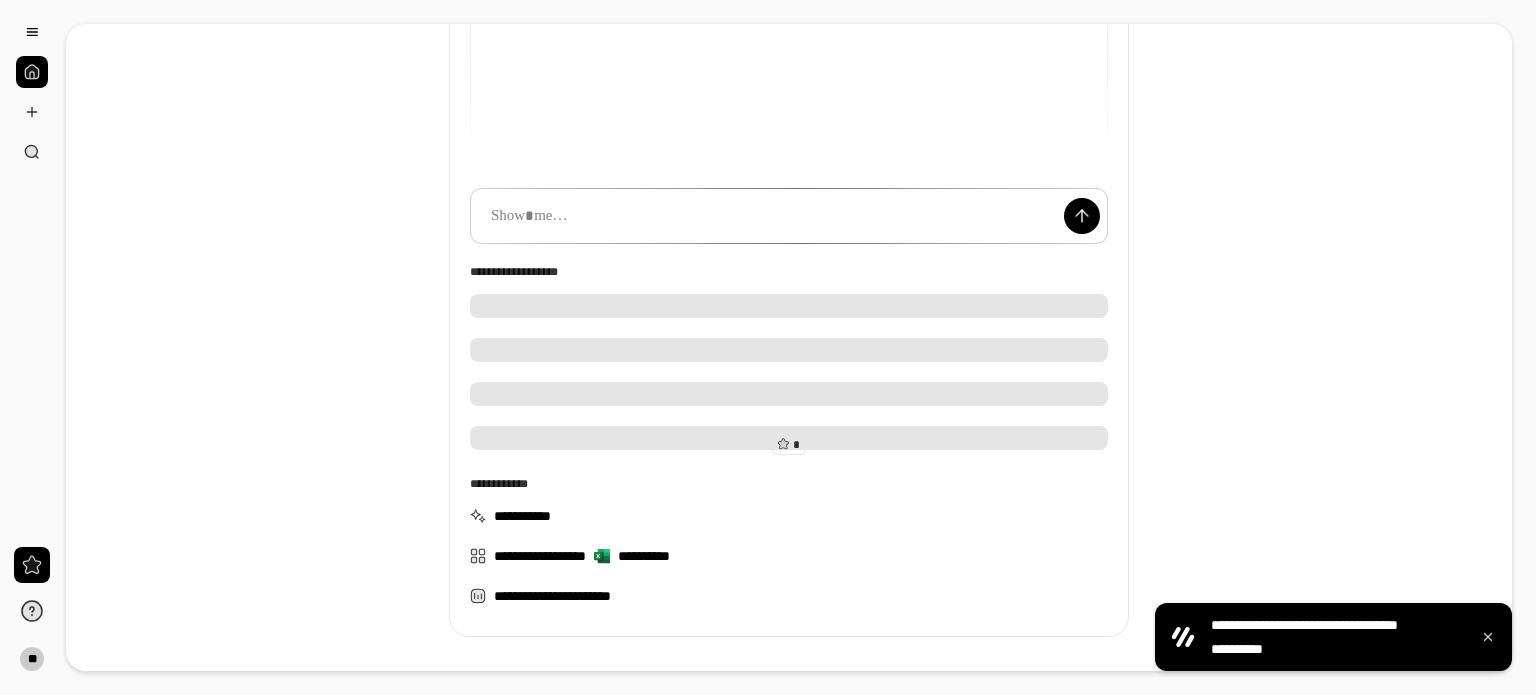 scroll, scrollTop: 51, scrollLeft: 0, axis: vertical 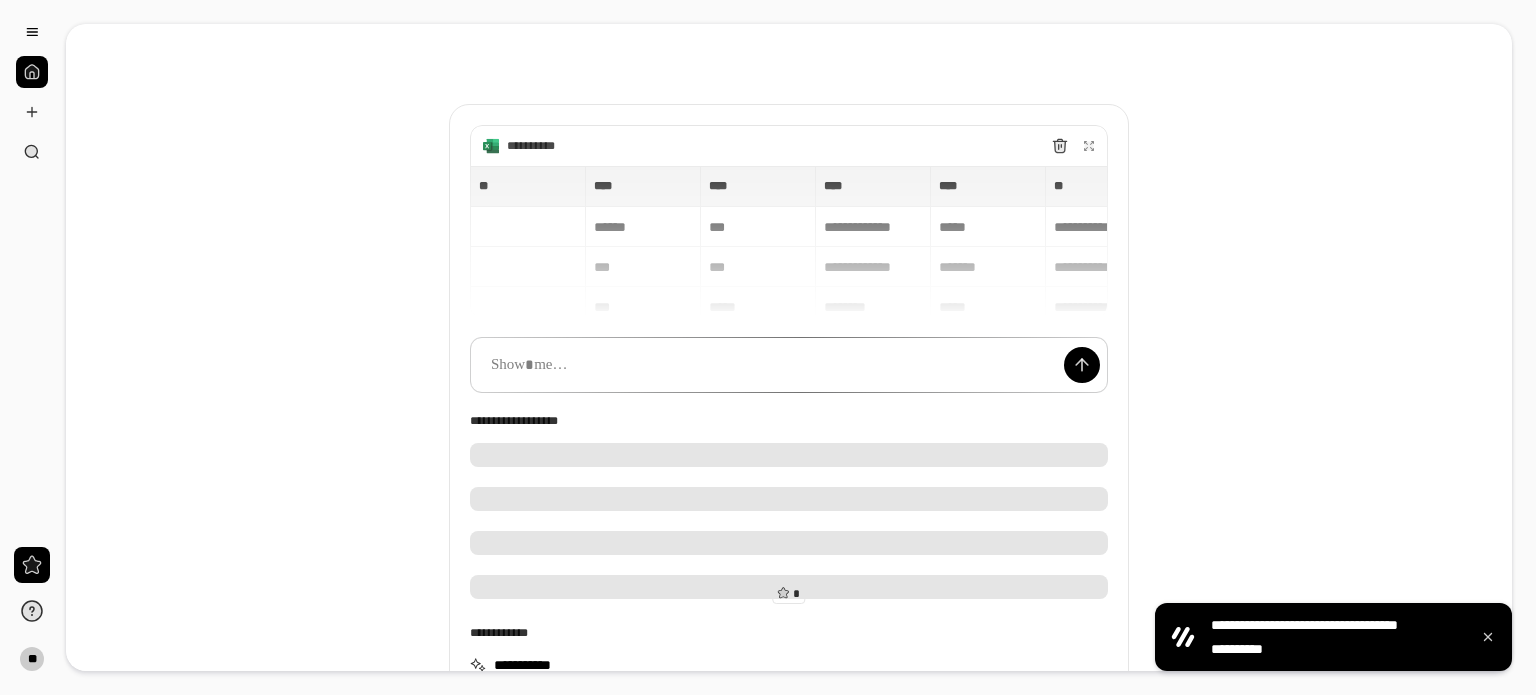 type 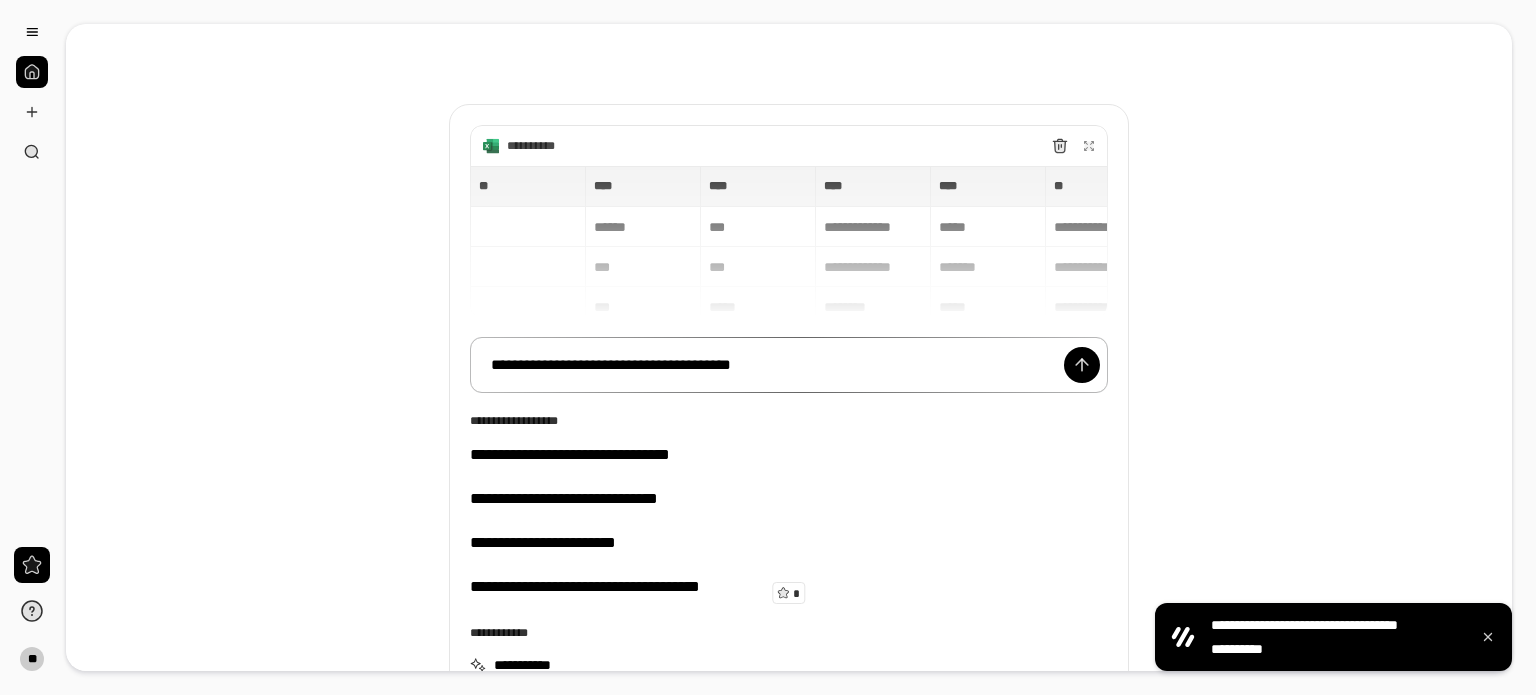 click on "**********" at bounding box center (789, 365) 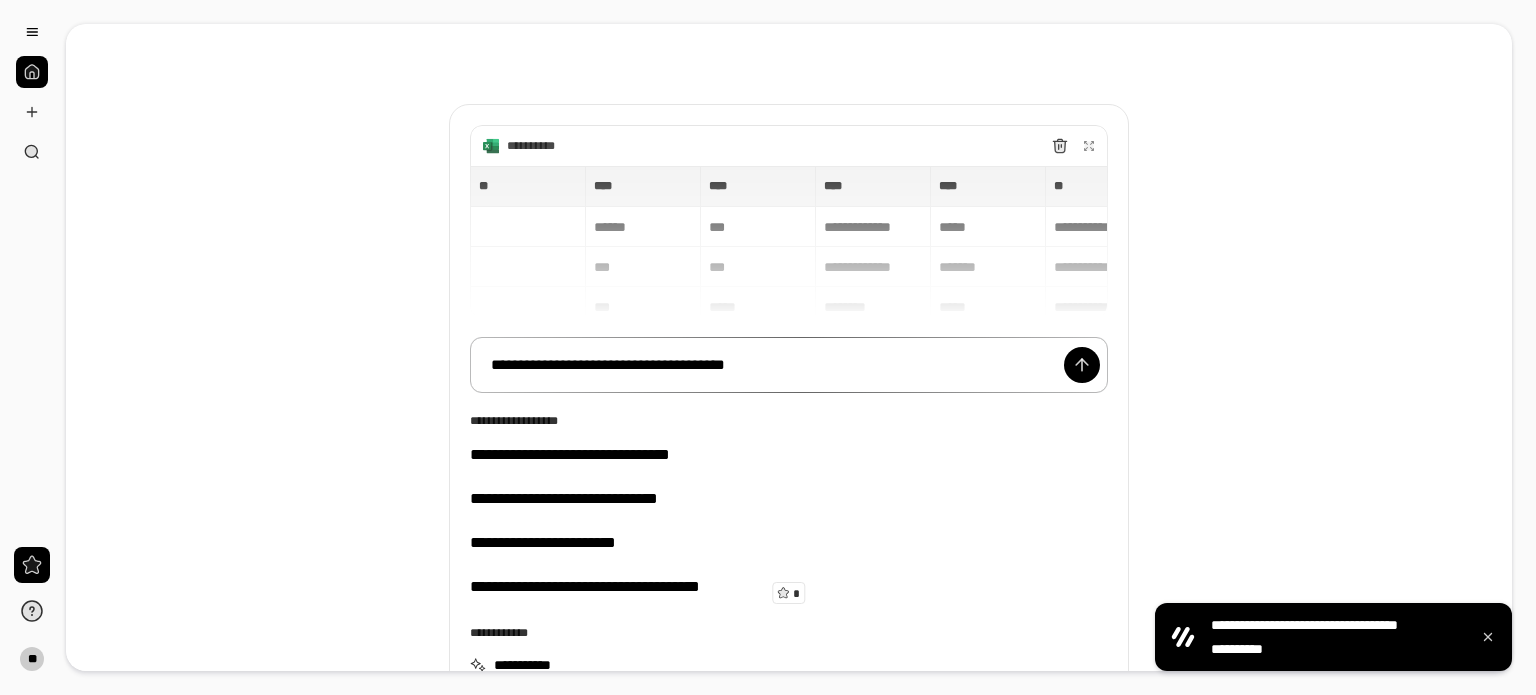 click on "**********" at bounding box center [789, 365] 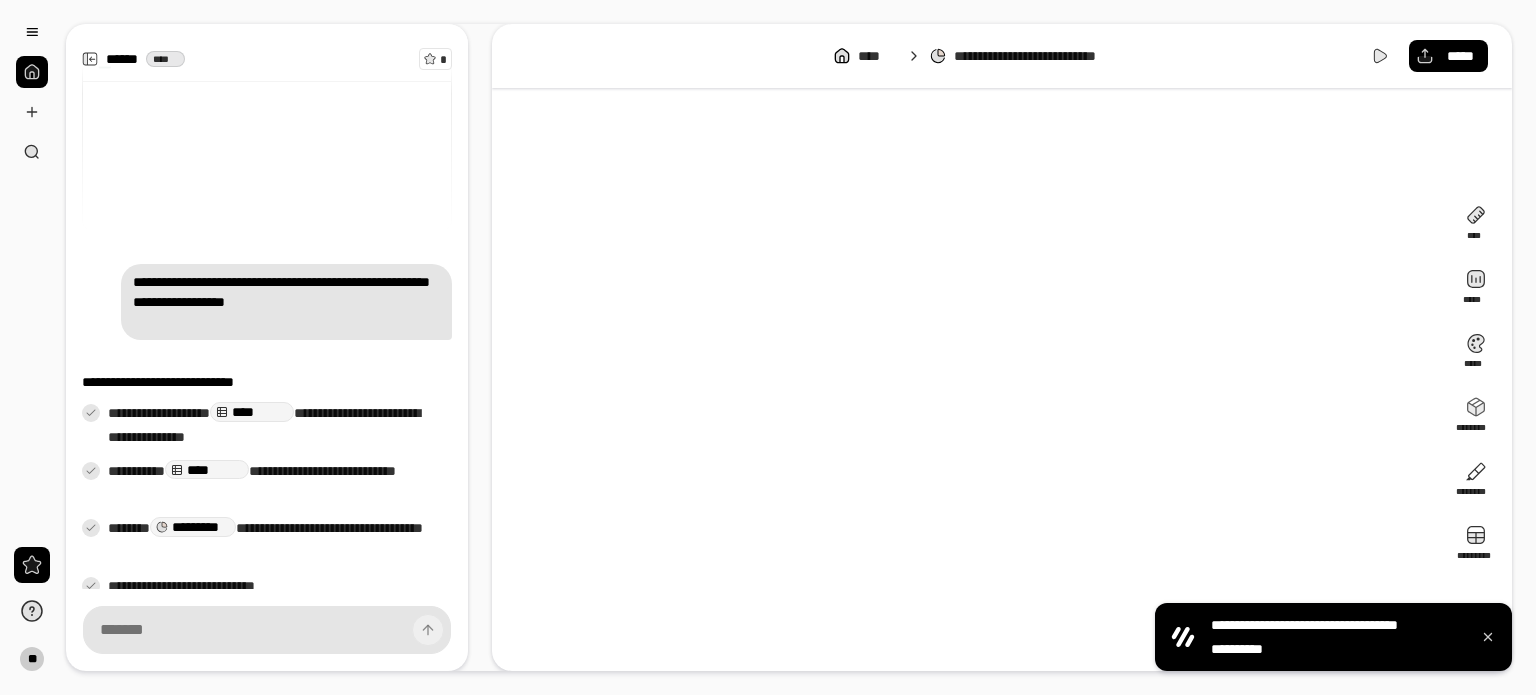 scroll, scrollTop: 53, scrollLeft: 0, axis: vertical 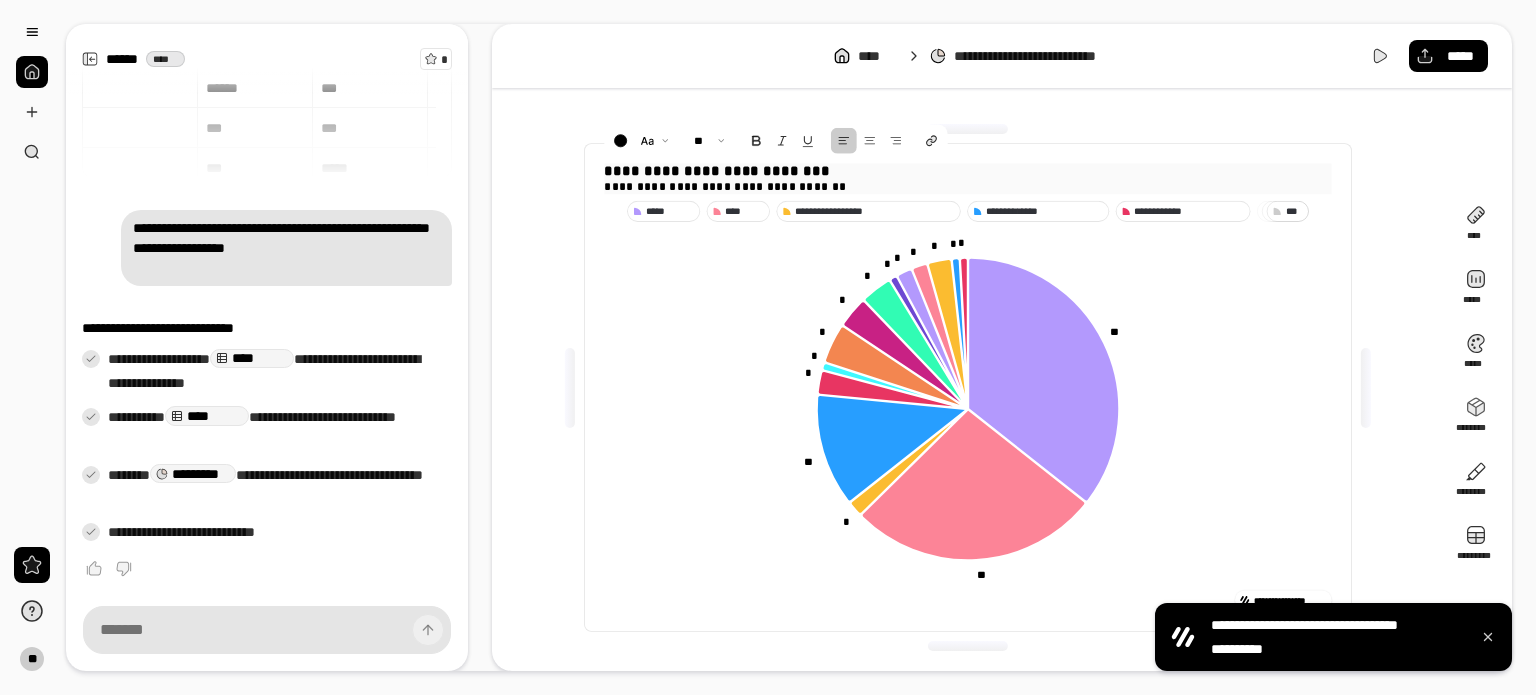 click on "**********" at bounding box center [967, 171] 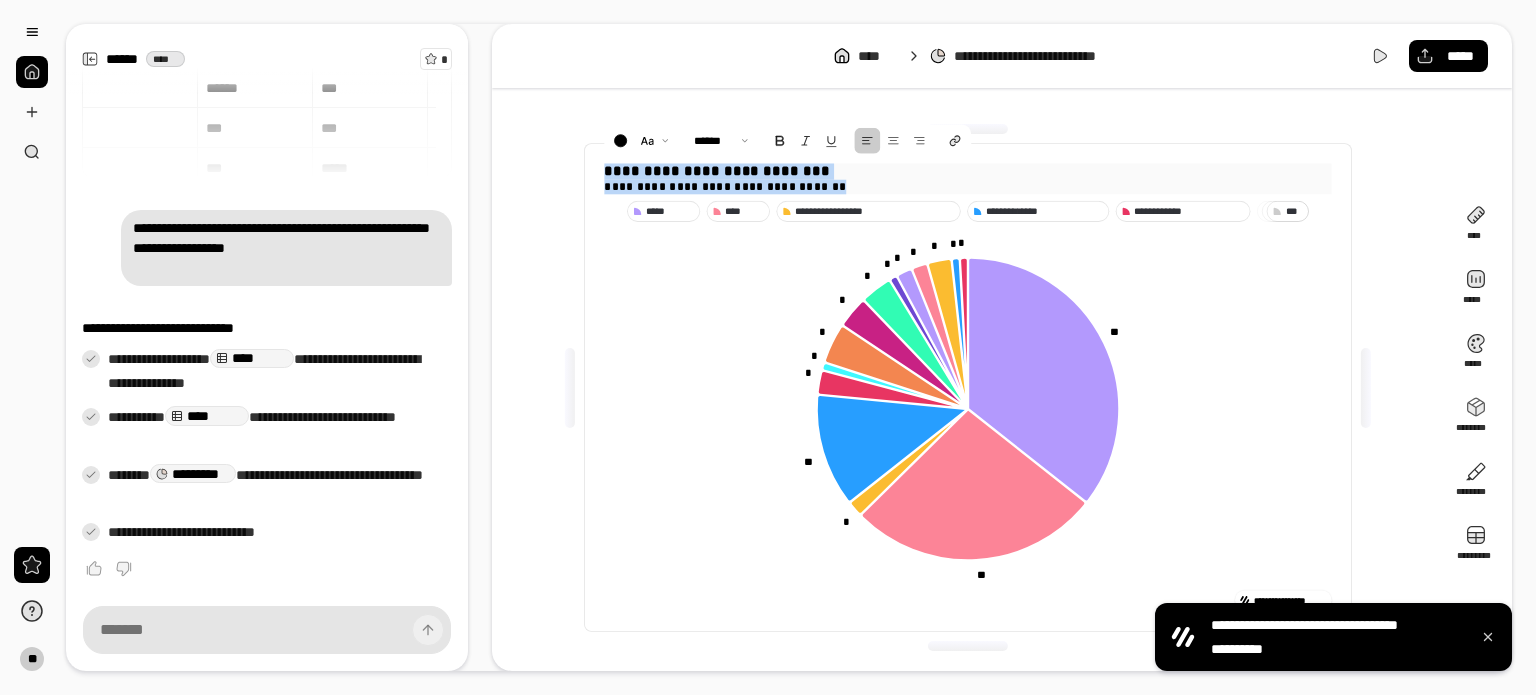 drag, startPoint x: 607, startPoint y: 171, endPoint x: 854, endPoint y: 191, distance: 247.8084 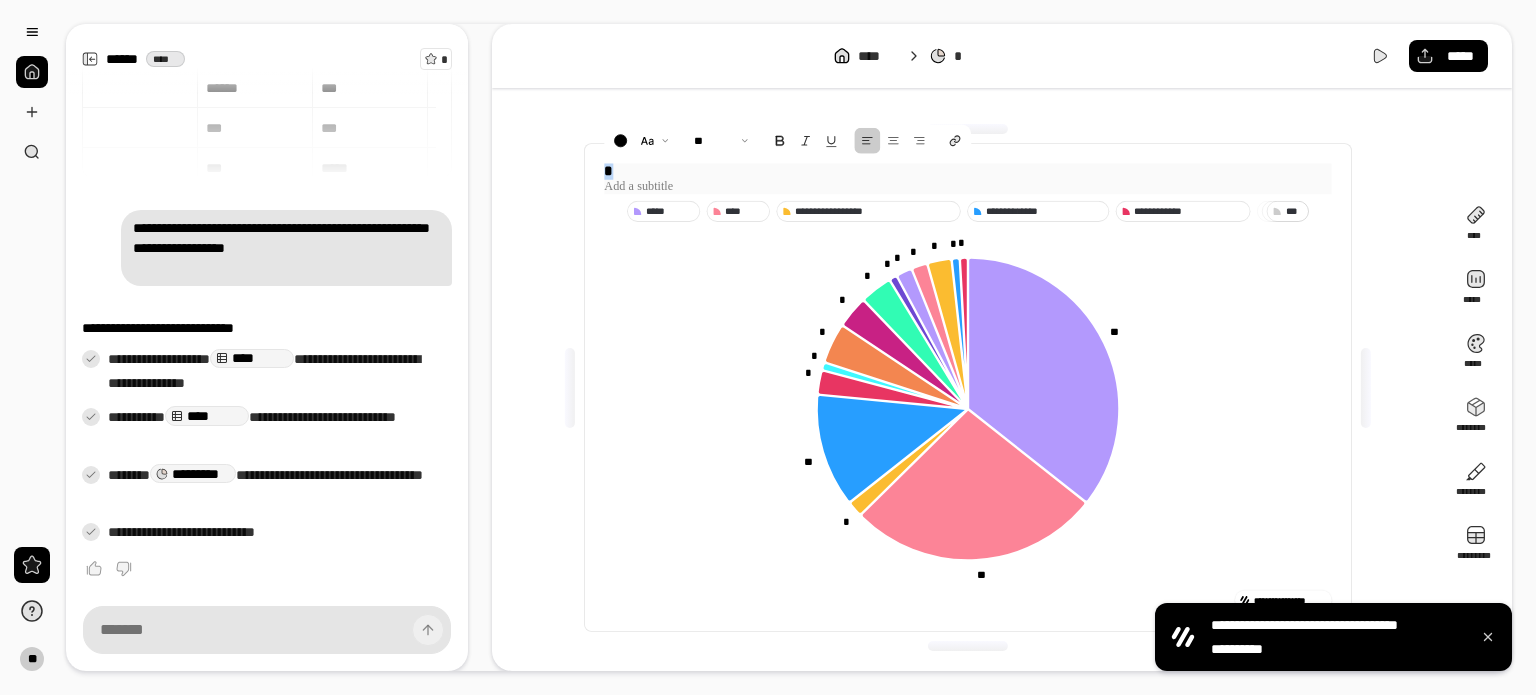 type 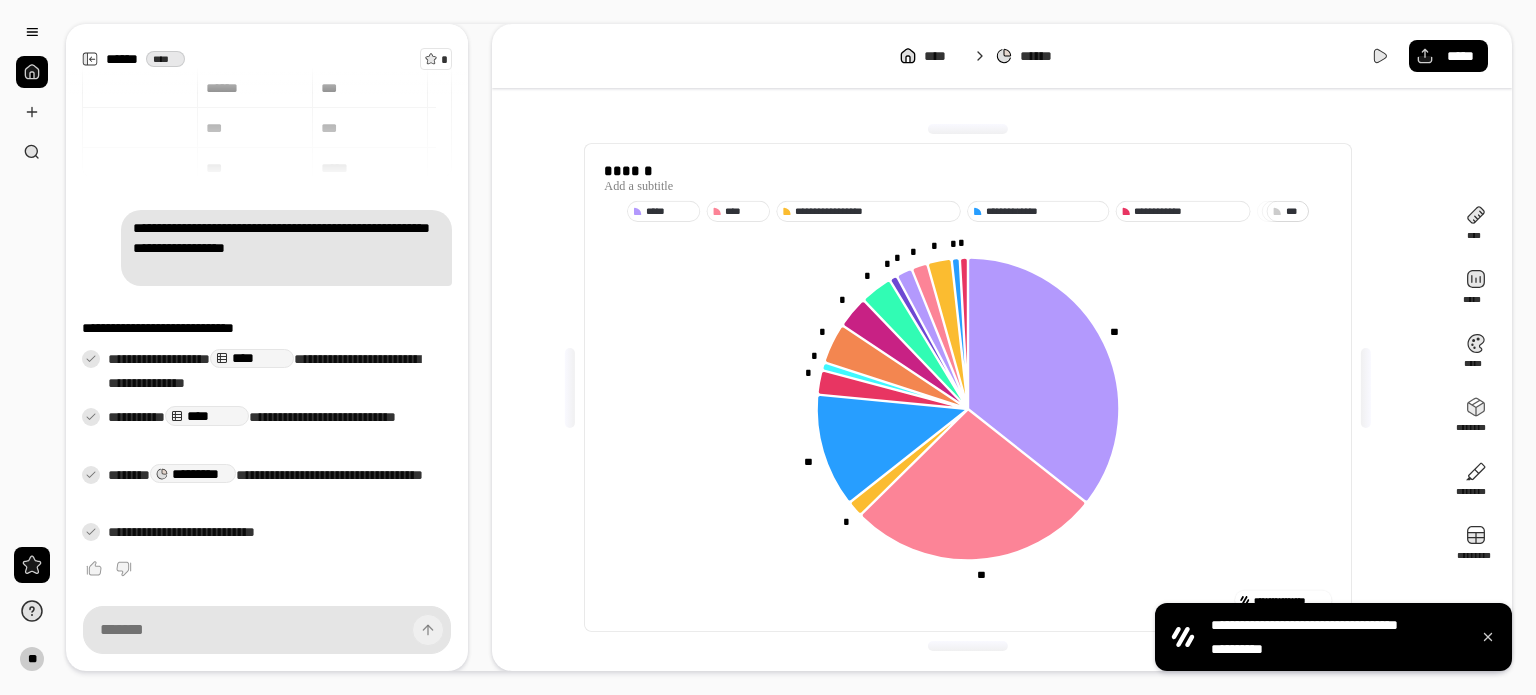 click on "* **" at bounding box center (1288, 211) 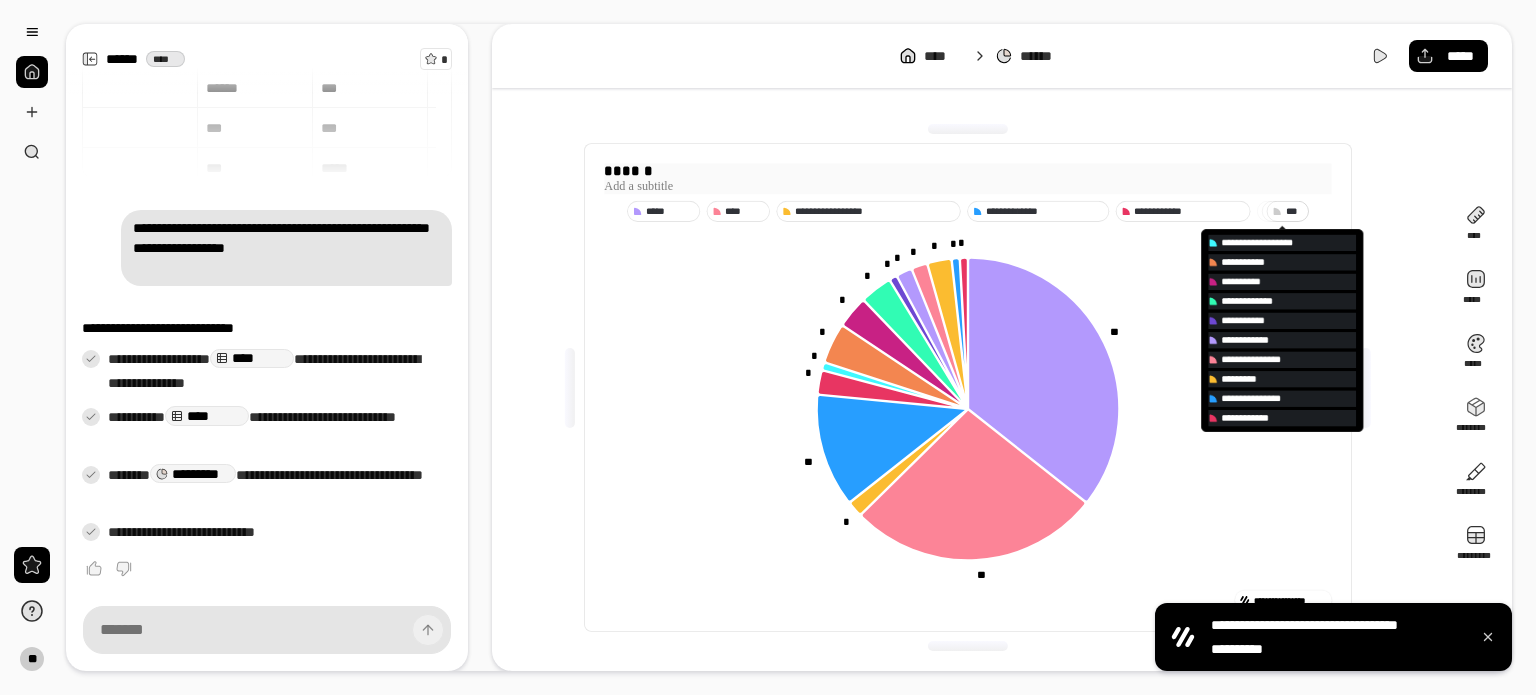 click on "******" at bounding box center (967, 171) 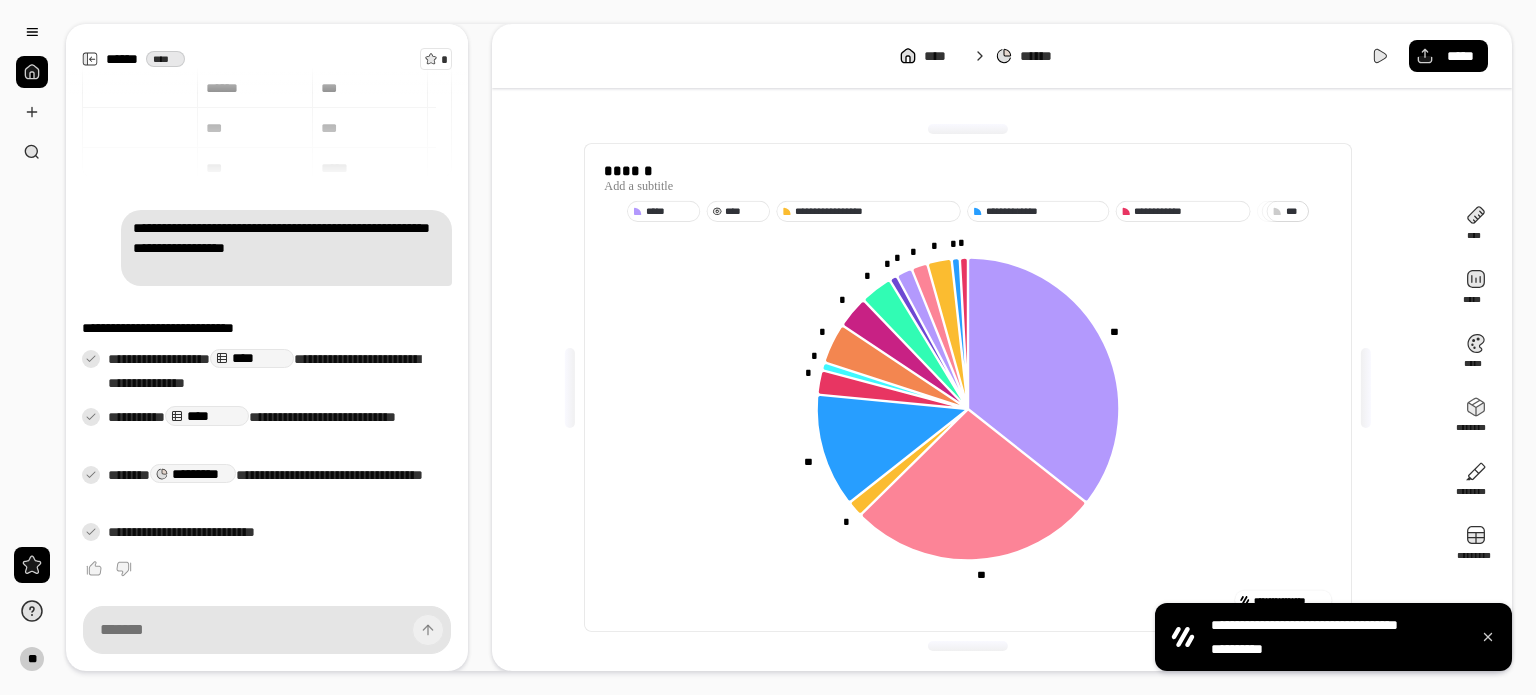 click on "****" at bounding box center (744, 211) 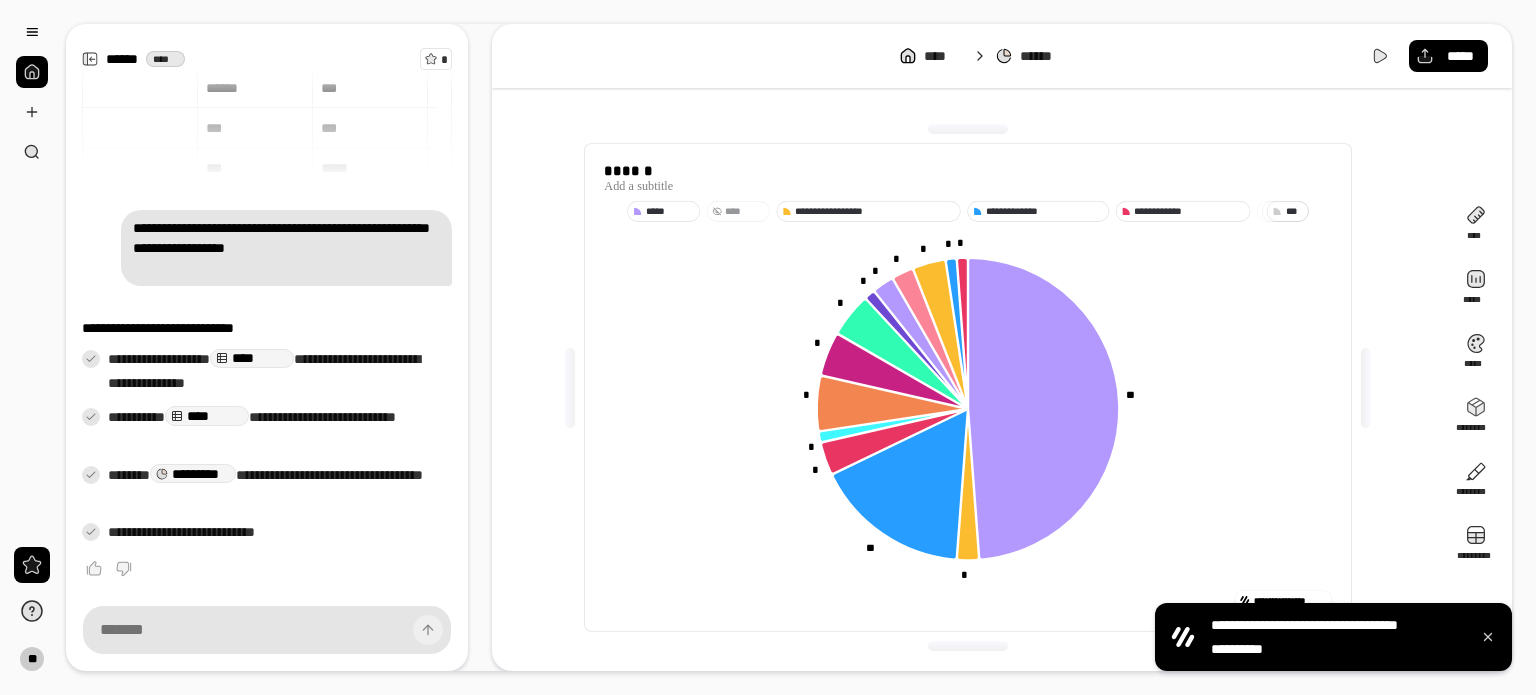 click on "****" at bounding box center [744, 211] 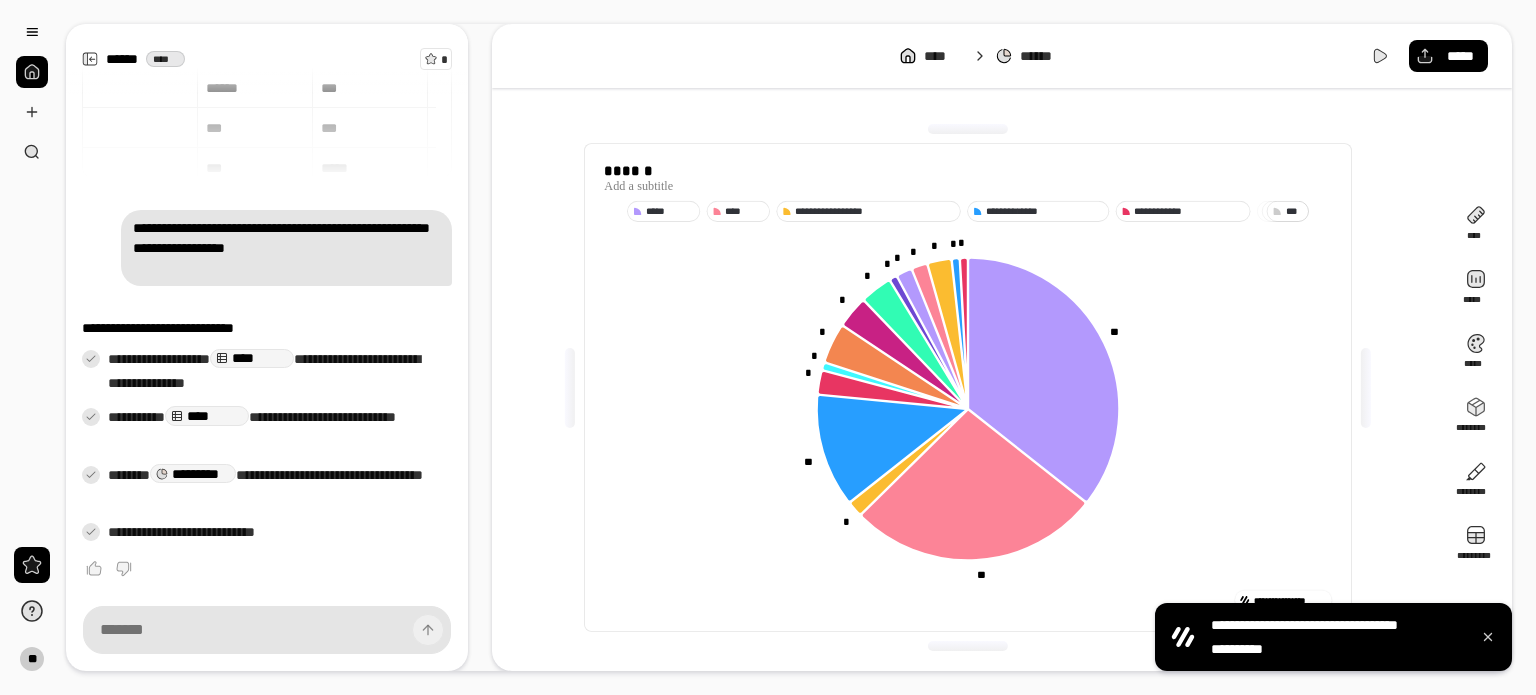 click on "* **" at bounding box center (1288, 211) 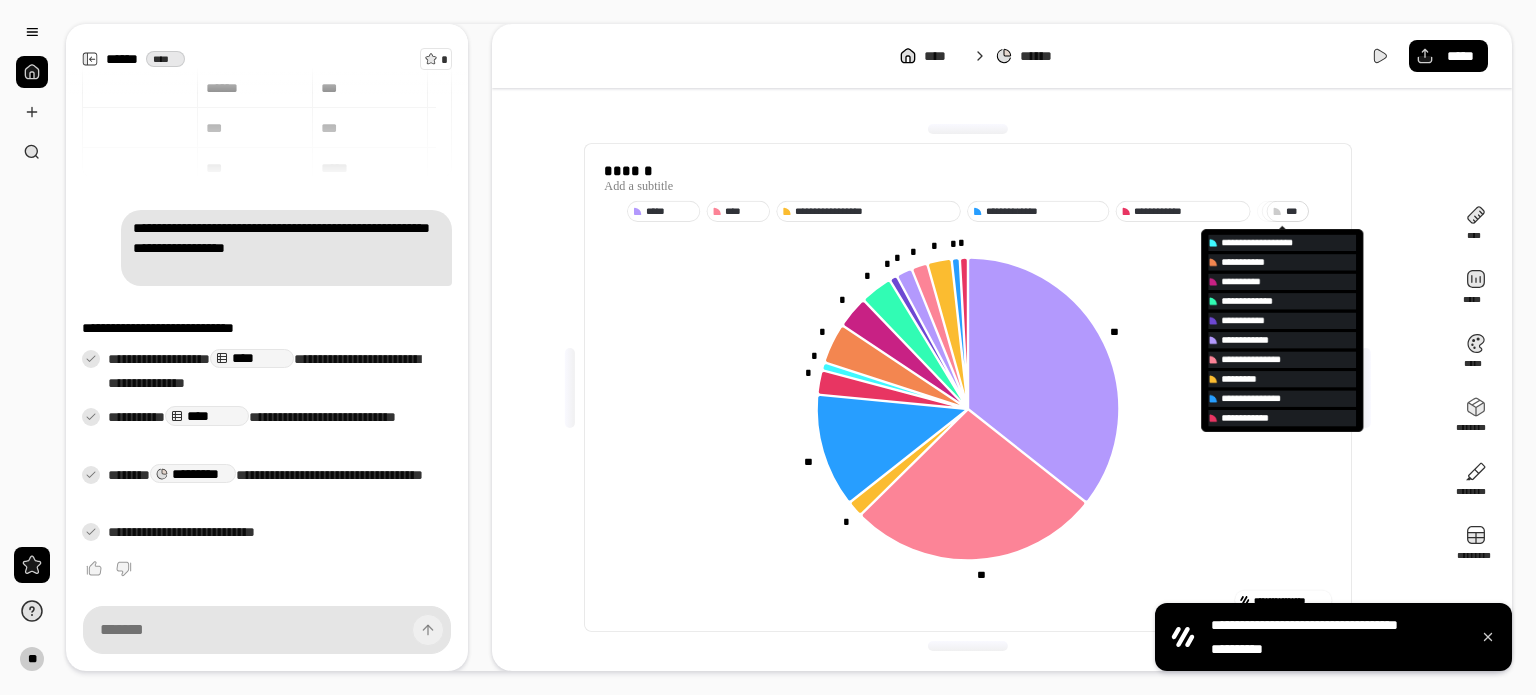 click on "**********" at bounding box center [272, 430] 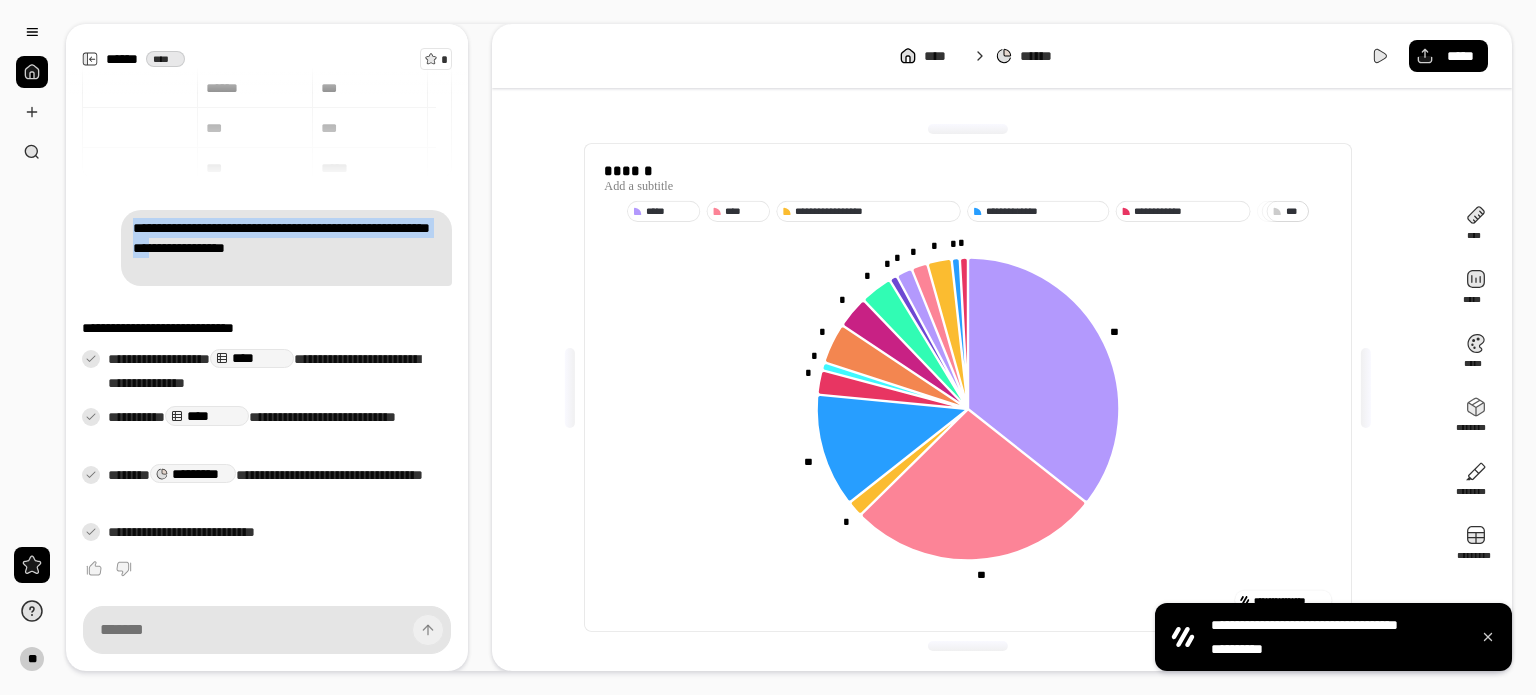 drag, startPoint x: 120, startPoint y: 224, endPoint x: 340, endPoint y: 241, distance: 220.65584 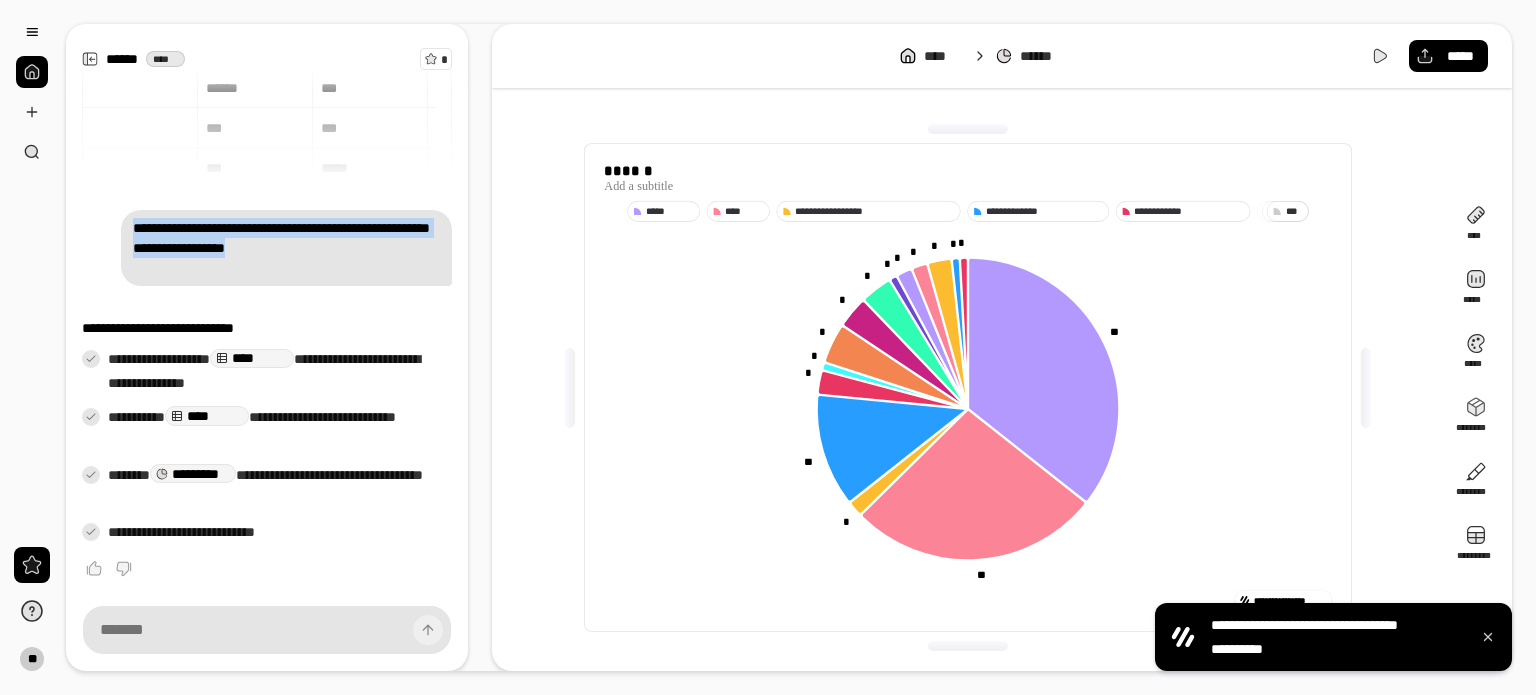 drag, startPoint x: 200, startPoint y: 272, endPoint x: 98, endPoint y: 225, distance: 112.30761 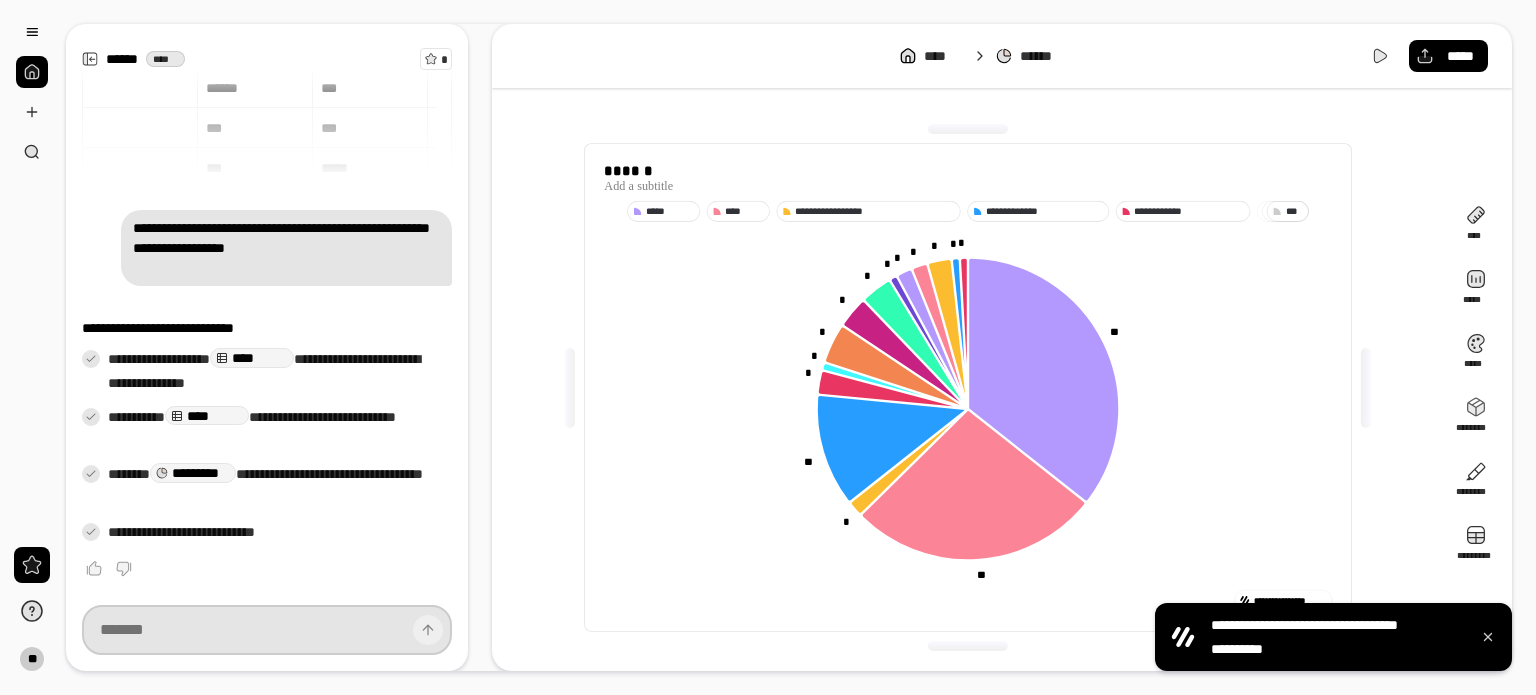 scroll, scrollTop: 52, scrollLeft: 0, axis: vertical 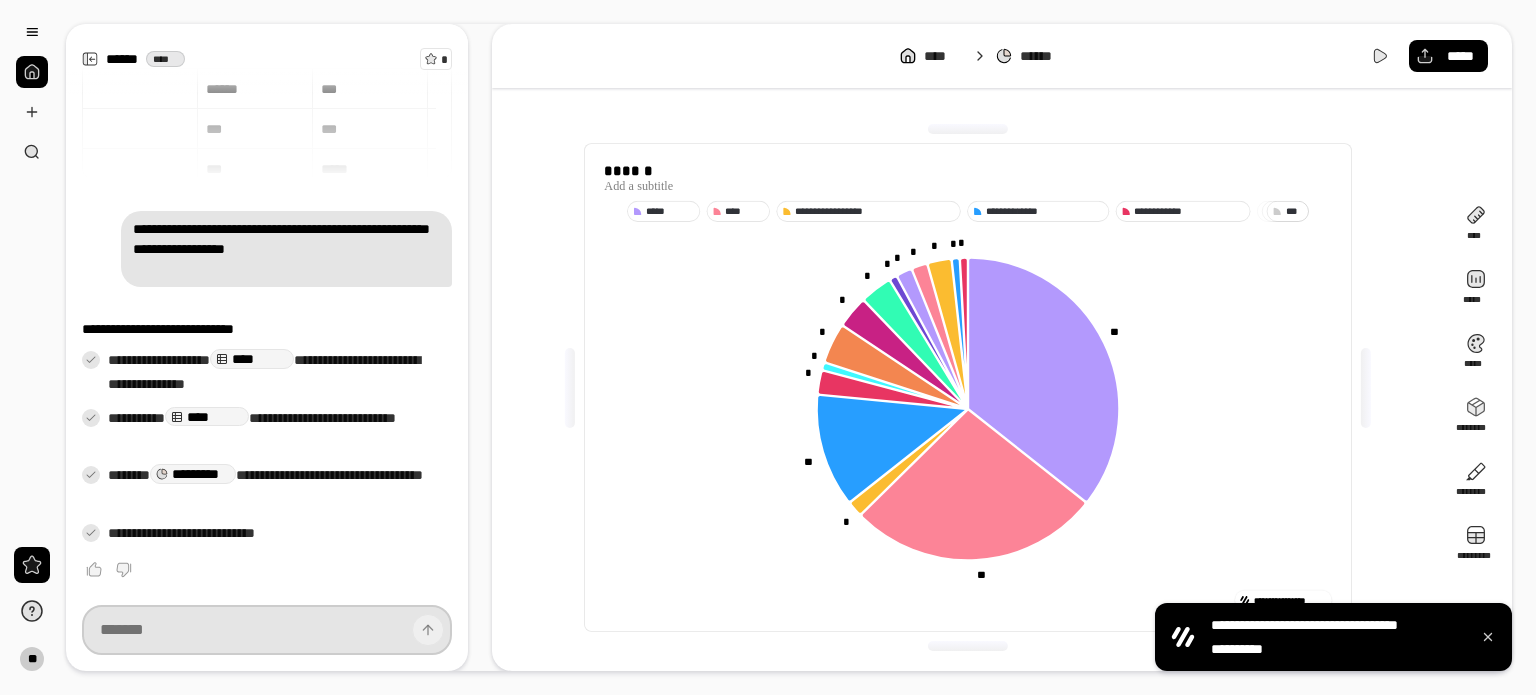 click at bounding box center [267, 630] 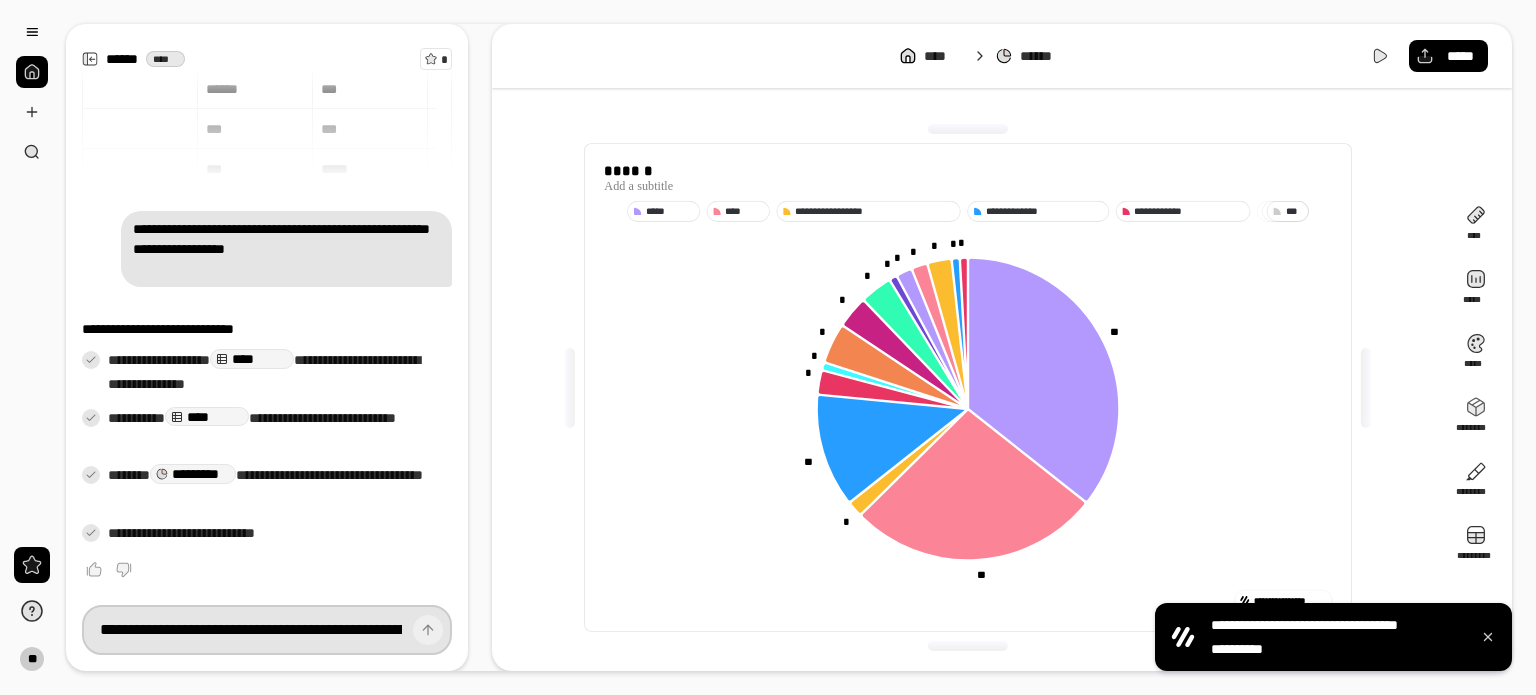 scroll, scrollTop: 0, scrollLeft: 437, axis: horizontal 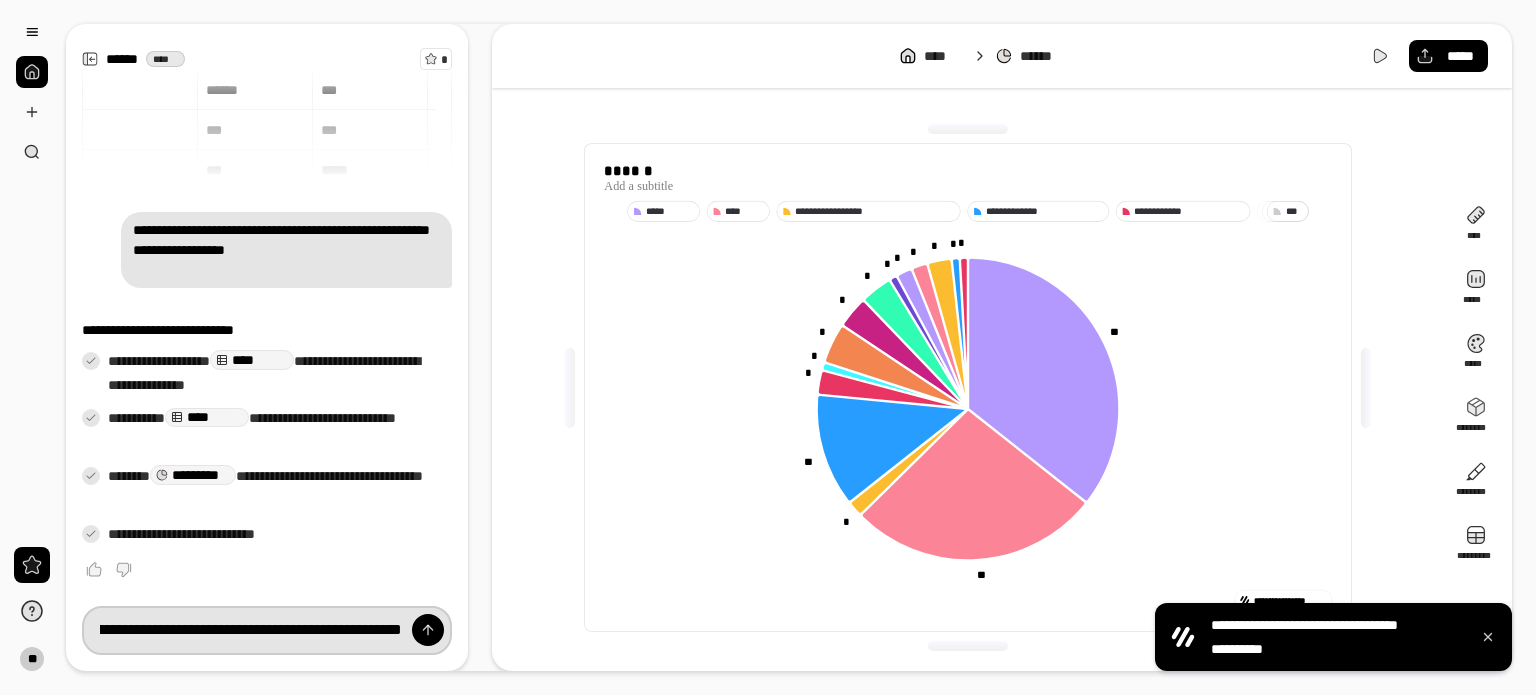 click on "**********" at bounding box center (267, 630) 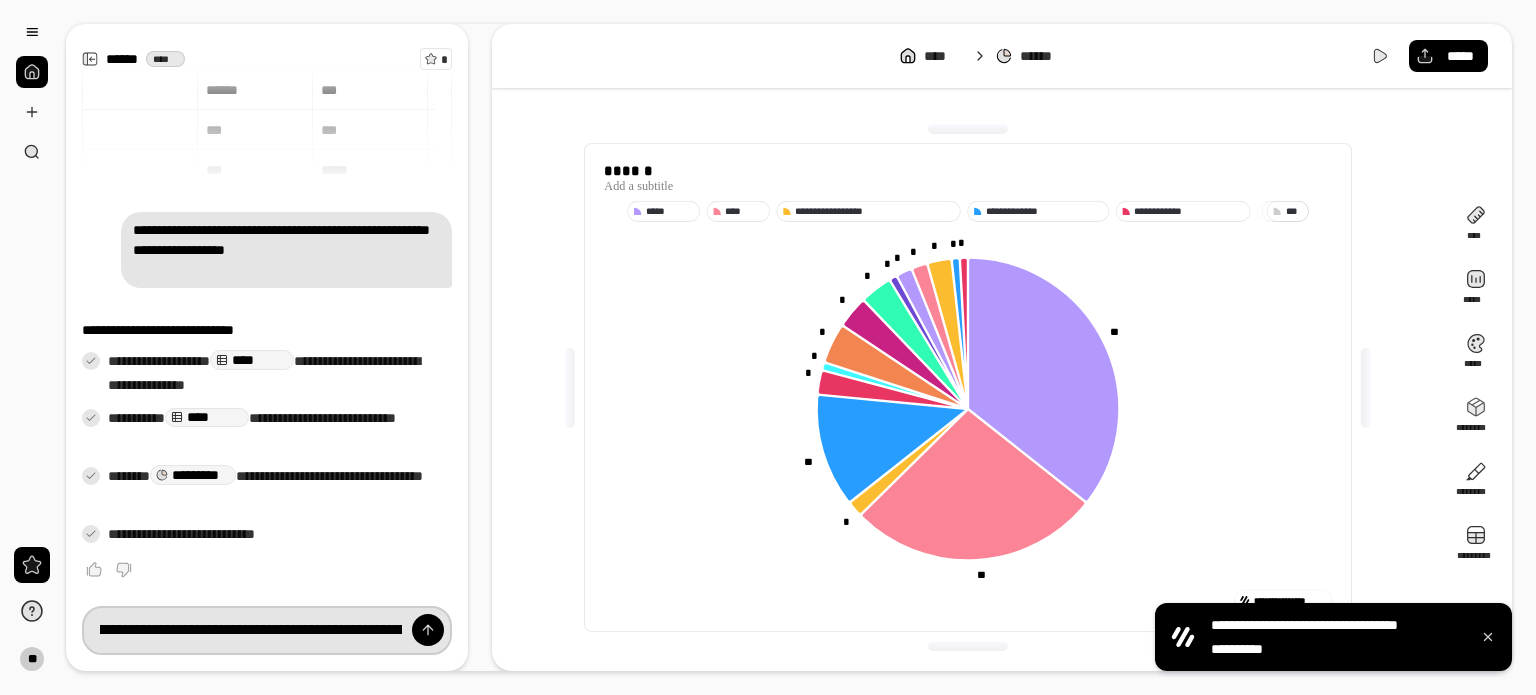 scroll, scrollTop: 0, scrollLeft: 0, axis: both 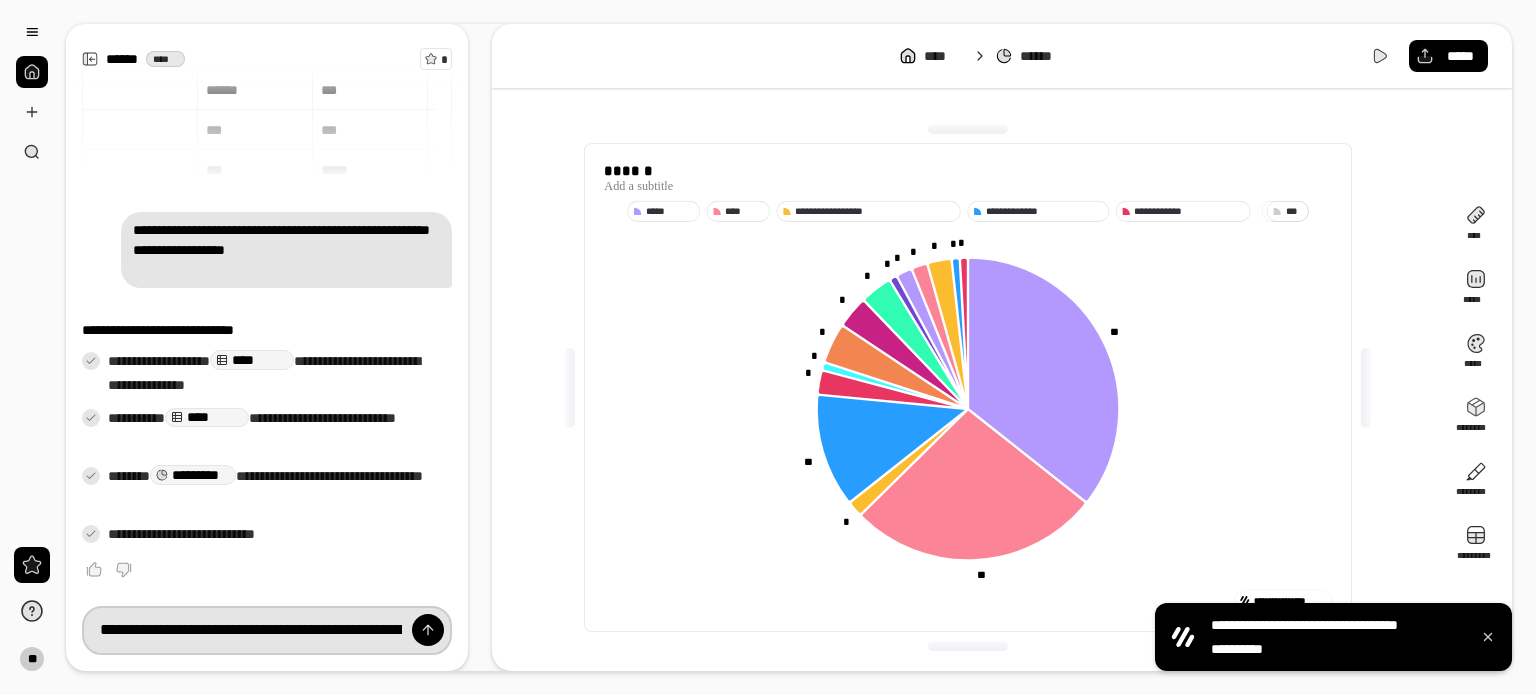 drag, startPoint x: 302, startPoint y: 632, endPoint x: 0, endPoint y: 631, distance: 302.00165 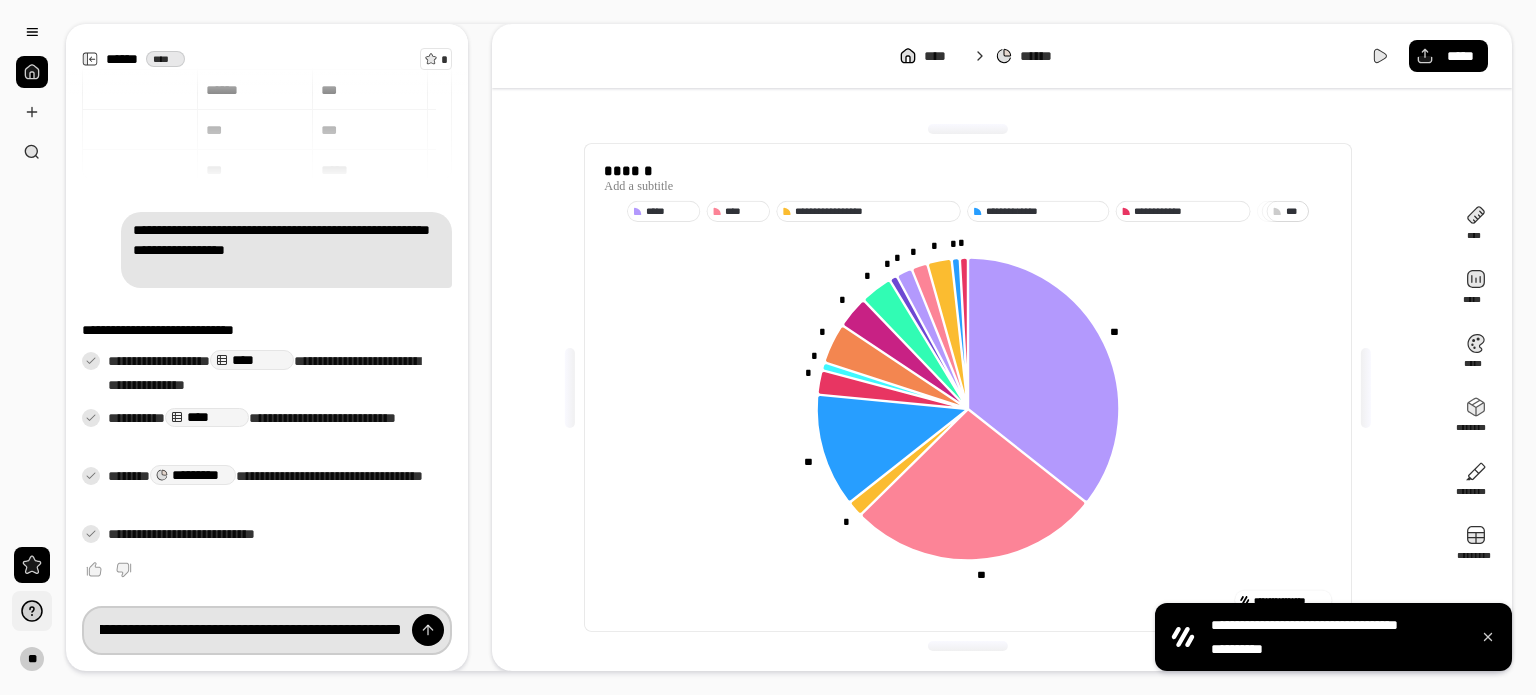 scroll, scrollTop: 0, scrollLeft: 0, axis: both 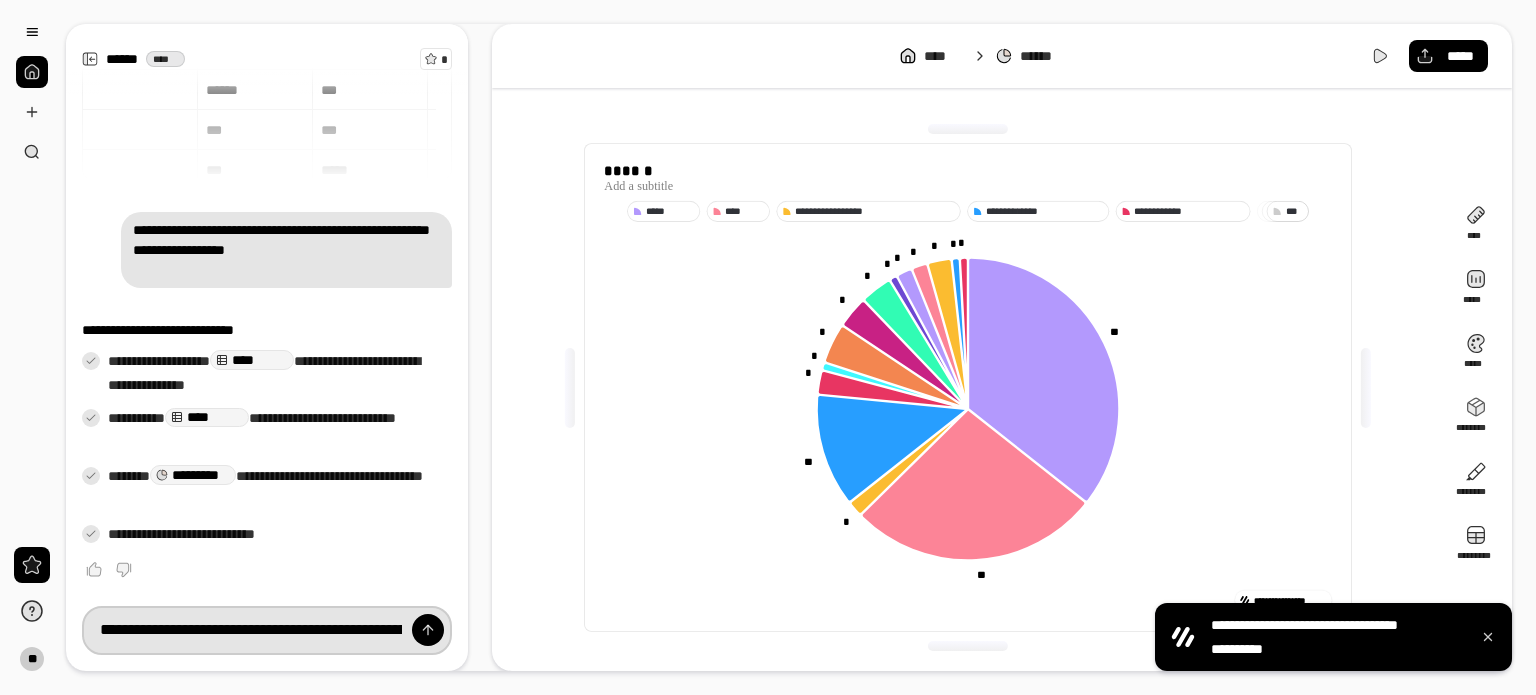 drag, startPoint x: 183, startPoint y: 630, endPoint x: 12, endPoint y: 627, distance: 171.0263 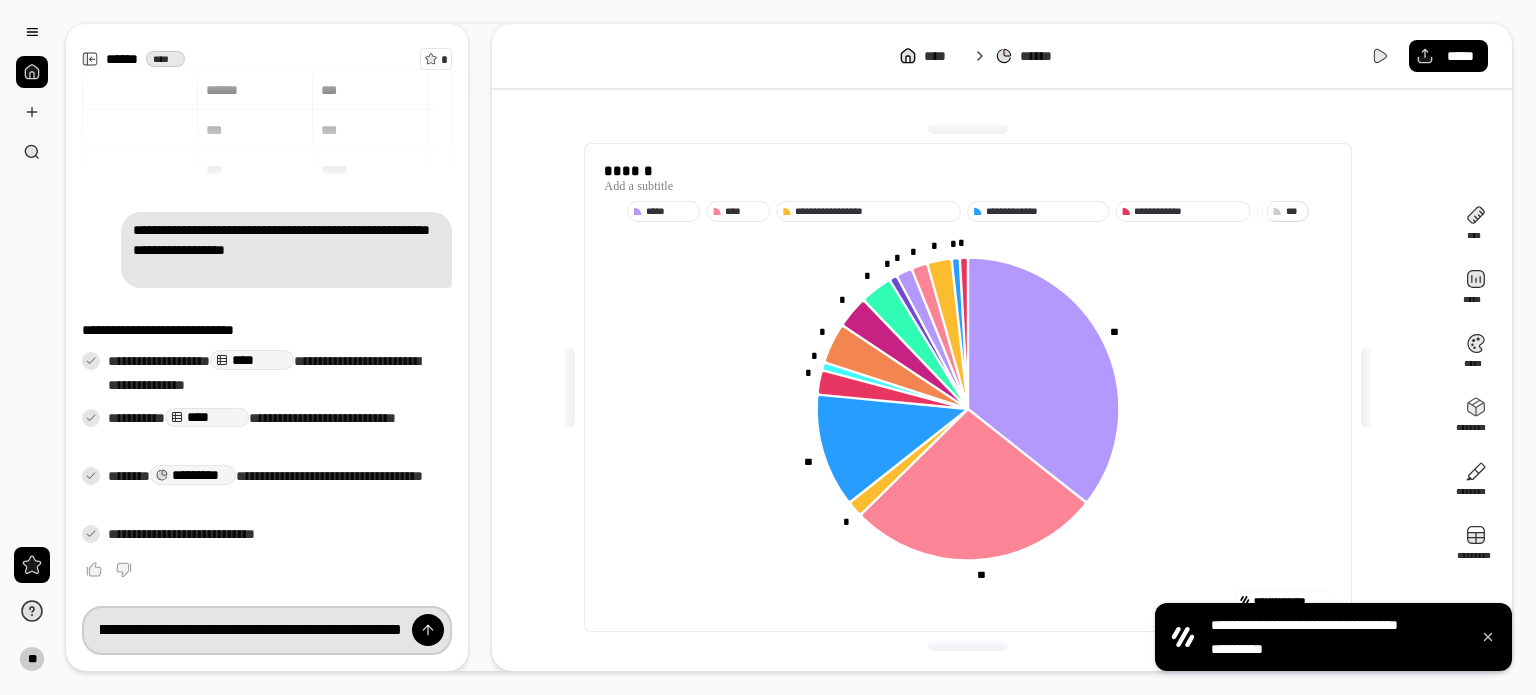 scroll, scrollTop: 0, scrollLeft: 1699, axis: horizontal 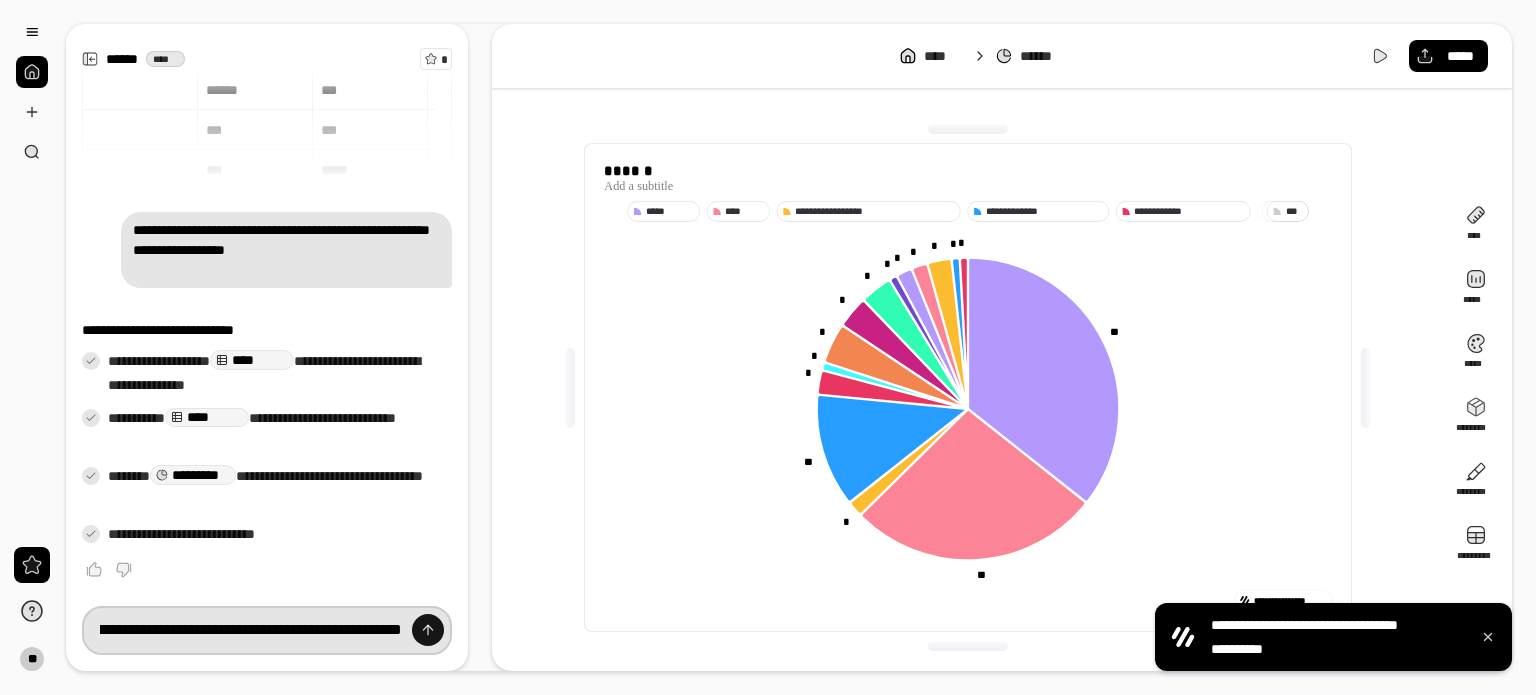 type on "**********" 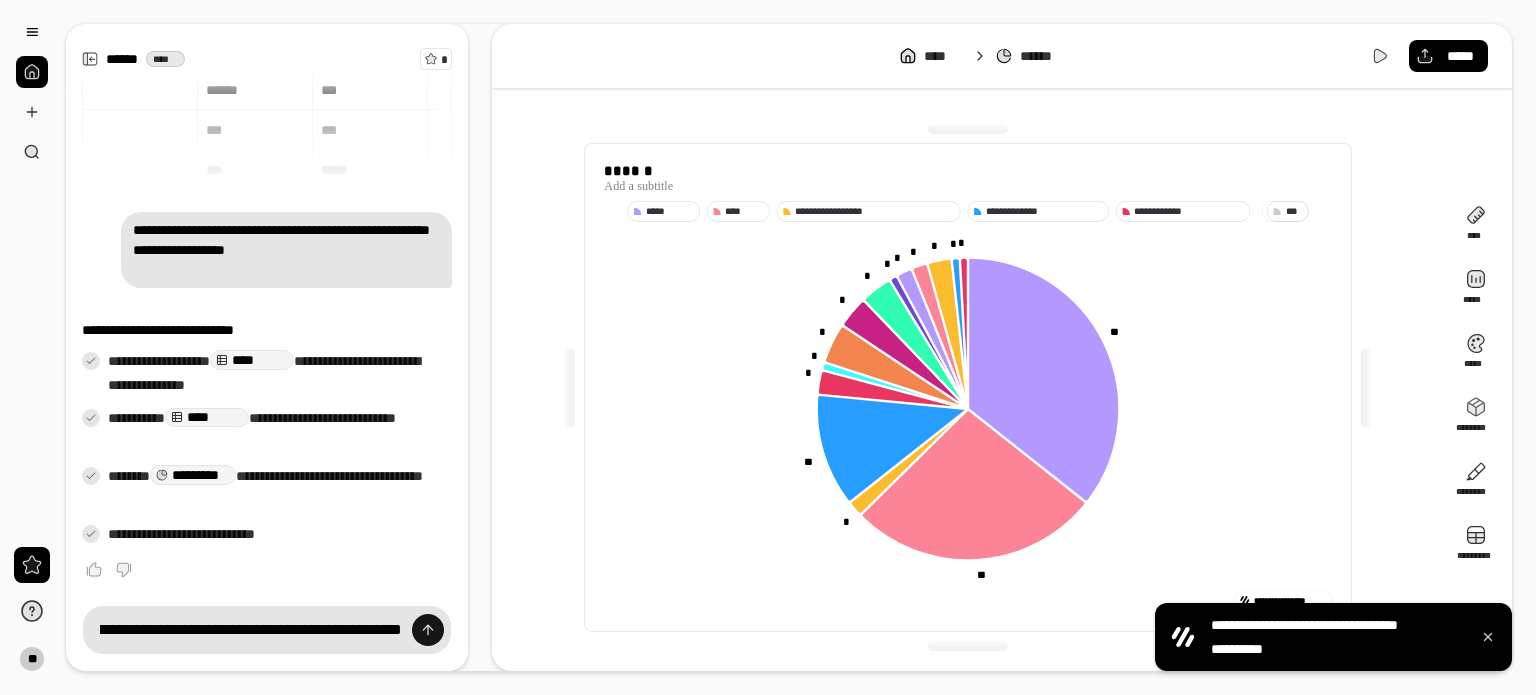 scroll, scrollTop: 0, scrollLeft: 0, axis: both 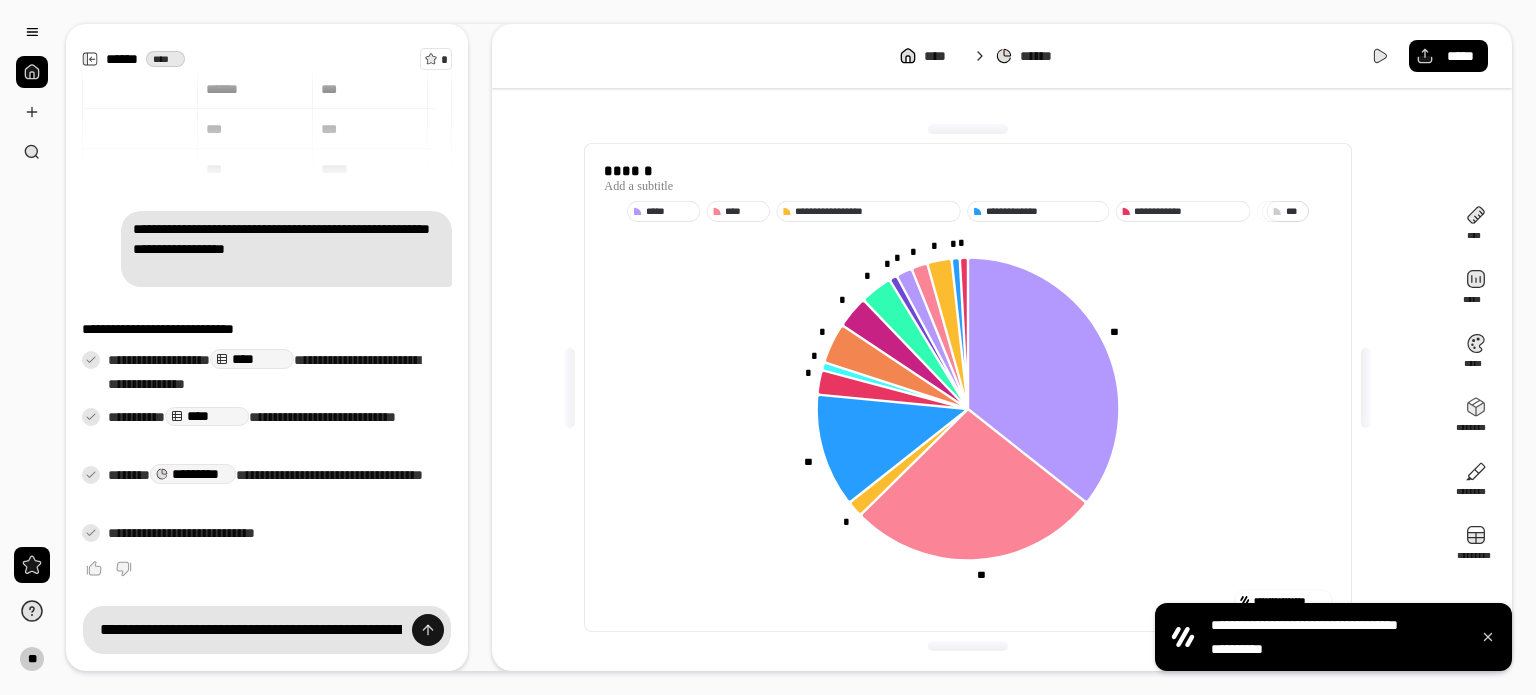 click at bounding box center (428, 630) 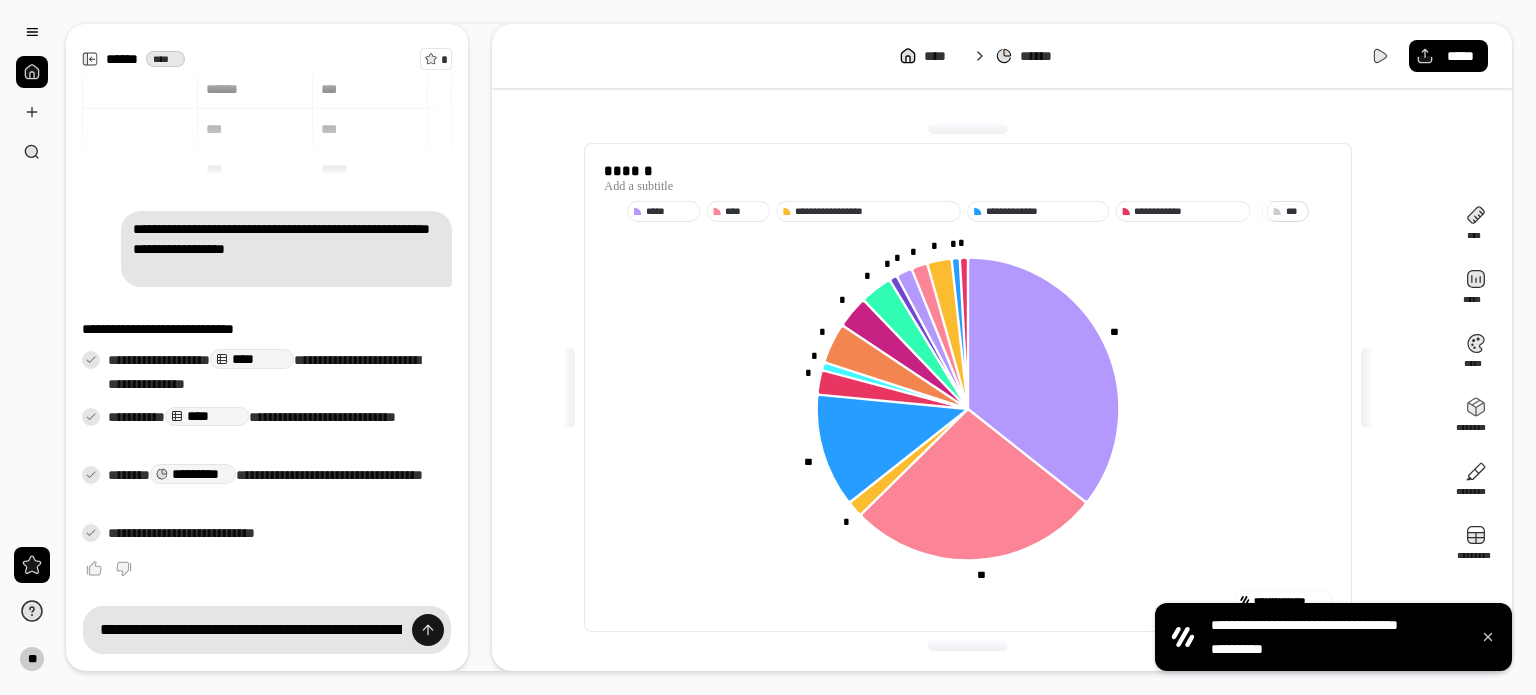 type 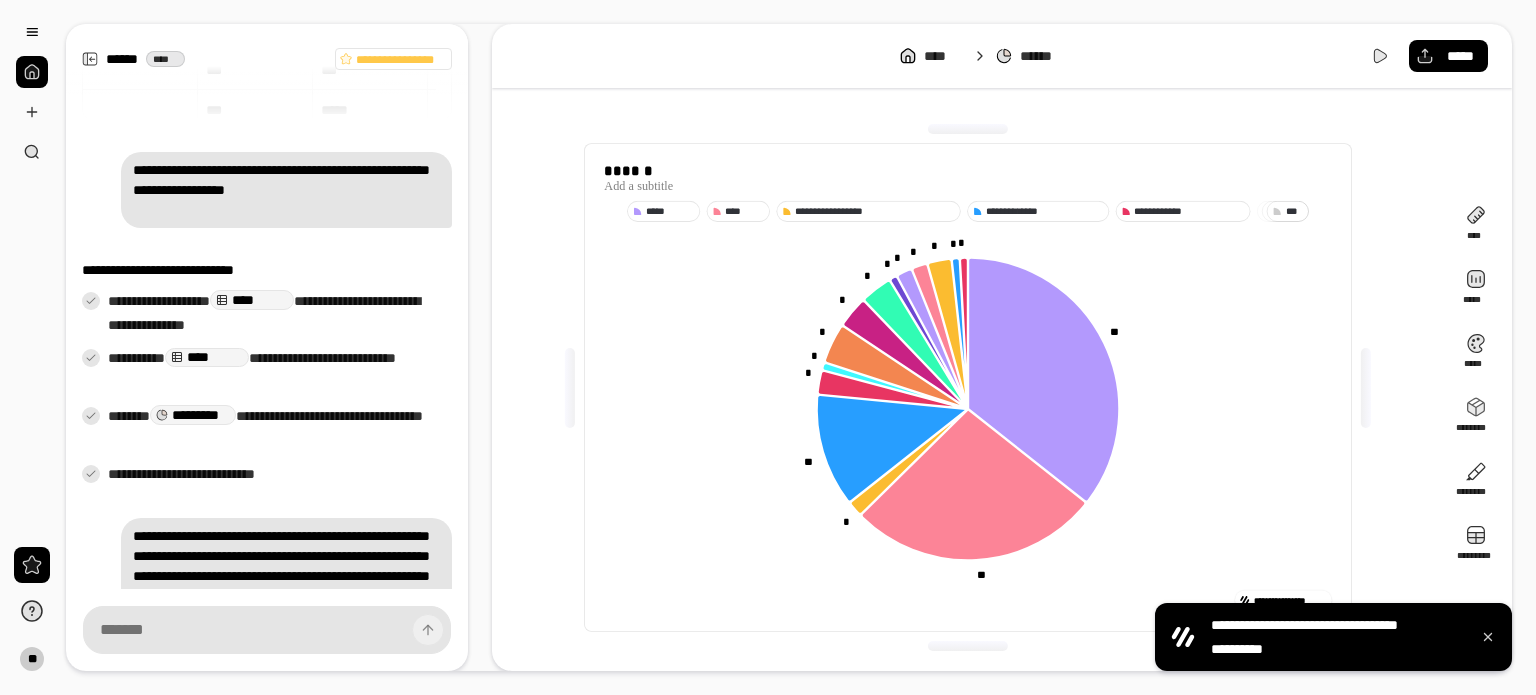 scroll, scrollTop: 212, scrollLeft: 0, axis: vertical 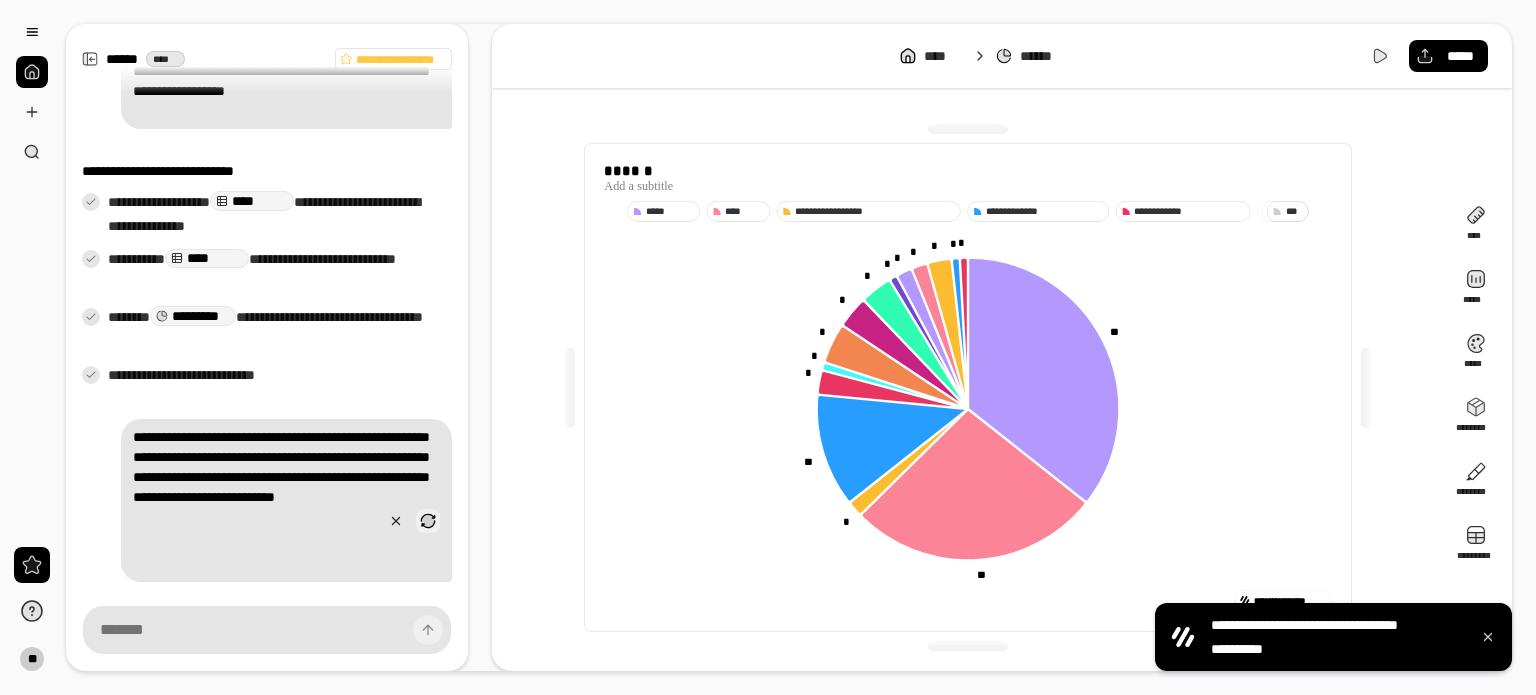 click at bounding box center (428, 521) 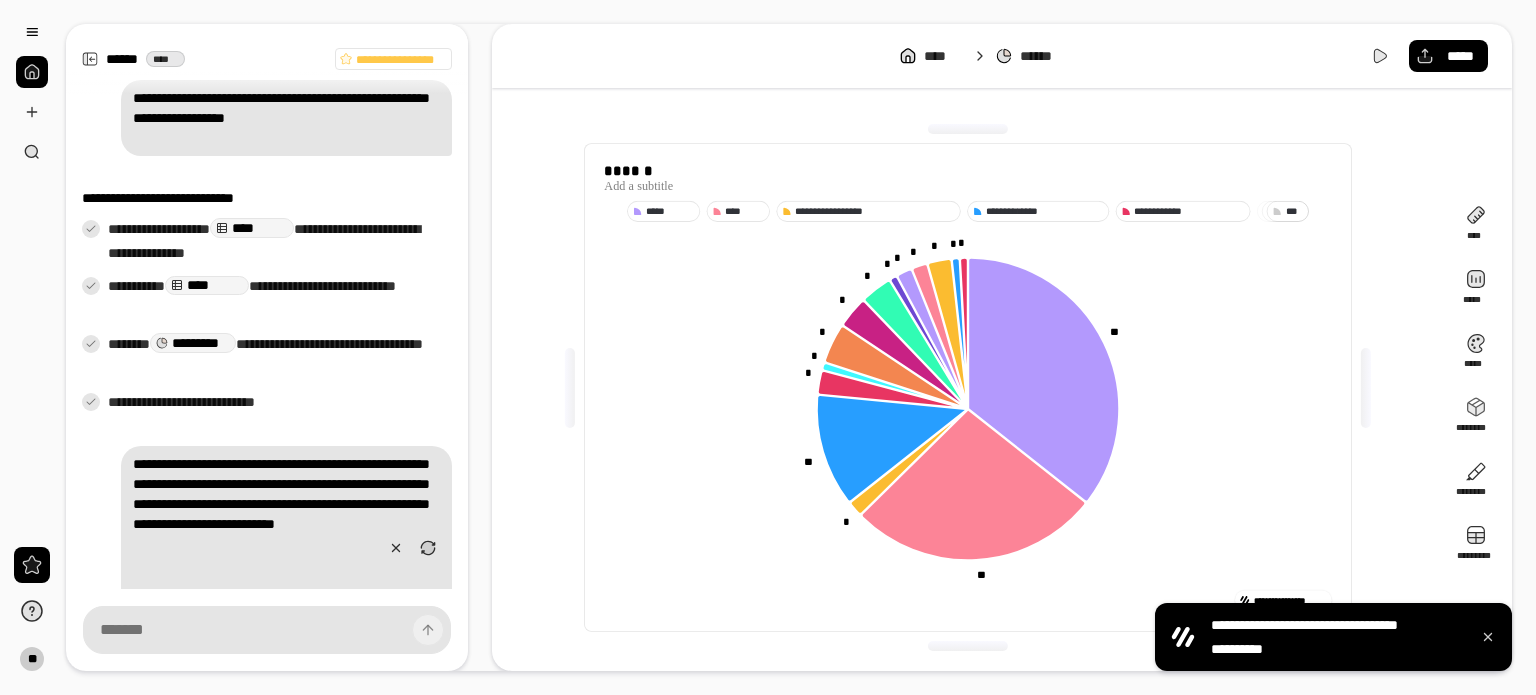 scroll, scrollTop: 212, scrollLeft: 0, axis: vertical 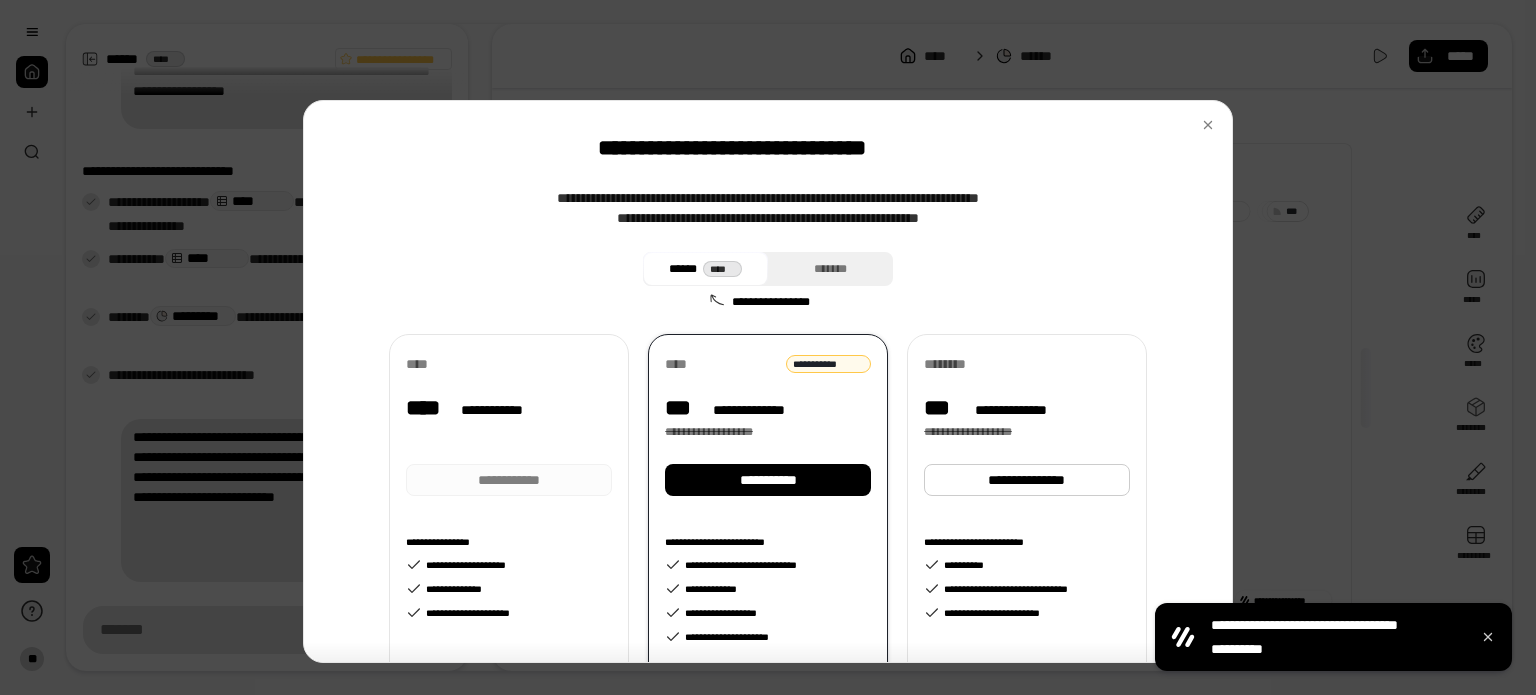 click on "**********" at bounding box center (509, 480) 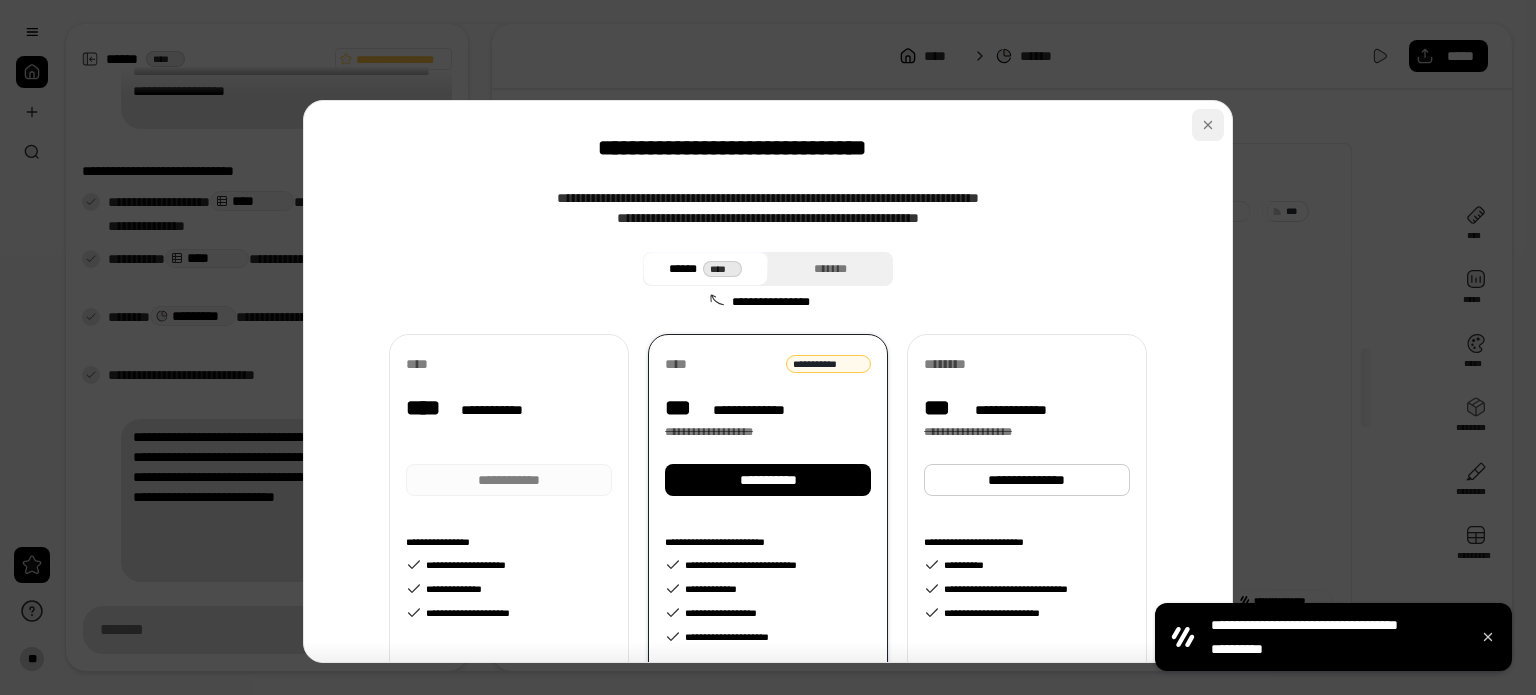 click at bounding box center (1208, 125) 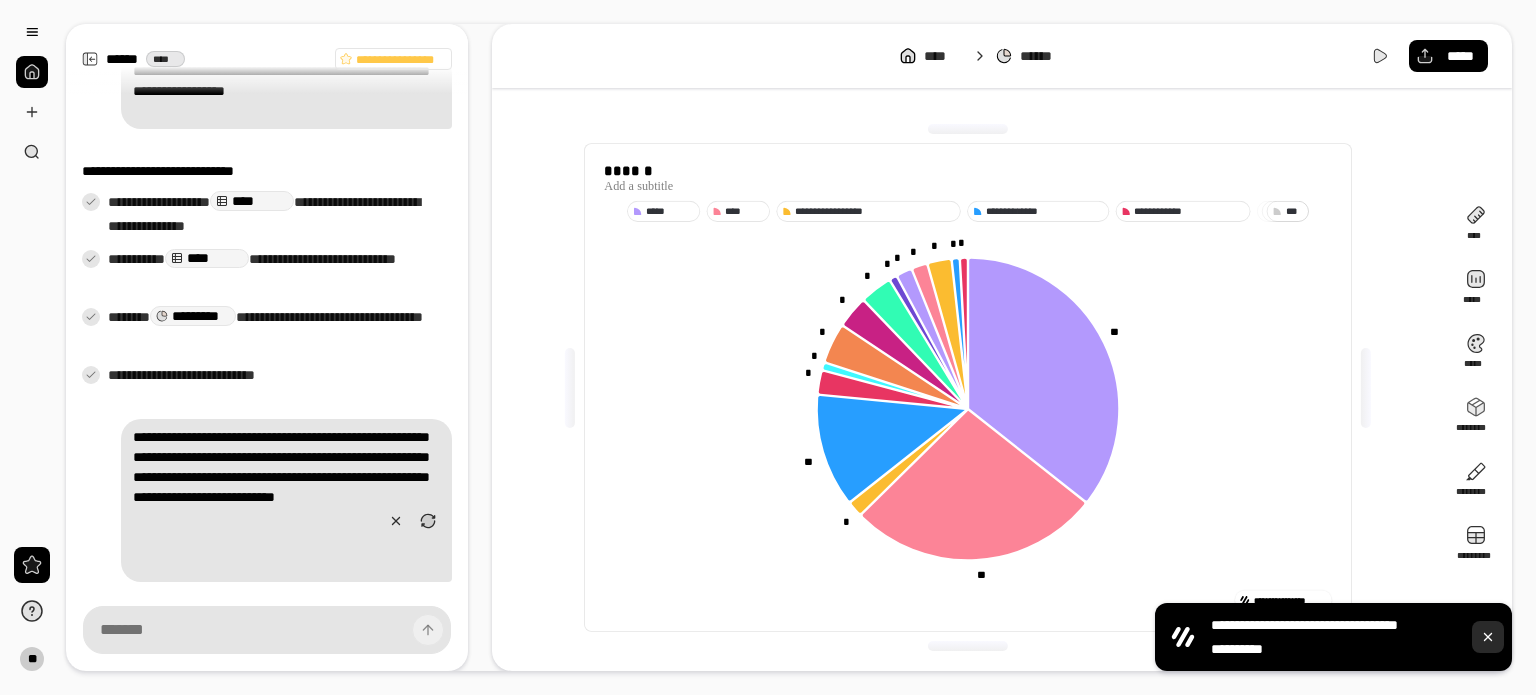 click at bounding box center [1488, 637] 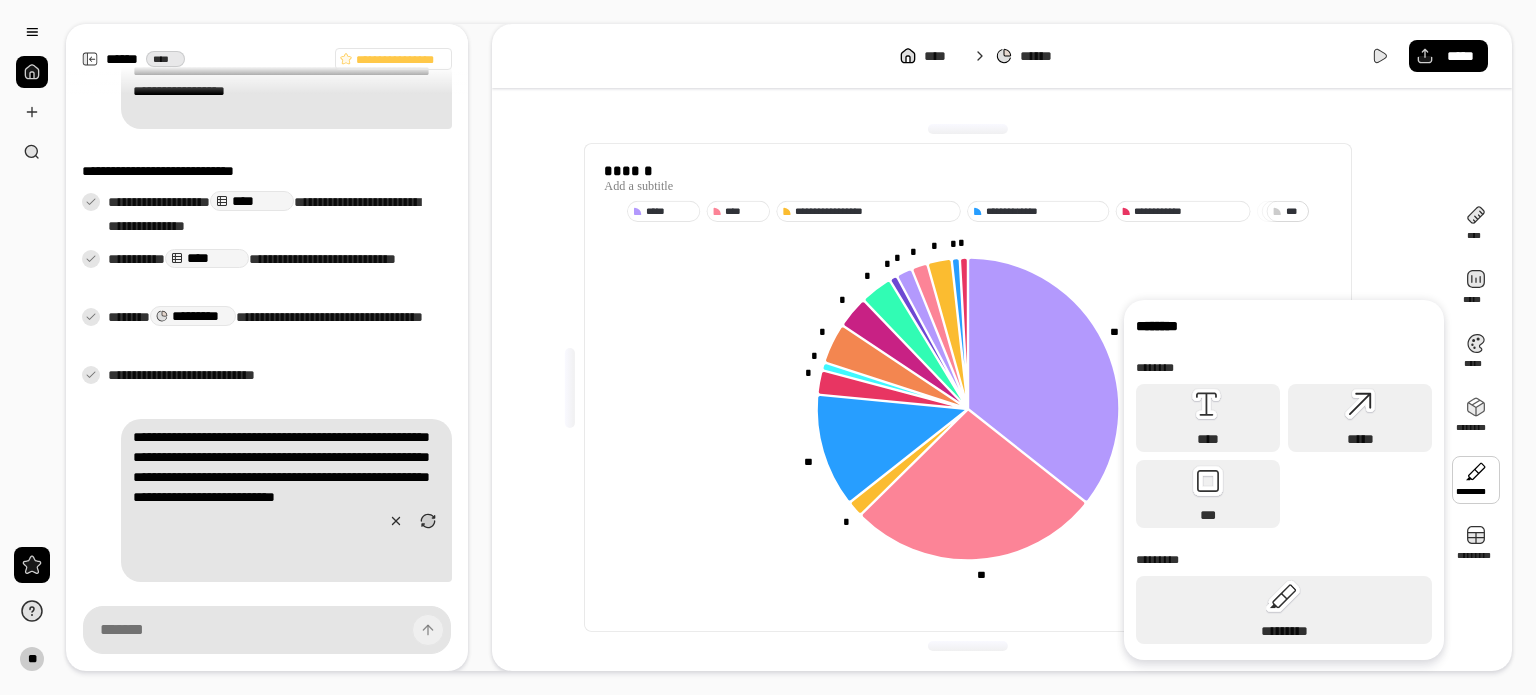 click on "**********" at bounding box center [968, 387] 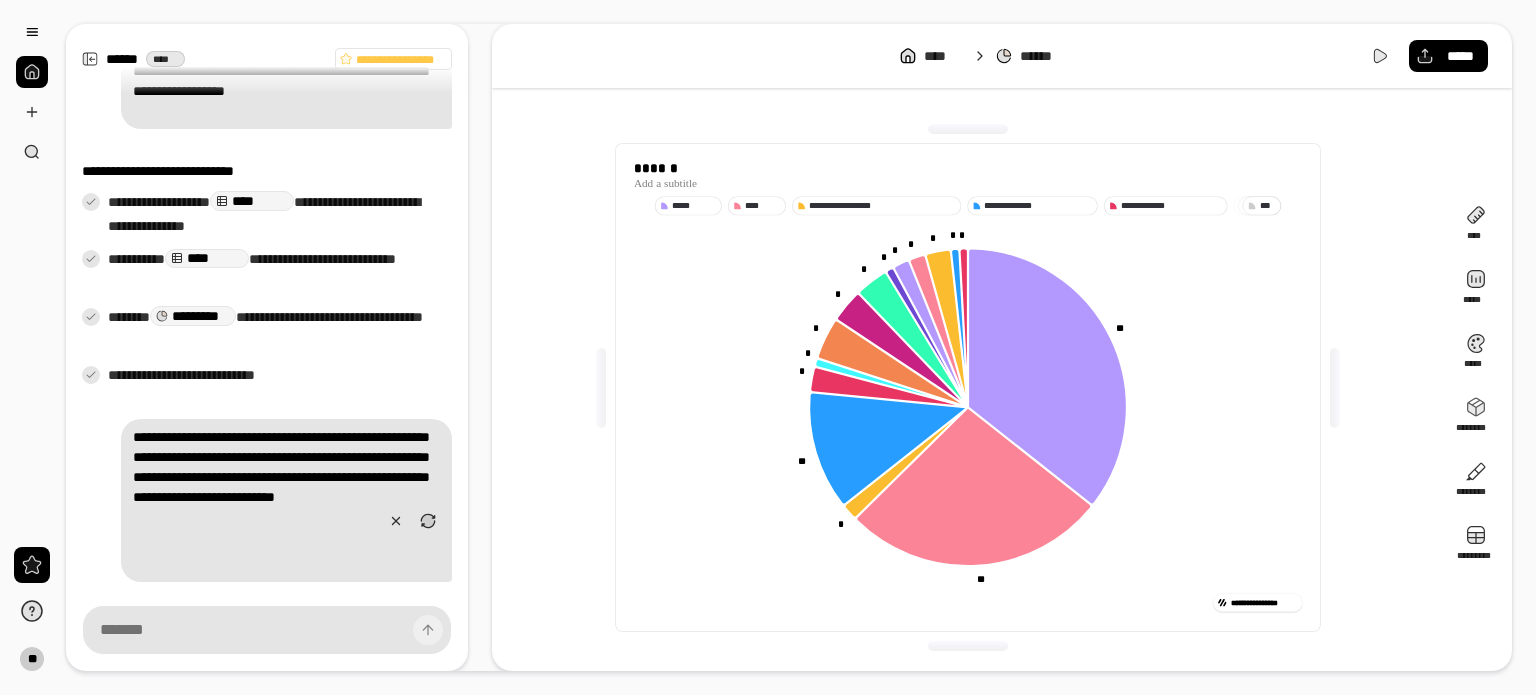click on "**********" at bounding box center [968, 387] 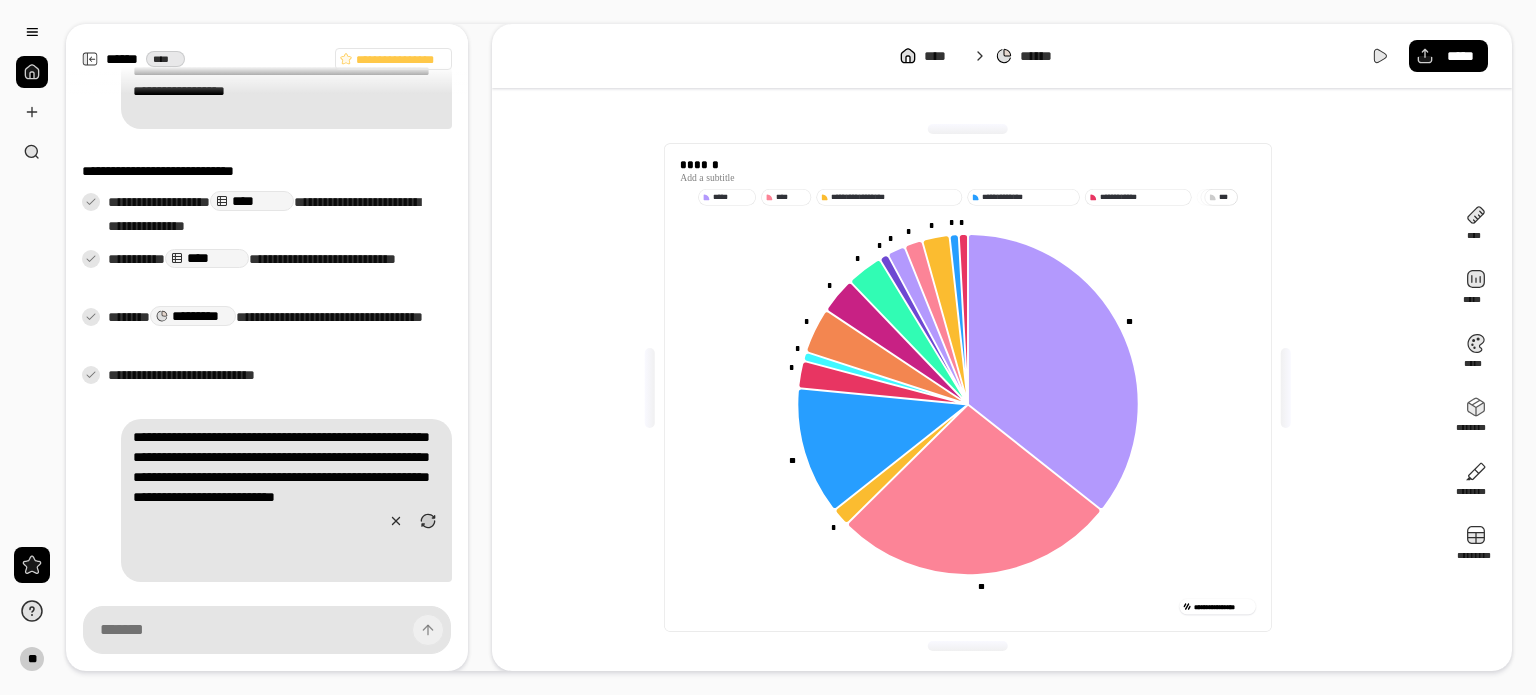 click at bounding box center (968, 129) 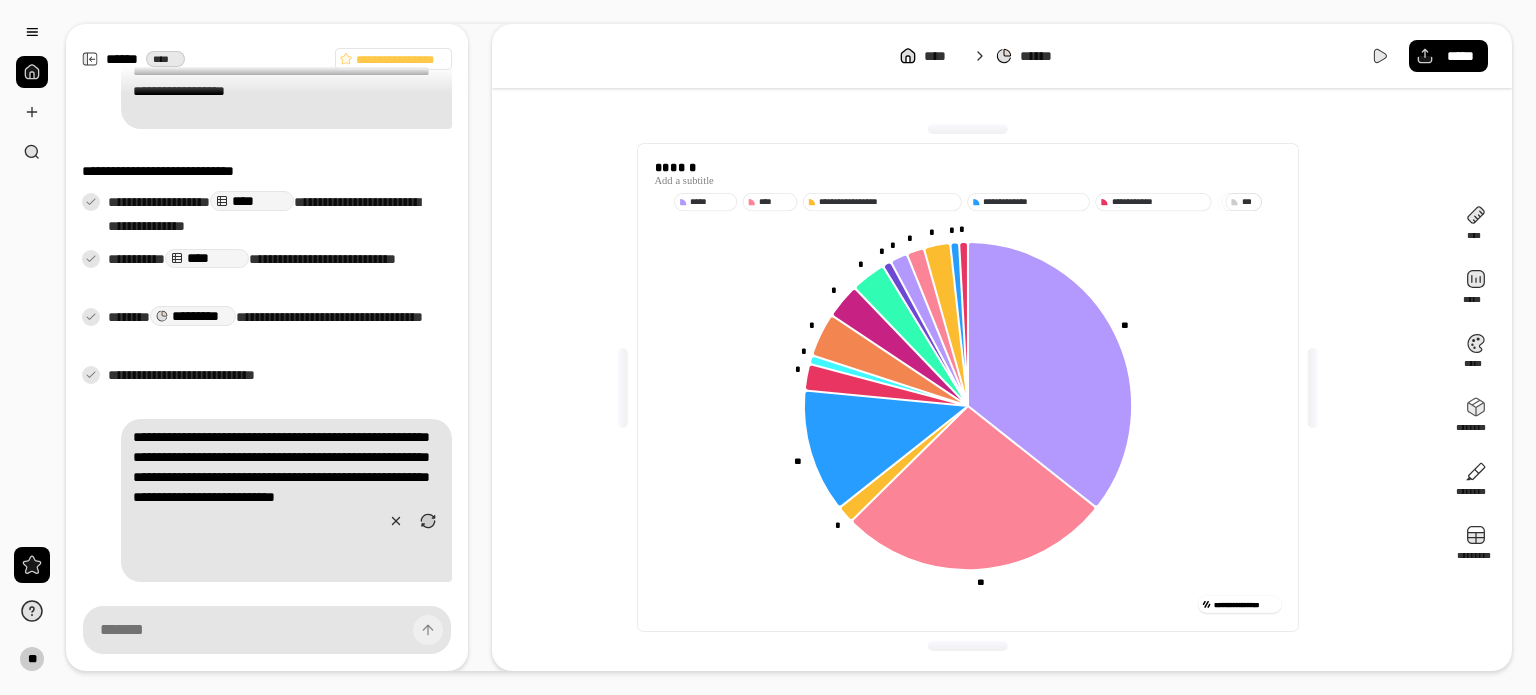 click at bounding box center [968, 129] 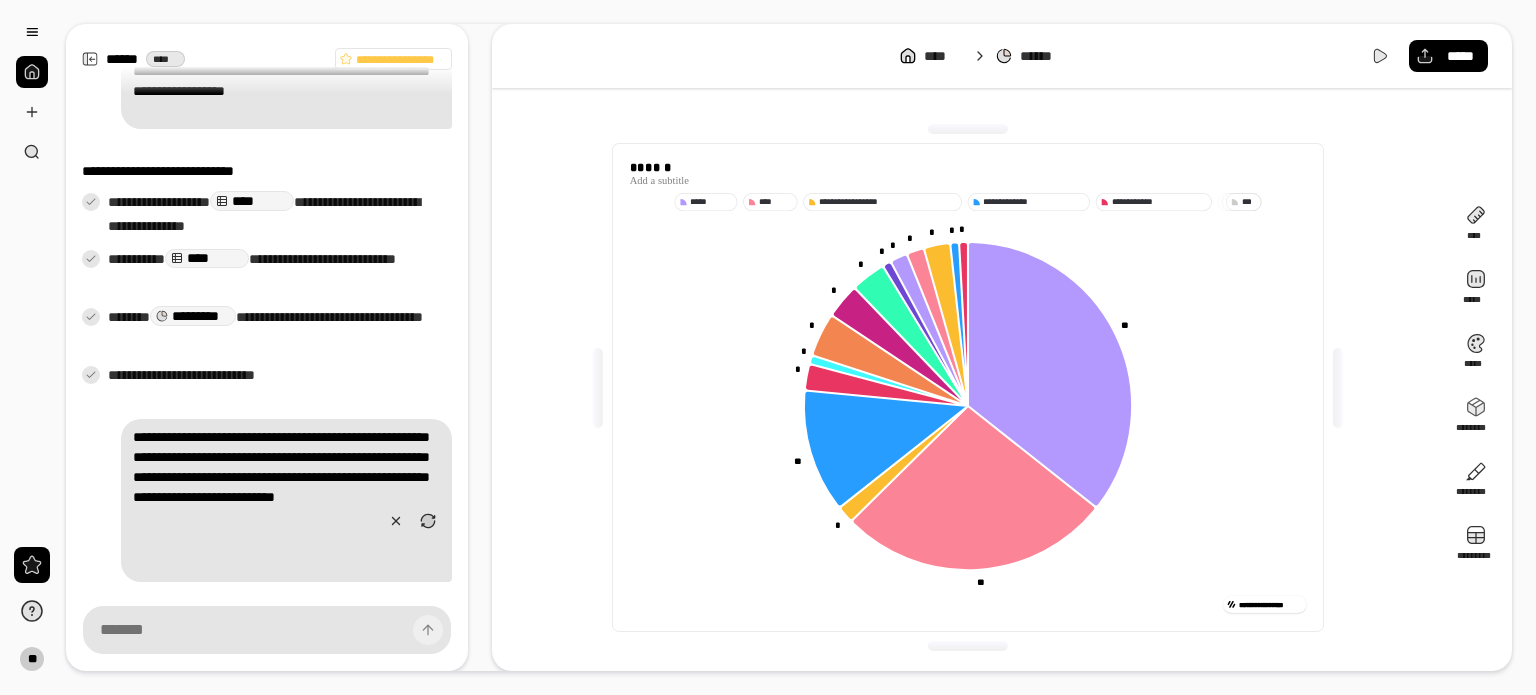 click on "**********" at bounding box center (968, 387) 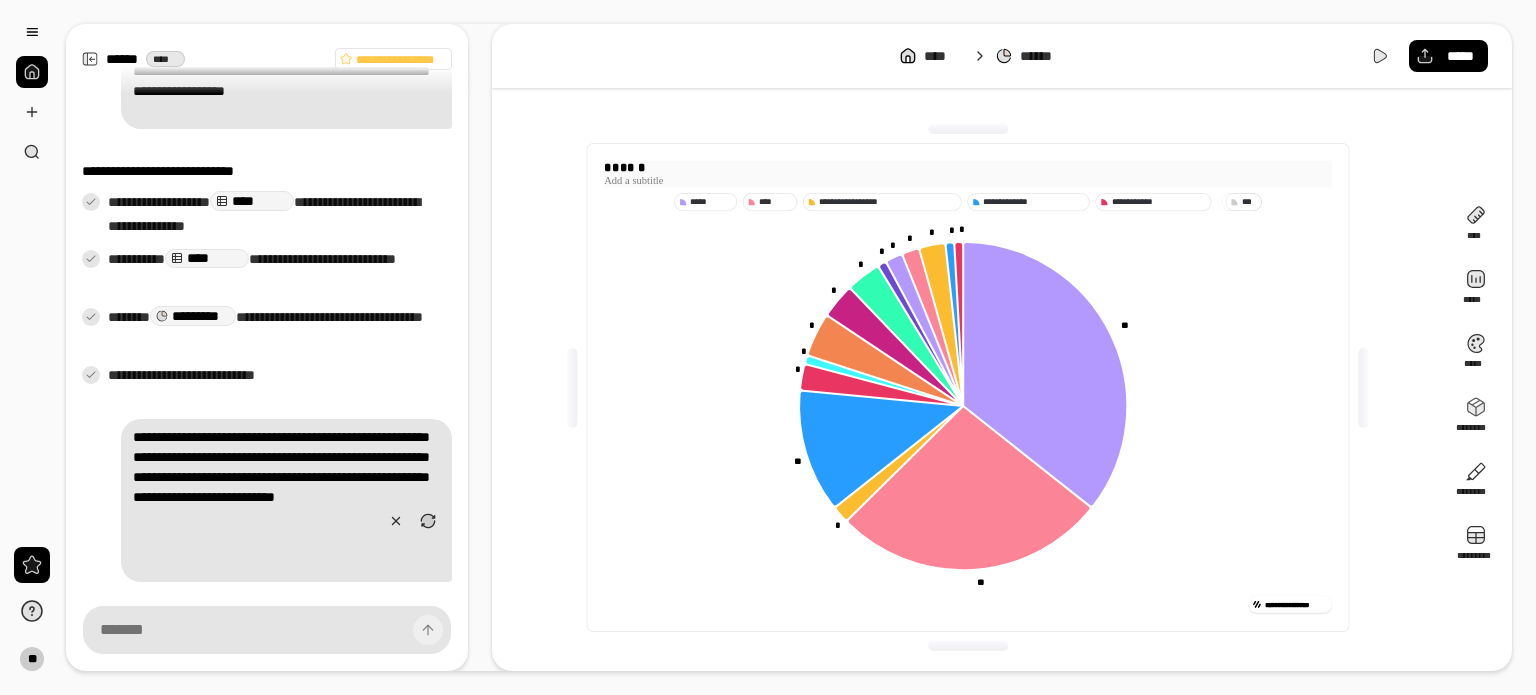 click on "******" at bounding box center (968, 168) 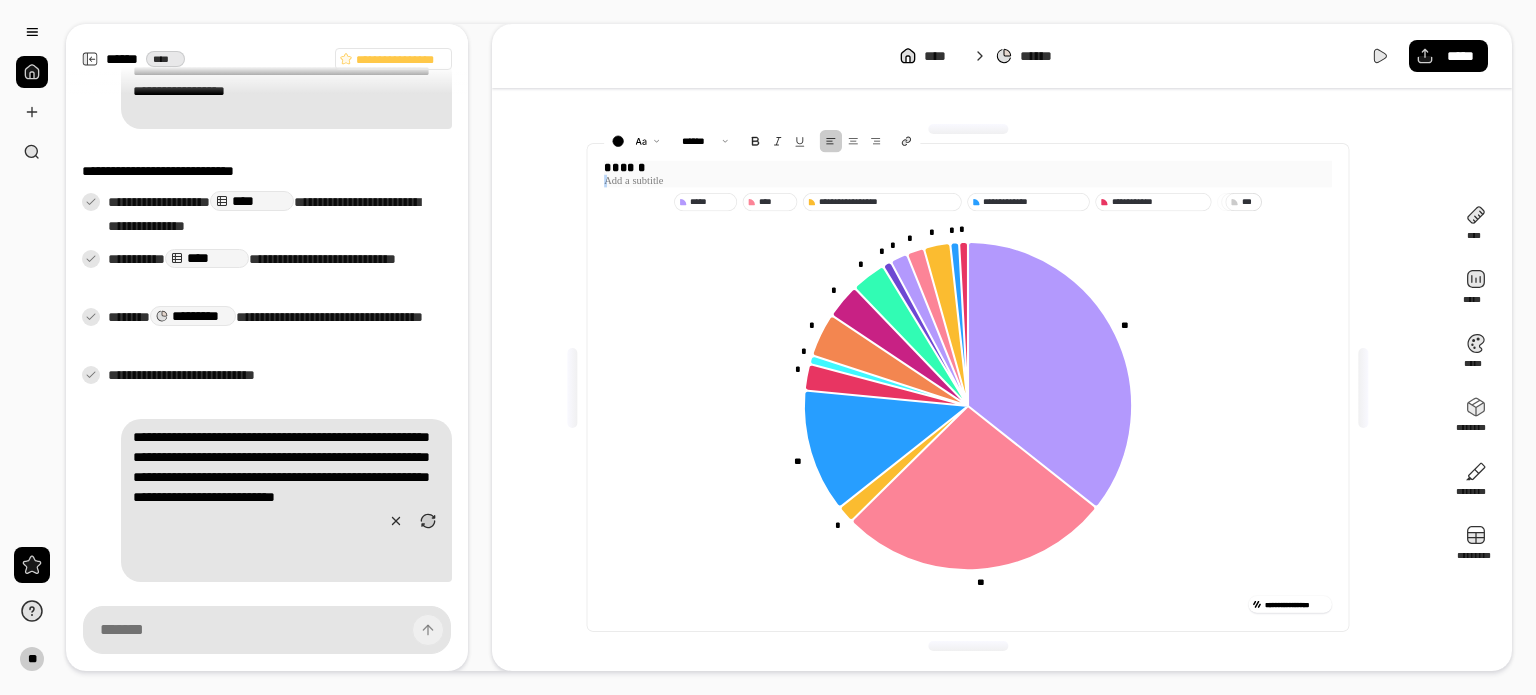 drag, startPoint x: 680, startPoint y: 161, endPoint x: 452, endPoint y: 169, distance: 228.1403 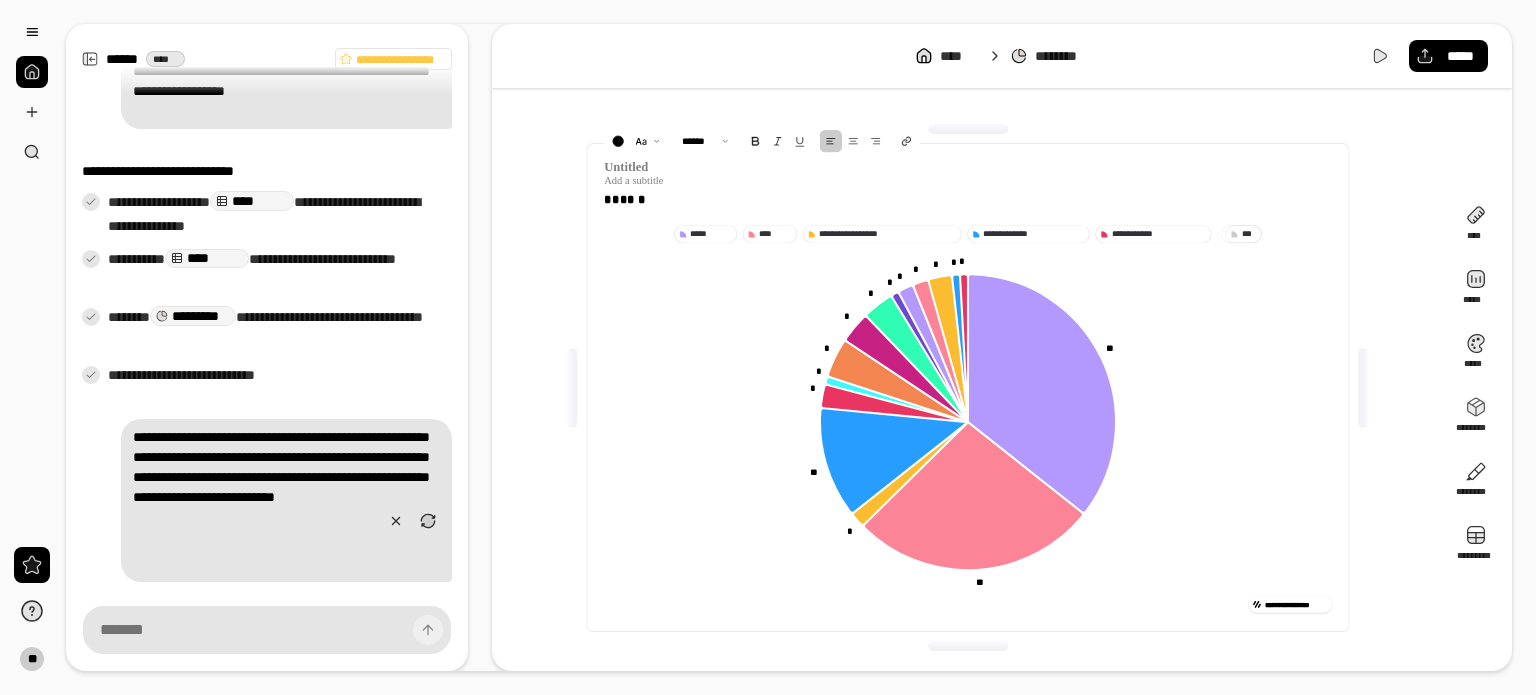 click on "**********" at bounding box center [967, 387] 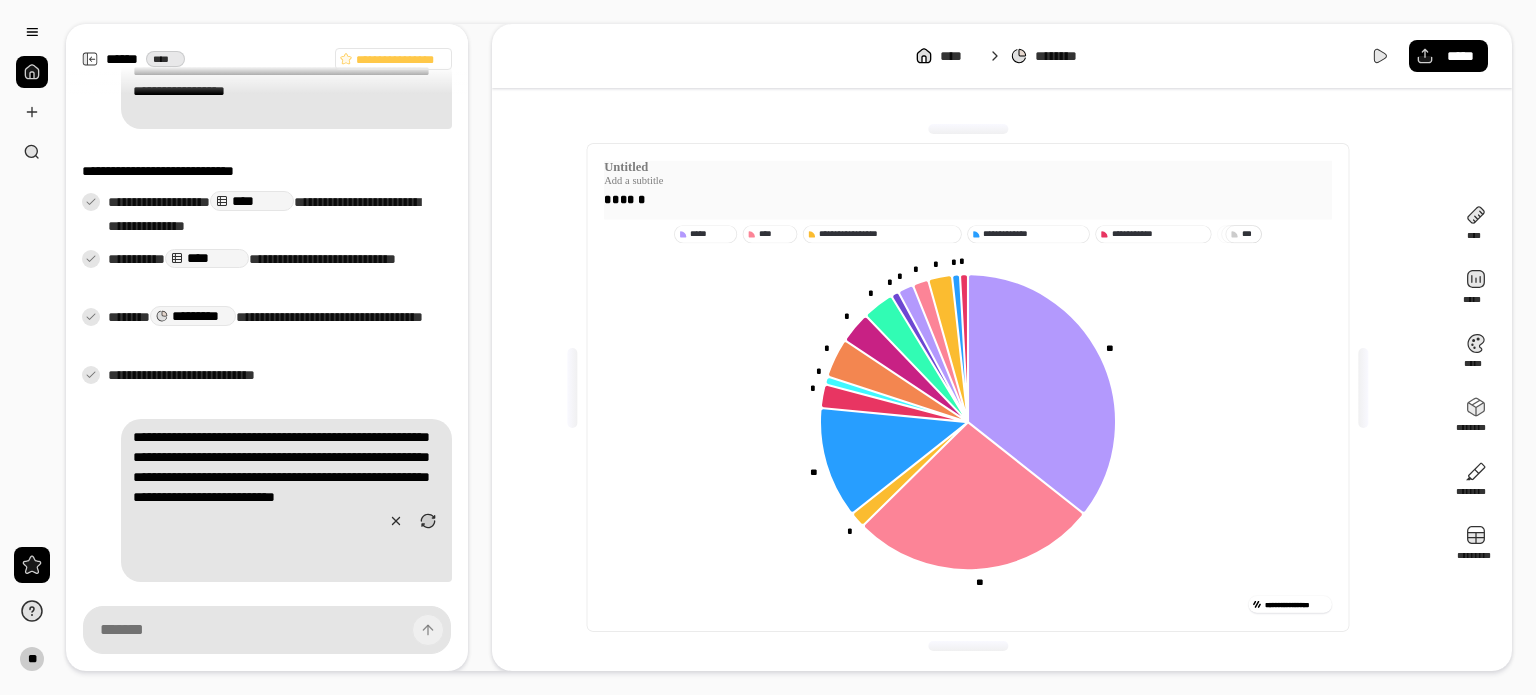click on "******" at bounding box center [968, 200] 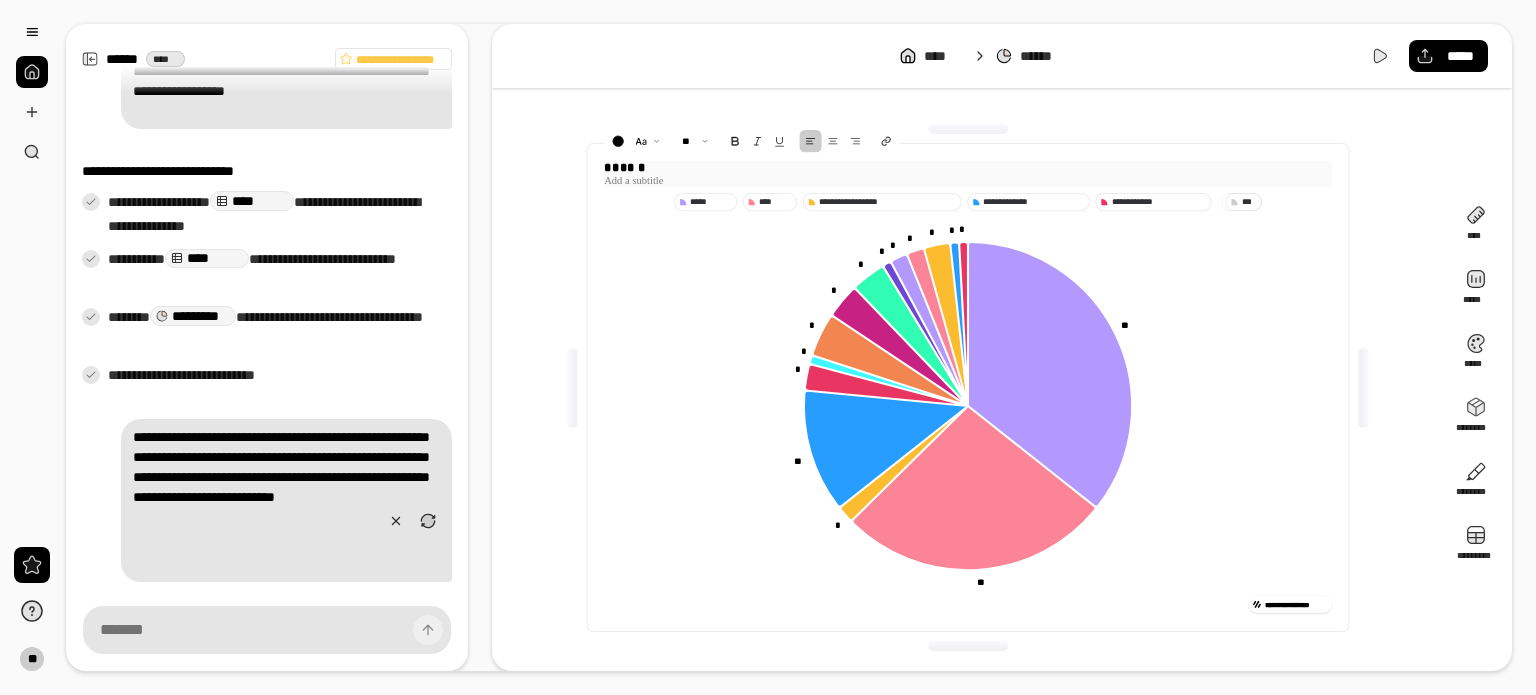 click on "******" at bounding box center (968, 168) 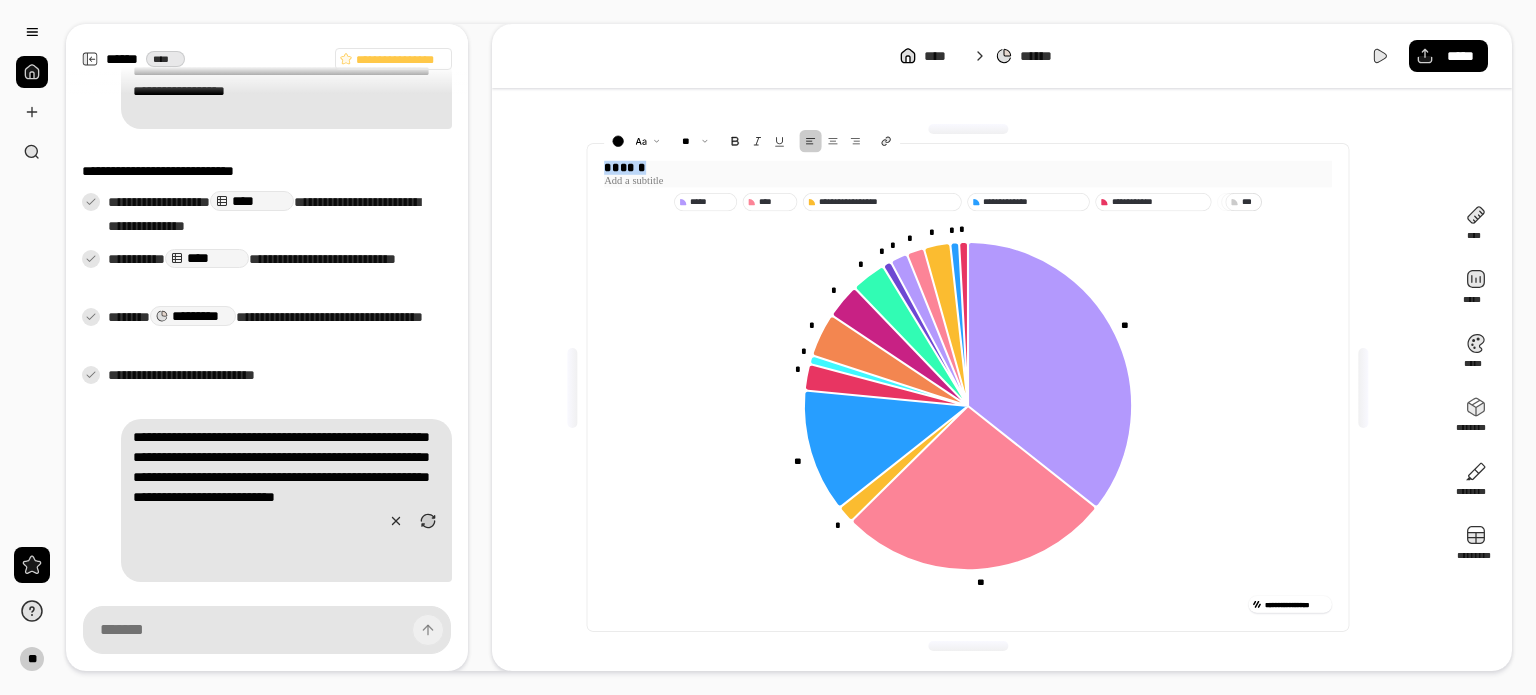 drag, startPoint x: 605, startPoint y: 170, endPoint x: 680, endPoint y: 170, distance: 75 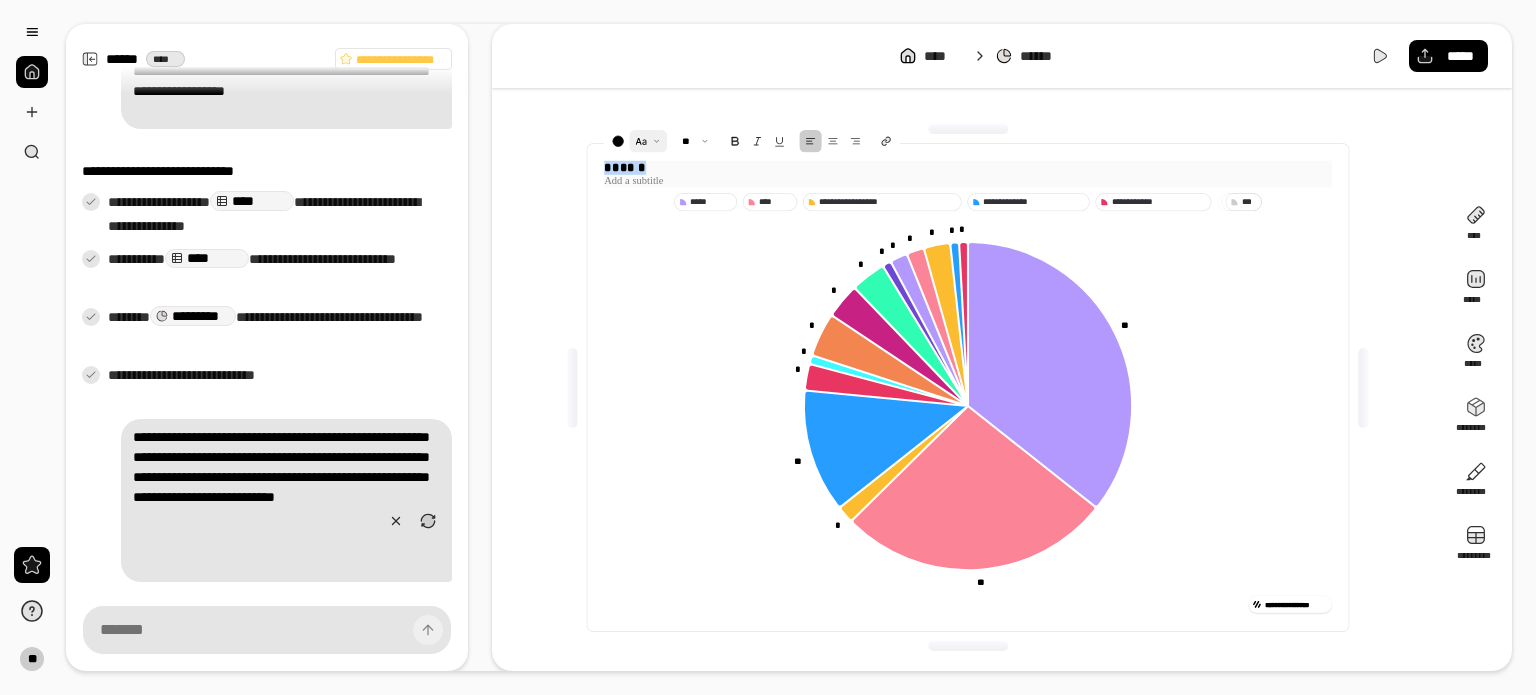 click at bounding box center [648, 141] 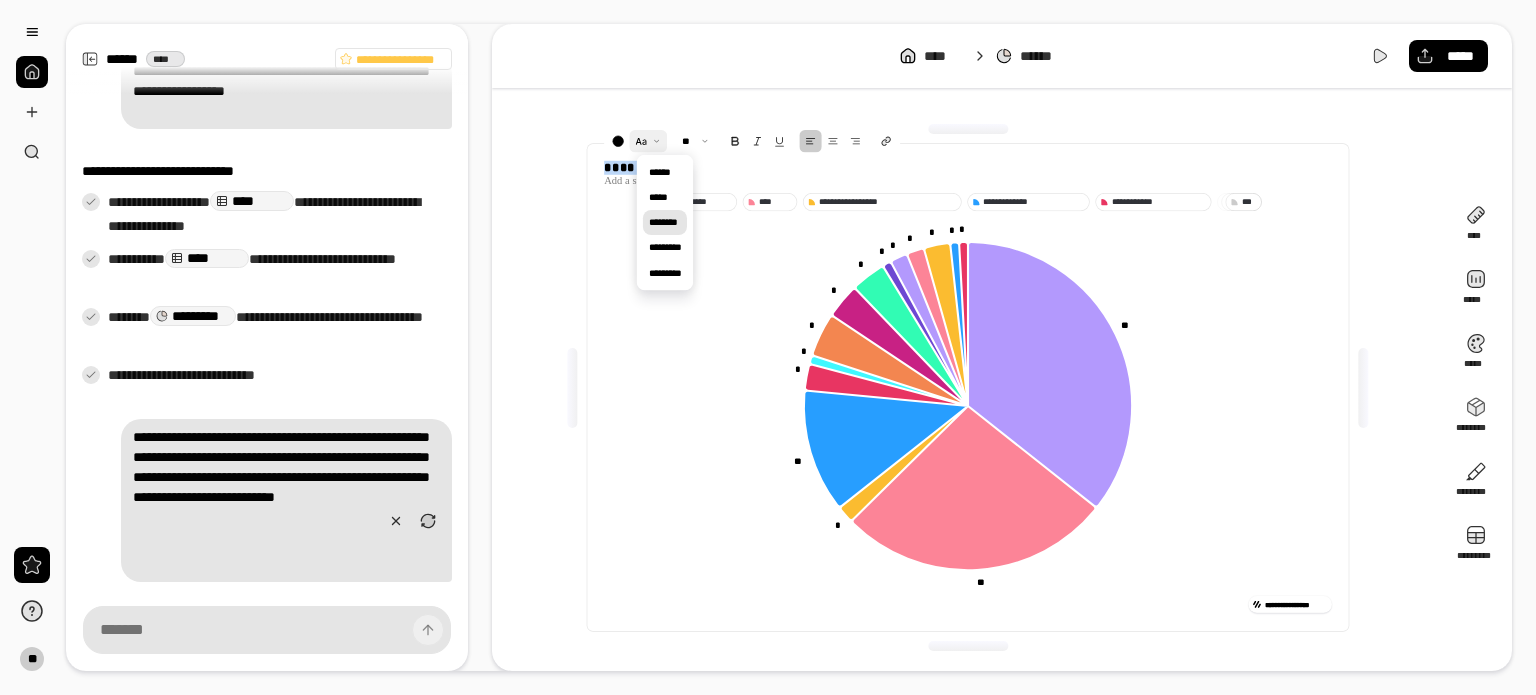 click on "********" at bounding box center [662, 223] 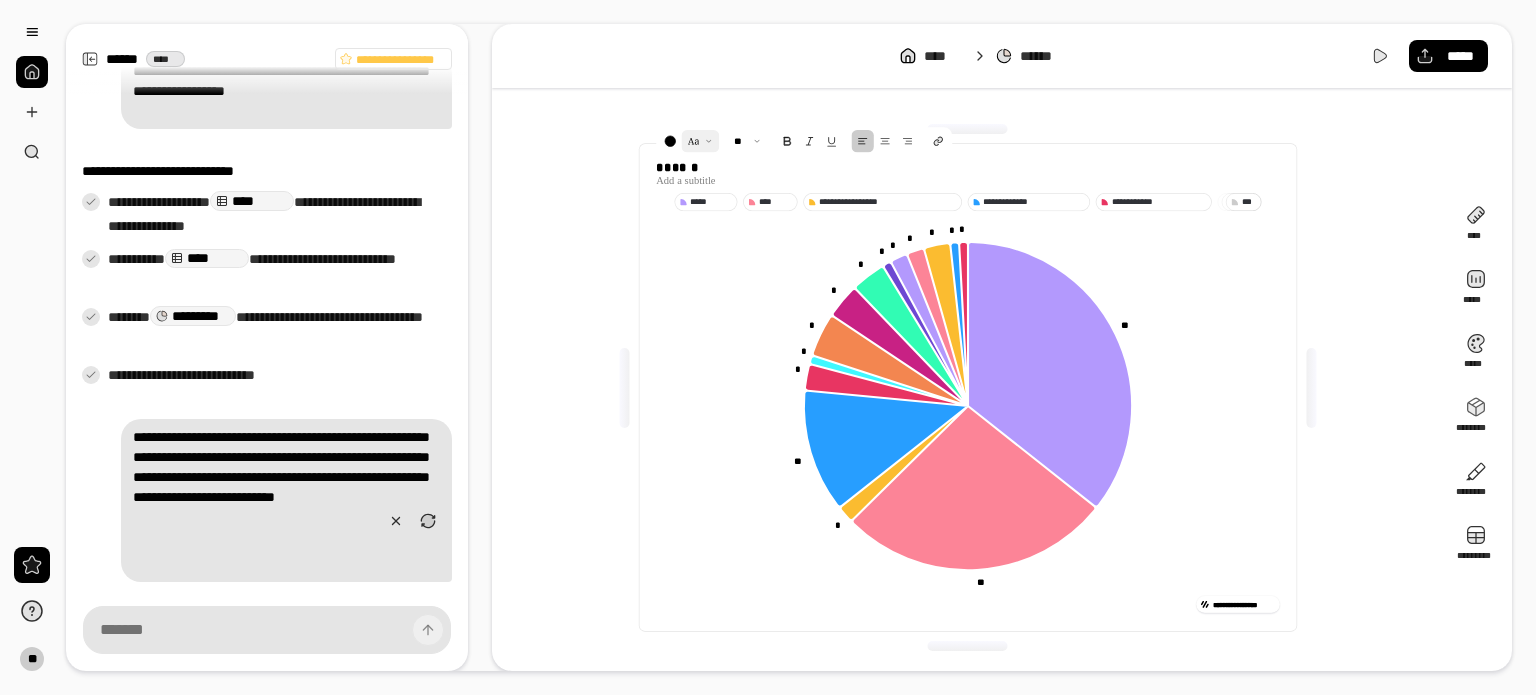 click at bounding box center (624, 388) 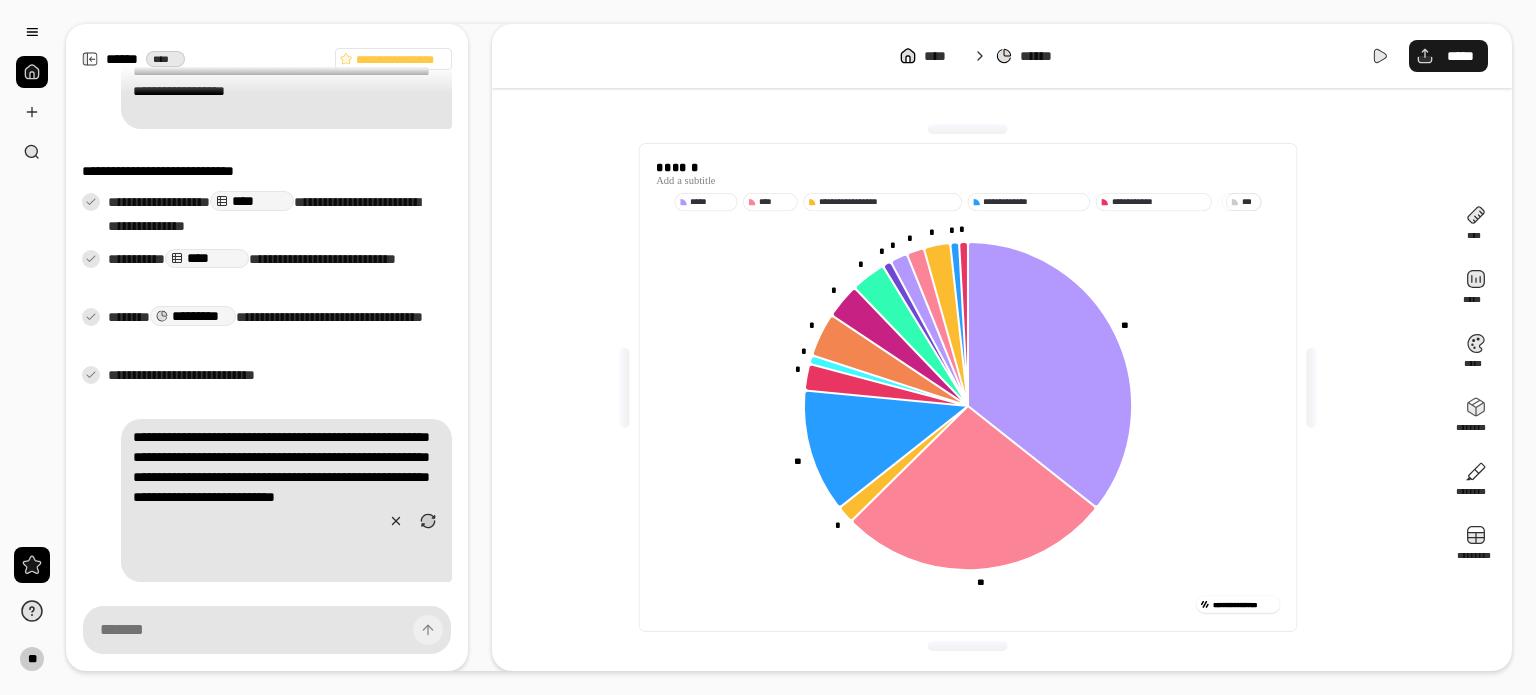 click on "*****" at bounding box center [1448, 56] 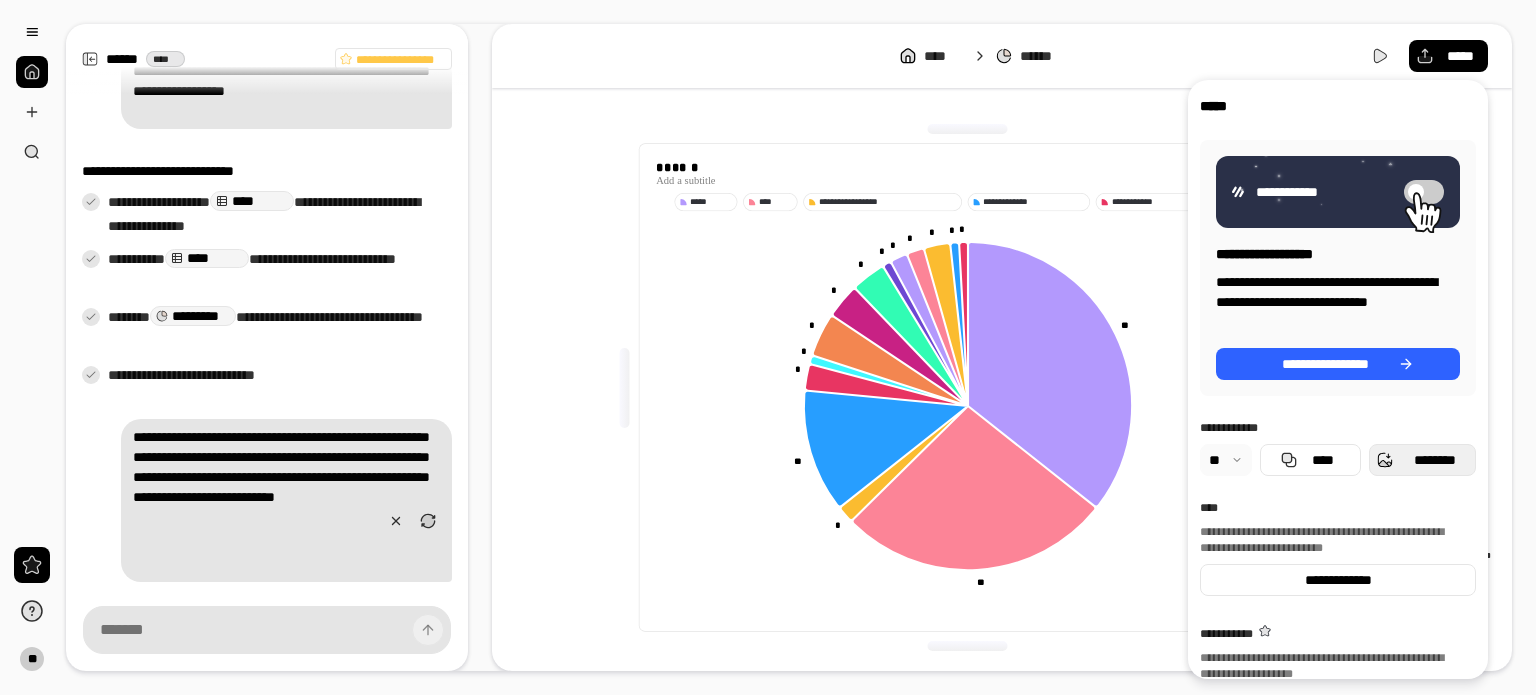 click on "********" at bounding box center [1434, 460] 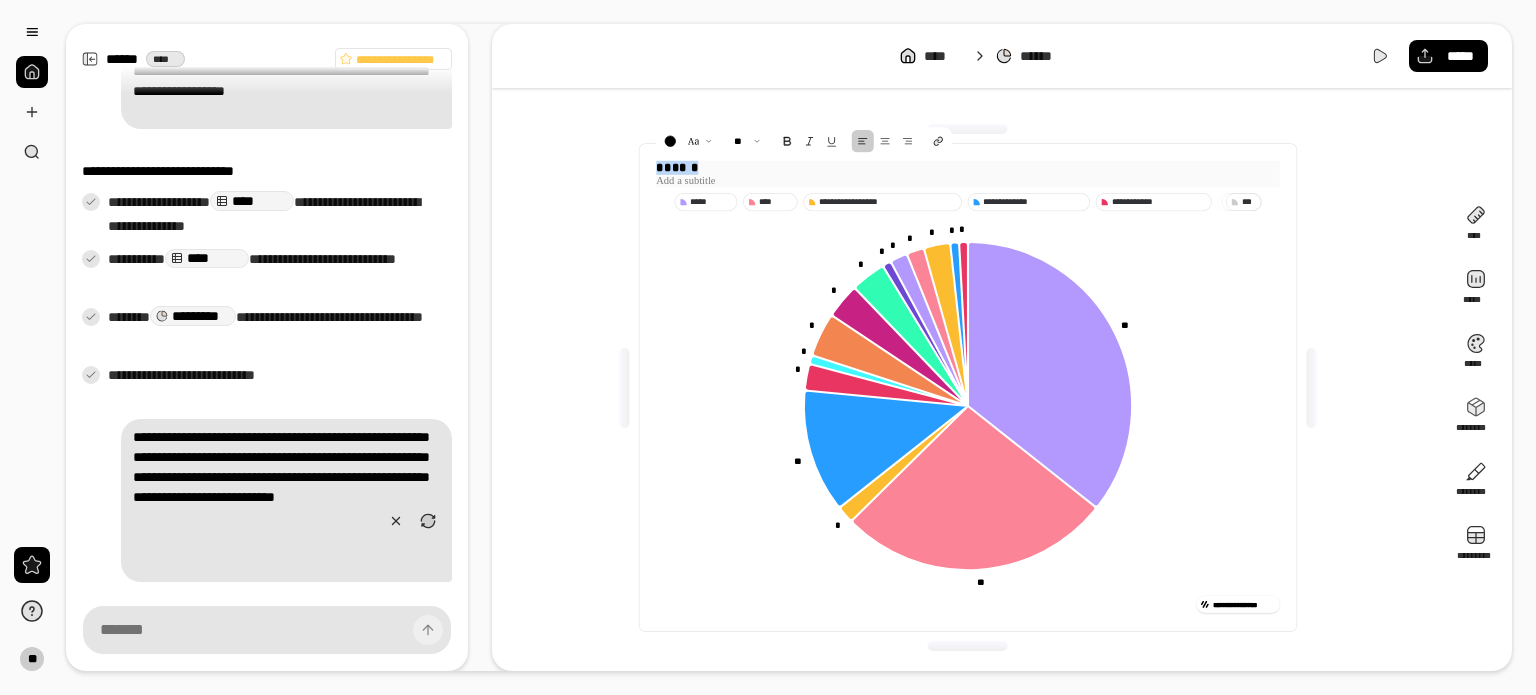 click on "******" at bounding box center (967, 168) 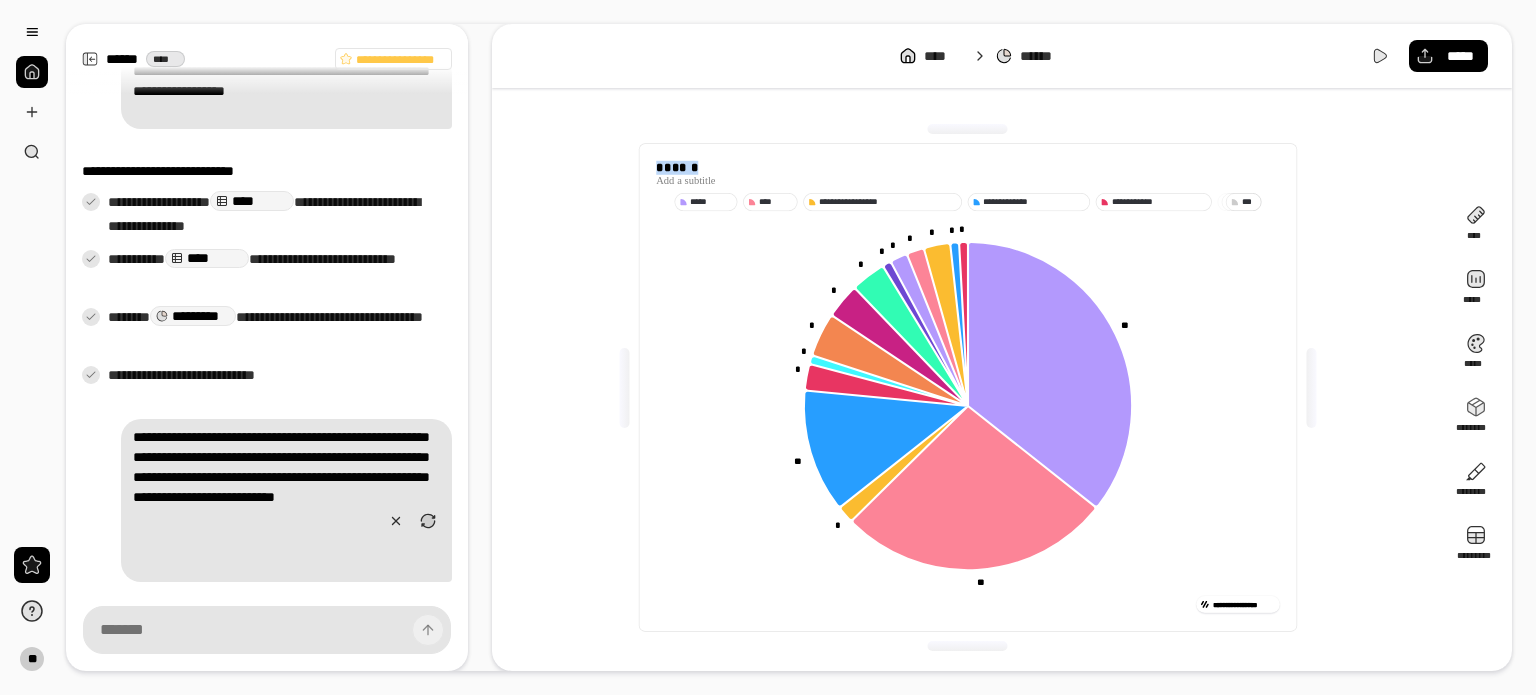 click 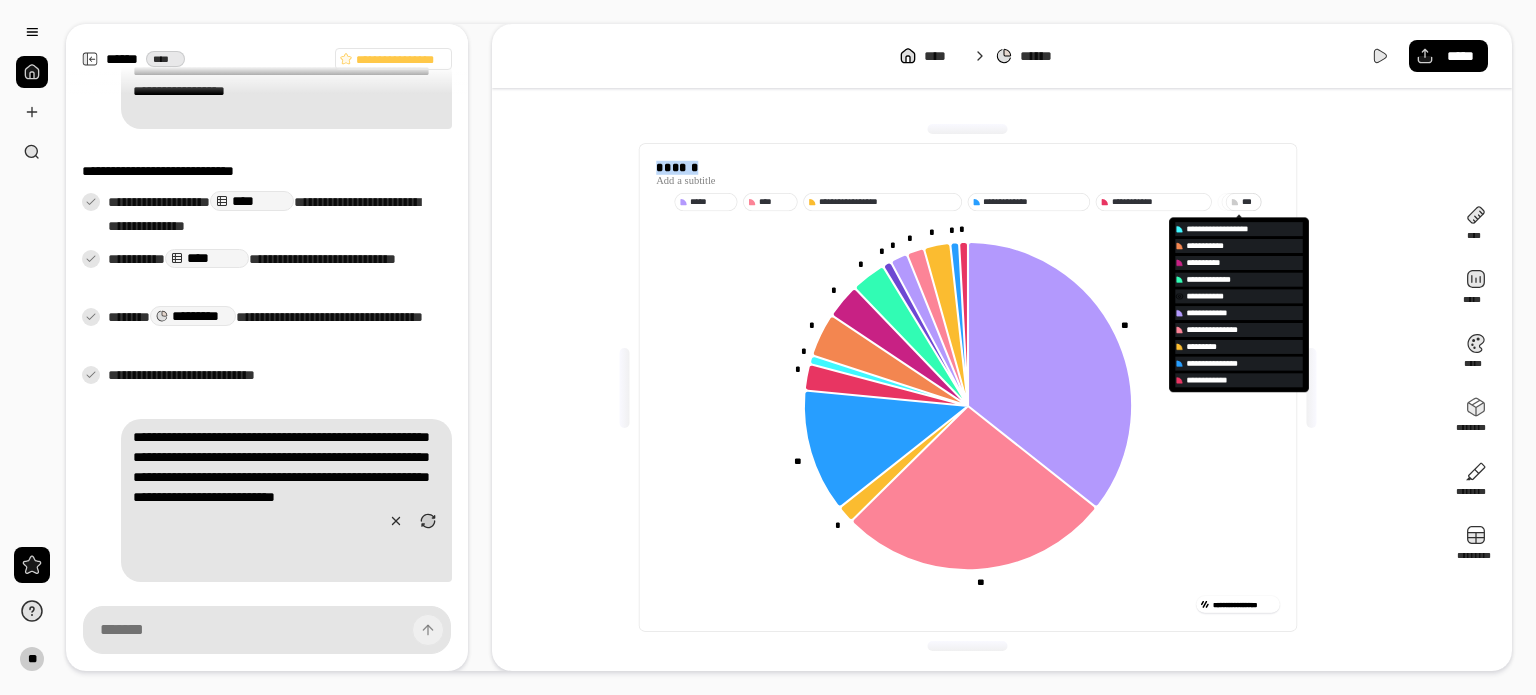 click on "**********" at bounding box center (1231, 296) 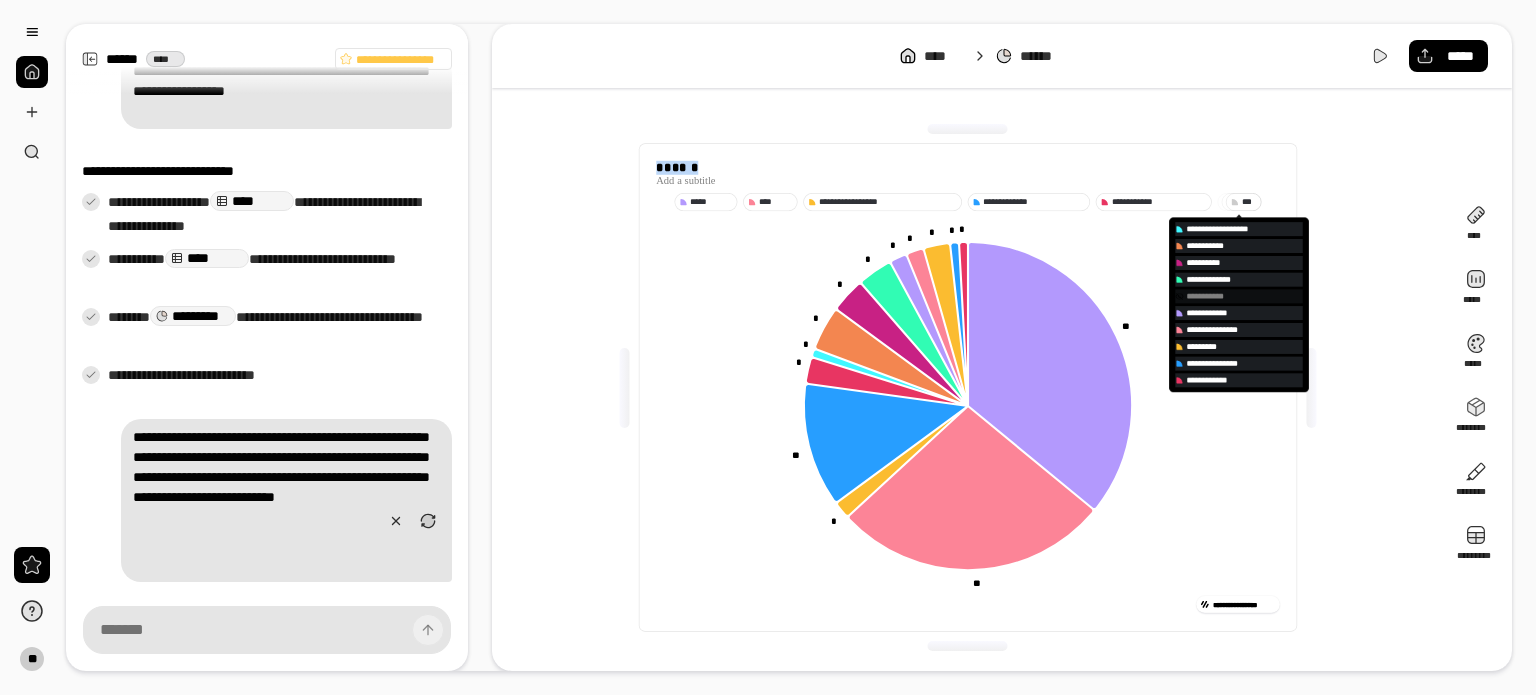 click on "**********" at bounding box center (1231, 296) 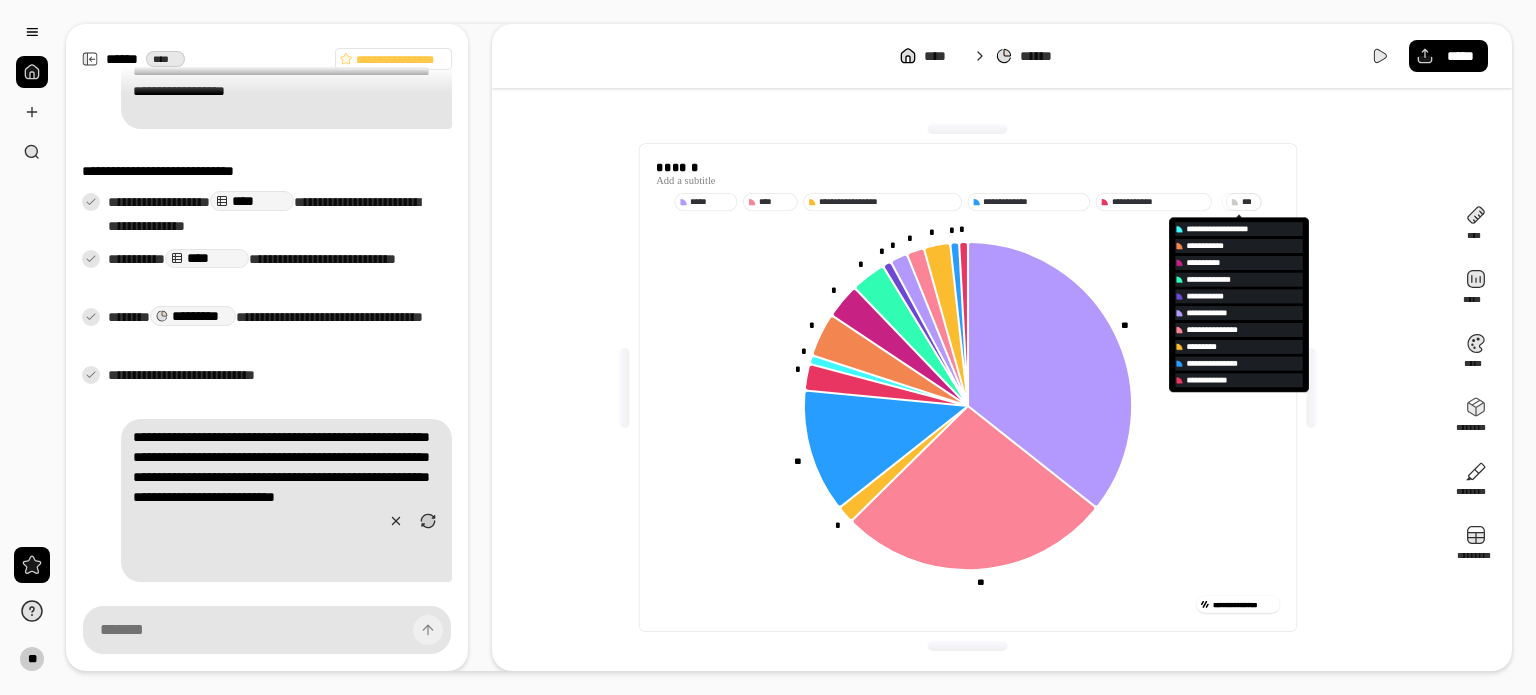 click on "**********" at bounding box center (789, 347) 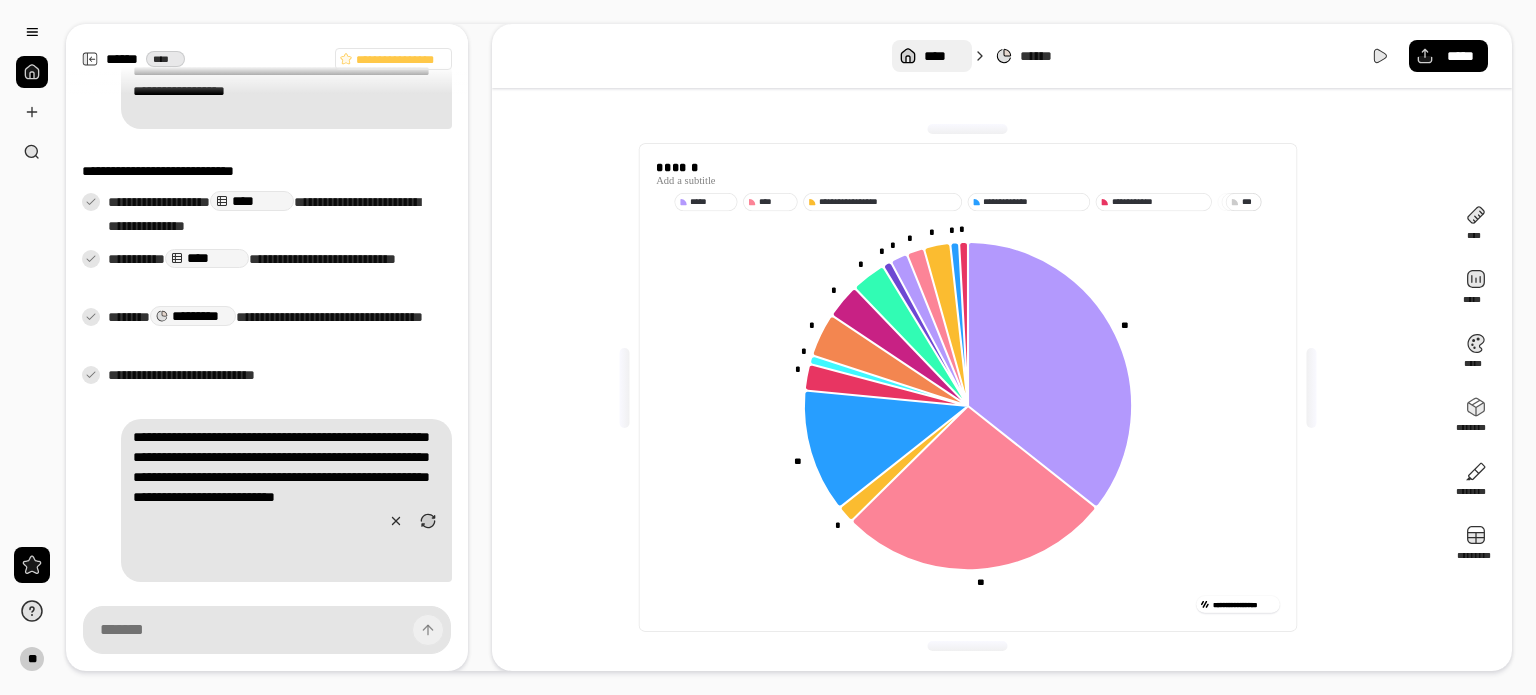 click on "****" at bounding box center [943, 56] 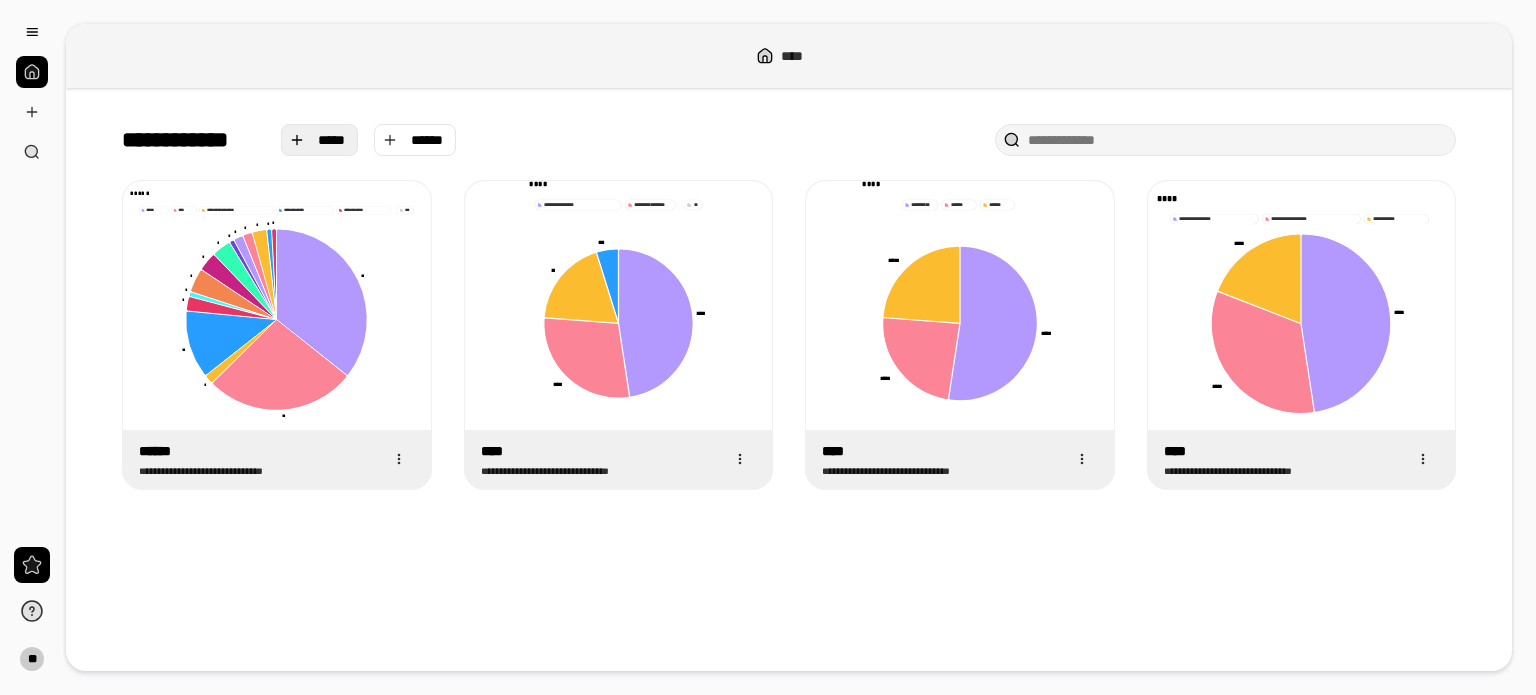 click on "*****" at bounding box center [332, 140] 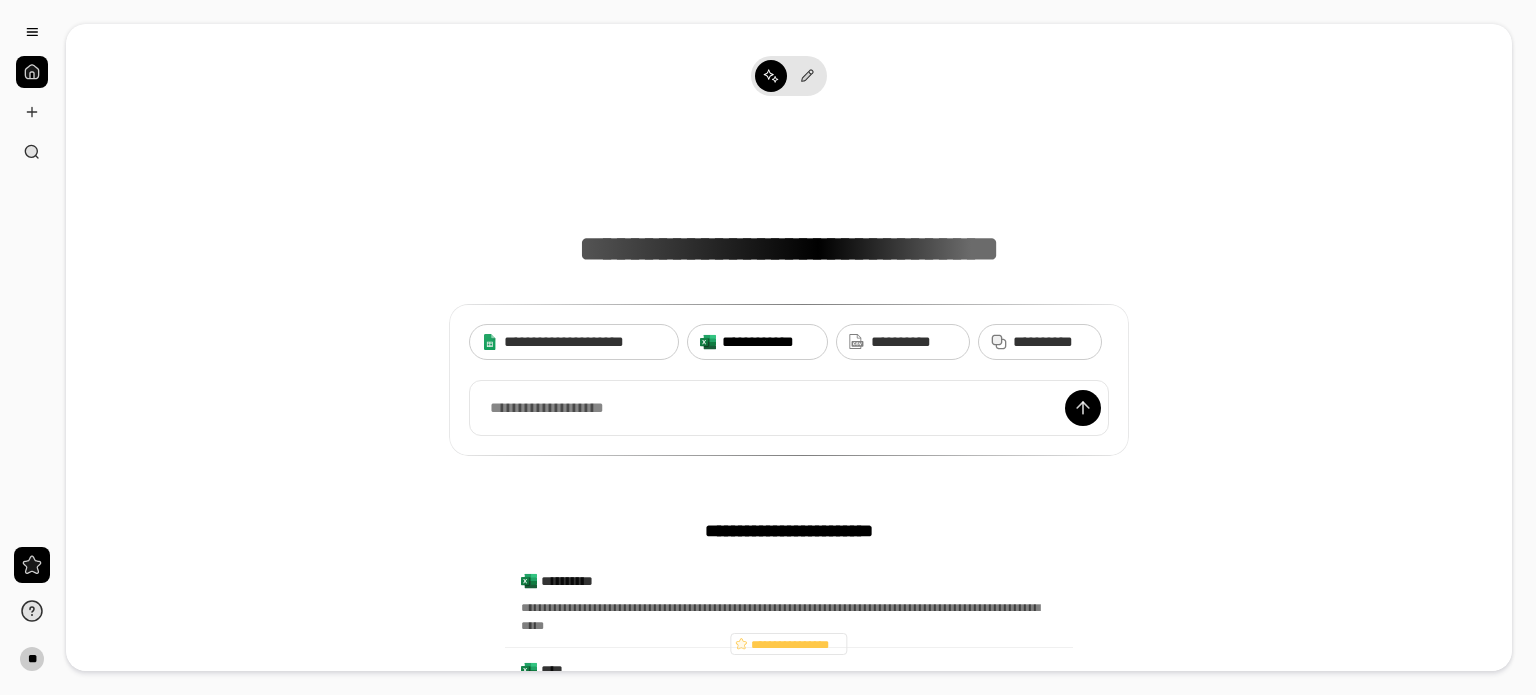 click on "**********" at bounding box center (757, 342) 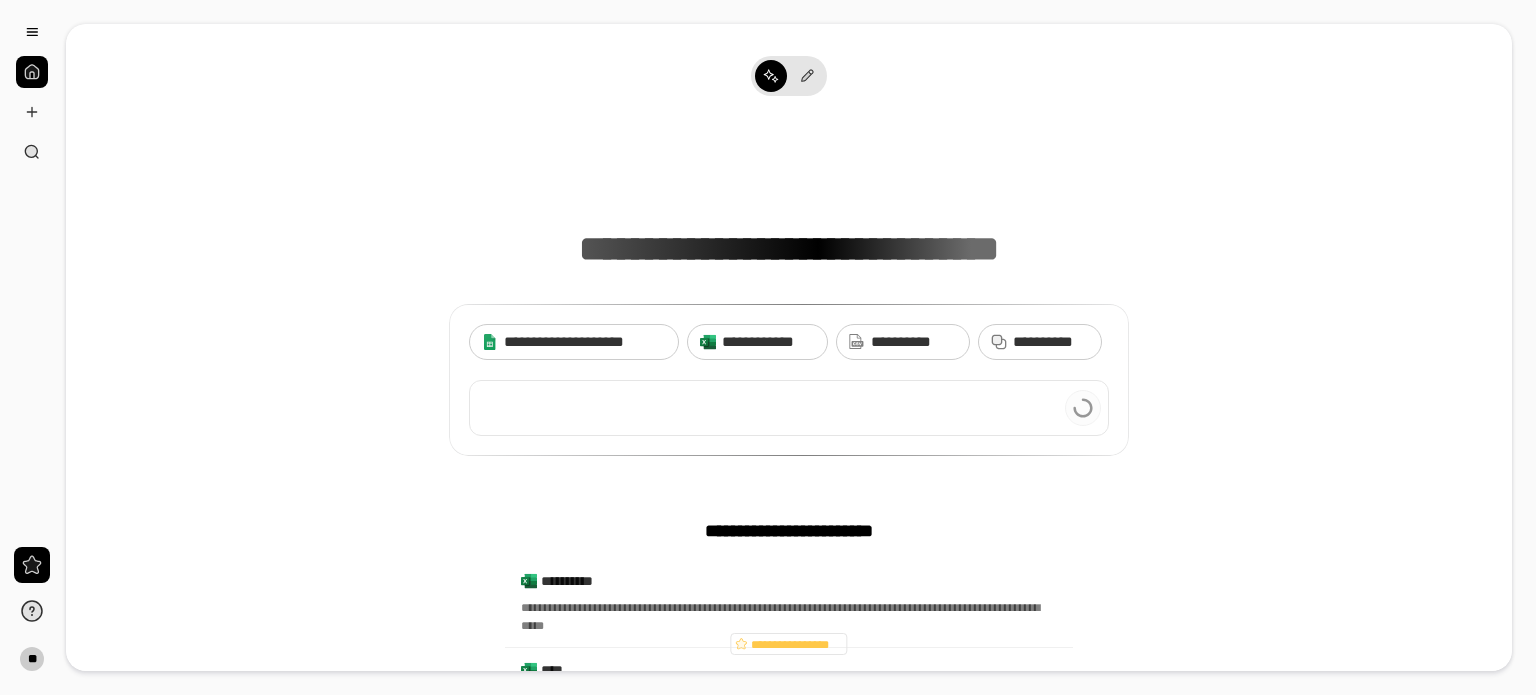scroll, scrollTop: 300, scrollLeft: 0, axis: vertical 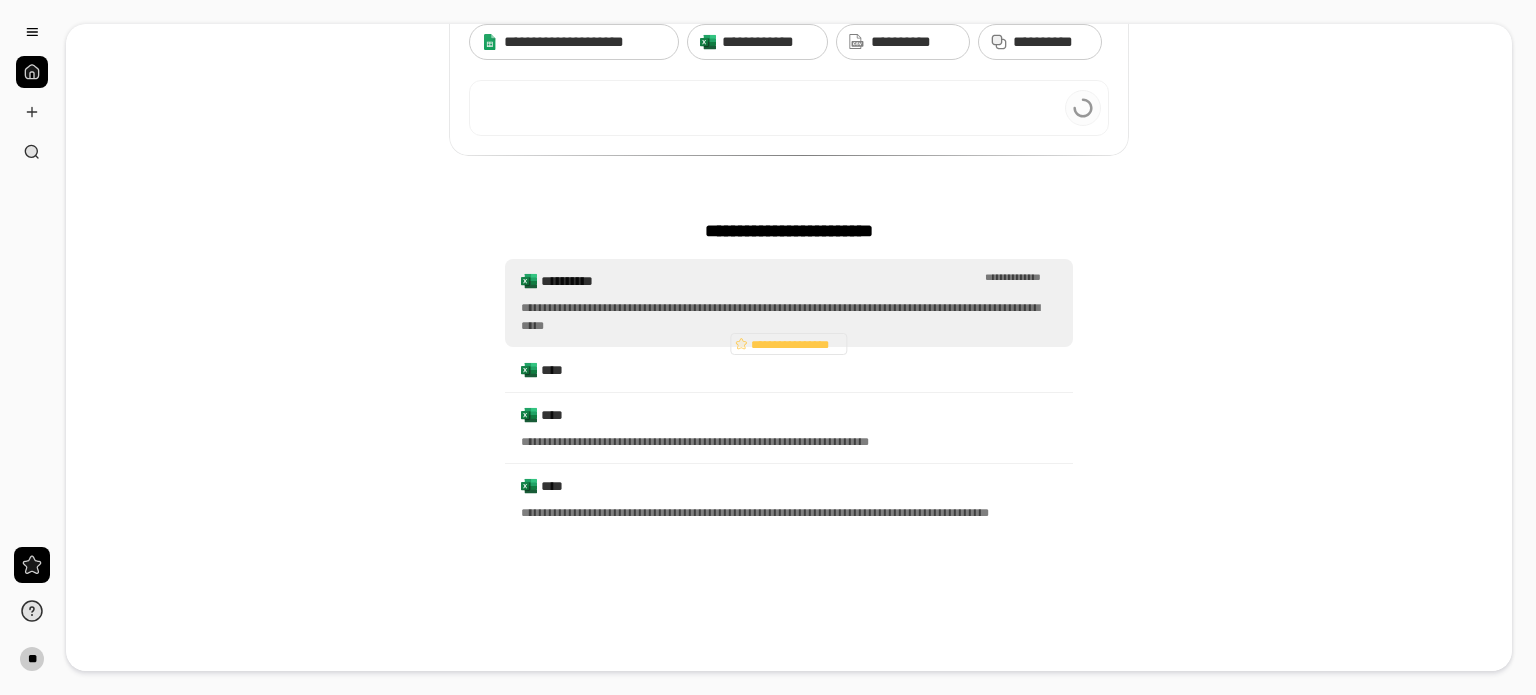 click on "**********" at bounding box center (761, 281) 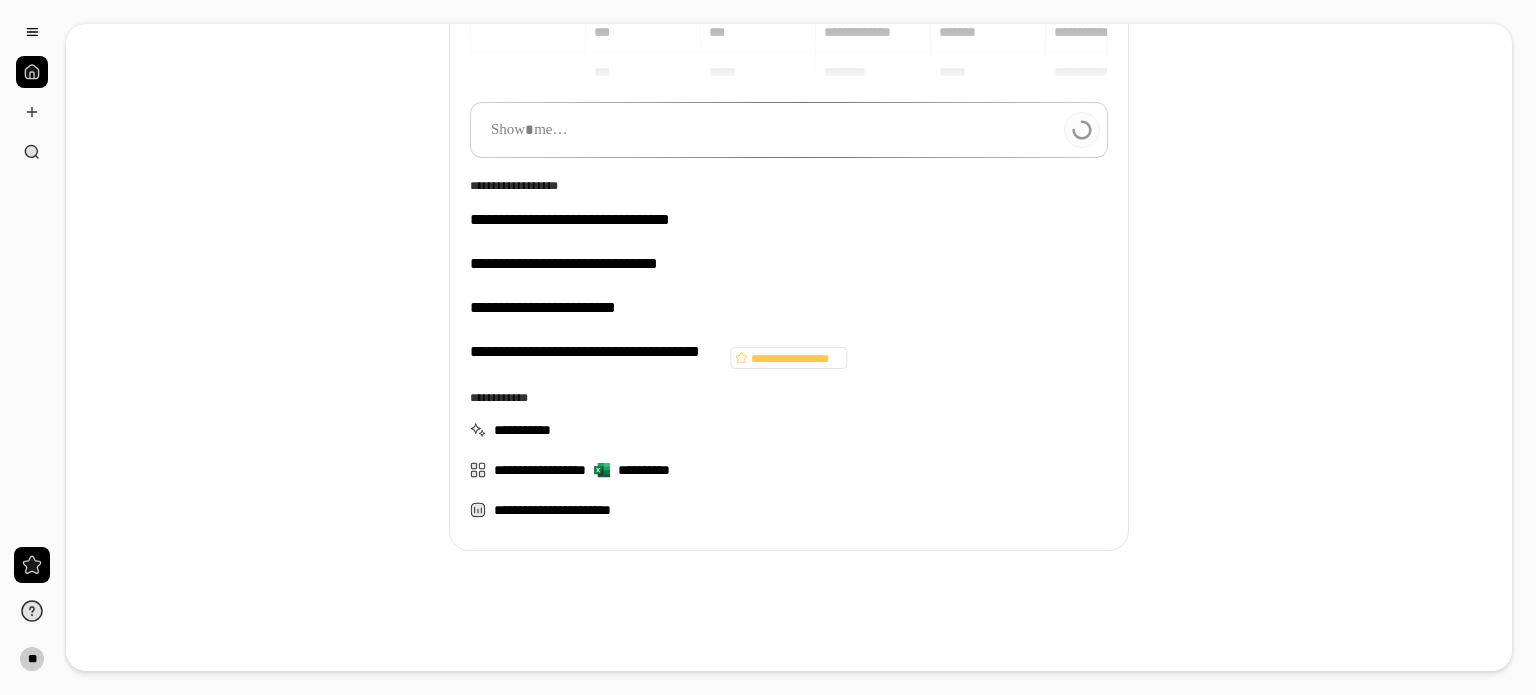 scroll, scrollTop: 151, scrollLeft: 0, axis: vertical 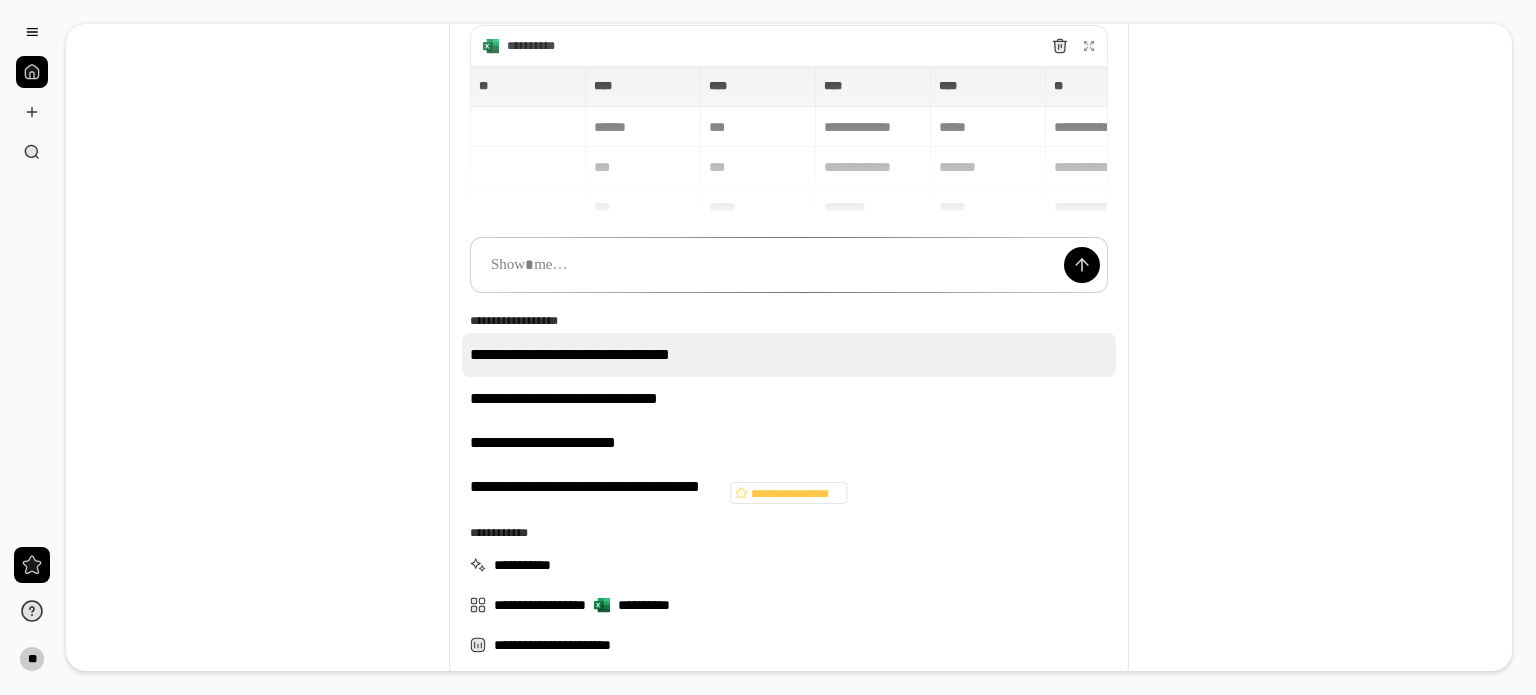 click on "**********" at bounding box center (789, 355) 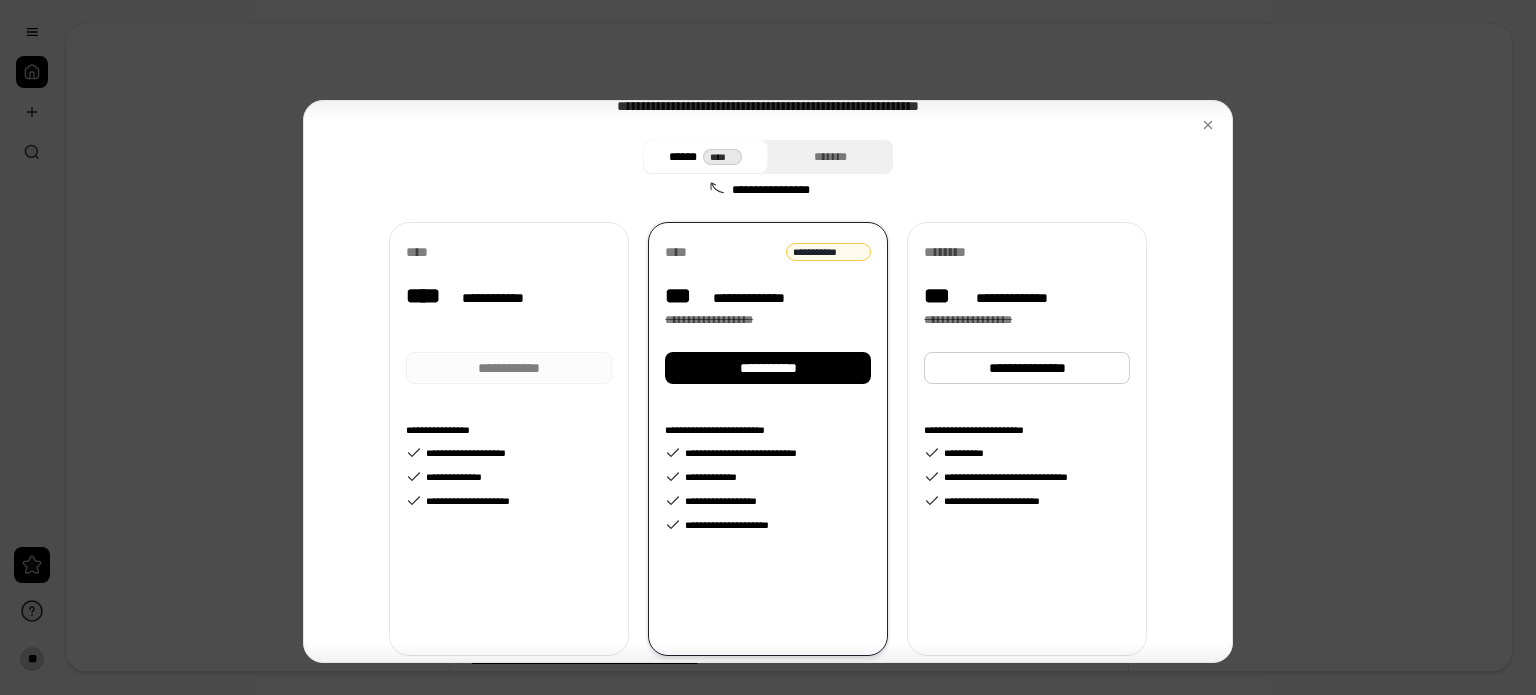 scroll, scrollTop: 0, scrollLeft: 0, axis: both 